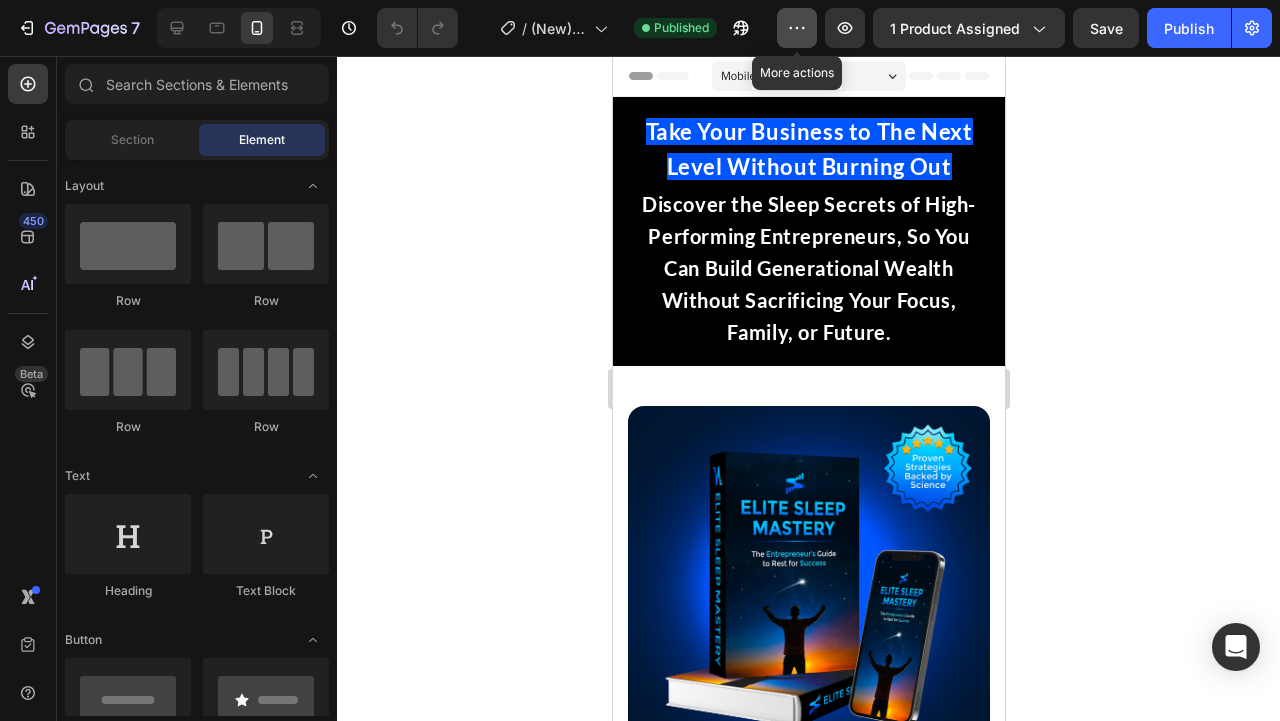 scroll, scrollTop: 459, scrollLeft: 0, axis: vertical 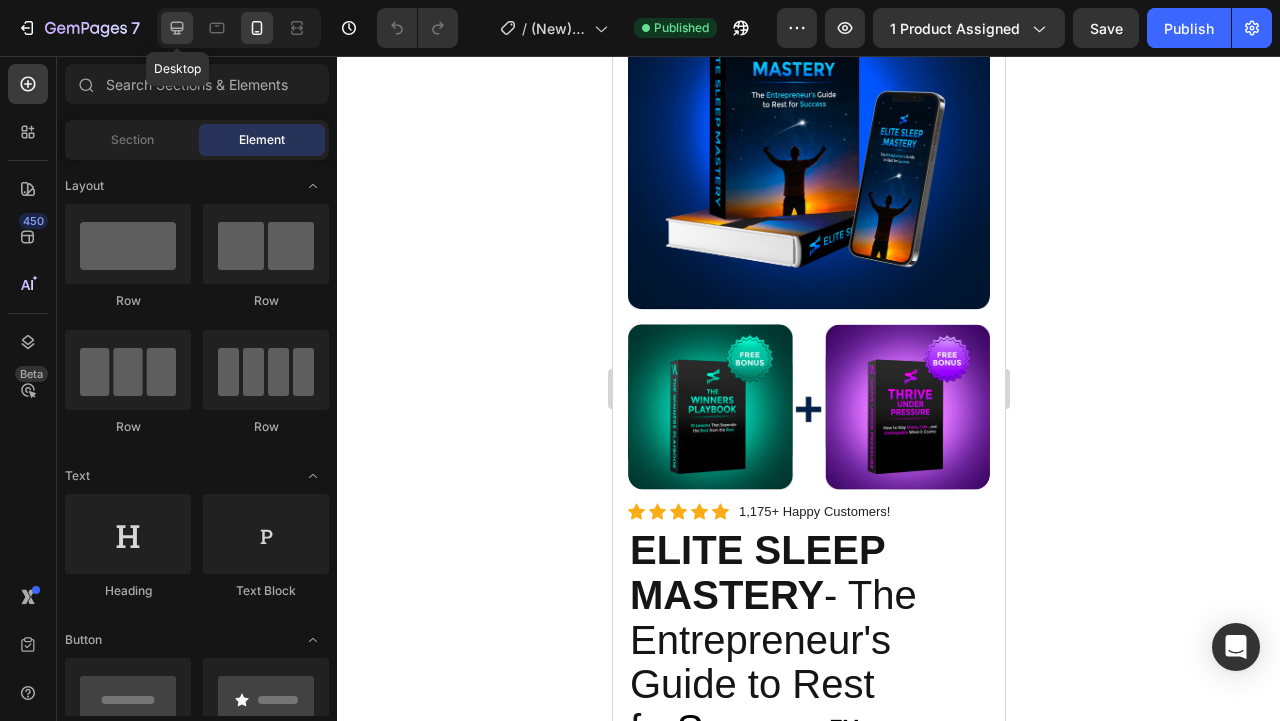 click 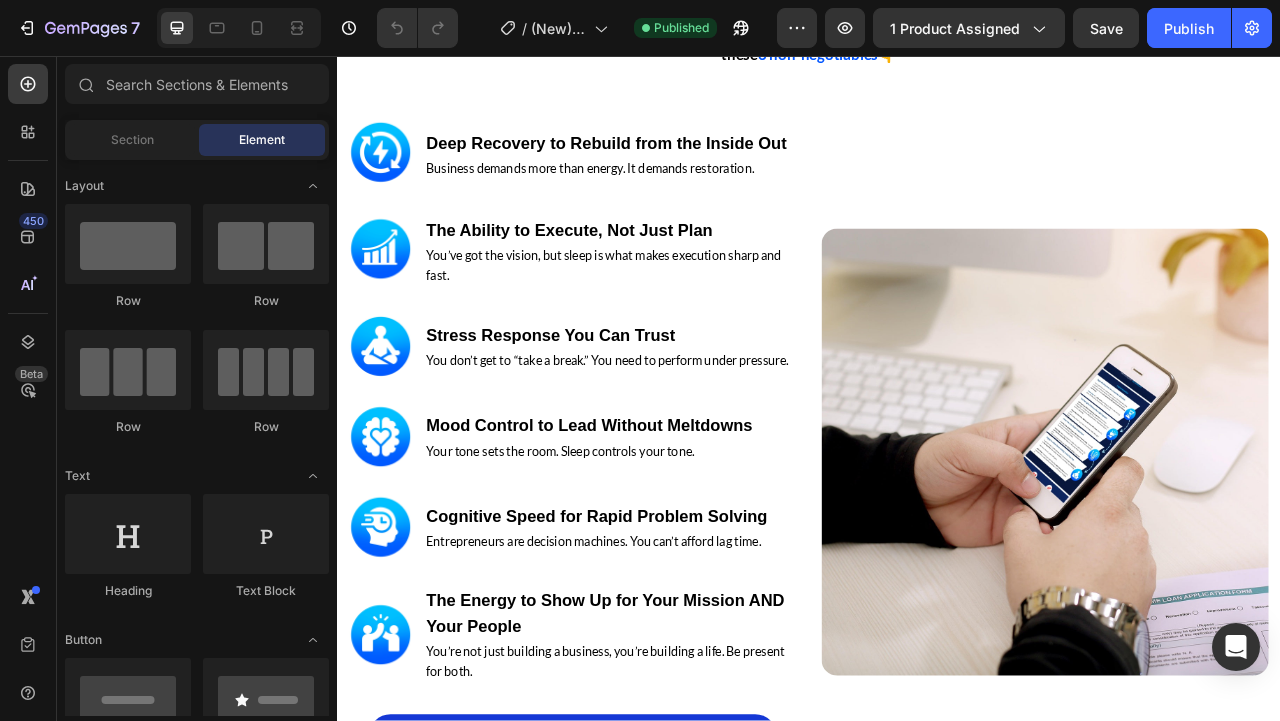 scroll, scrollTop: 4106, scrollLeft: 0, axis: vertical 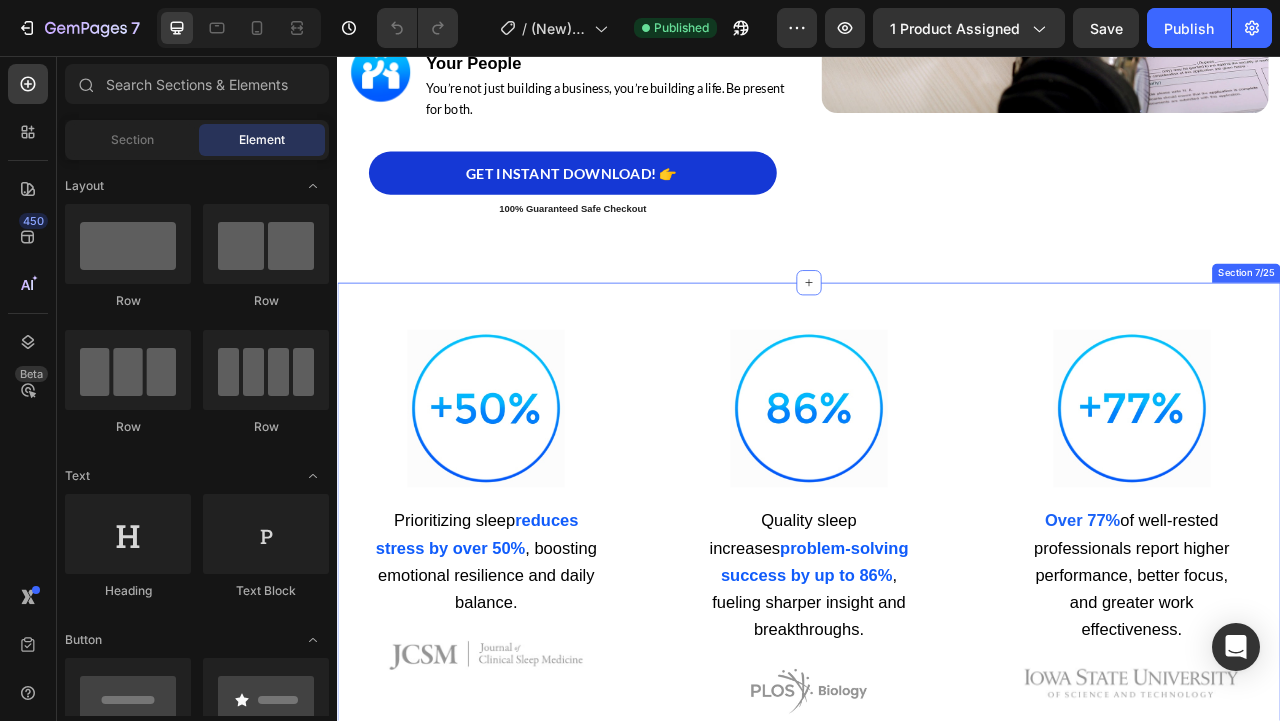 click on "Image Prioritizing sleep  reduces stress by   over [PERCENTAGE]% , boosting emotional resilience and daily balance. Text block Image Image Quality sleep increases  problem-solving success by up to [PERCENTAGE]% , fueling sharper insight and breakthroughs.  Text block Image Image Over [PERCENTAGE]%  of well-rested professionals report higher performance, better focus, and greater work effectiveness. Text block Image Section 7/[NUMBER]" at bounding box center (937, 657) 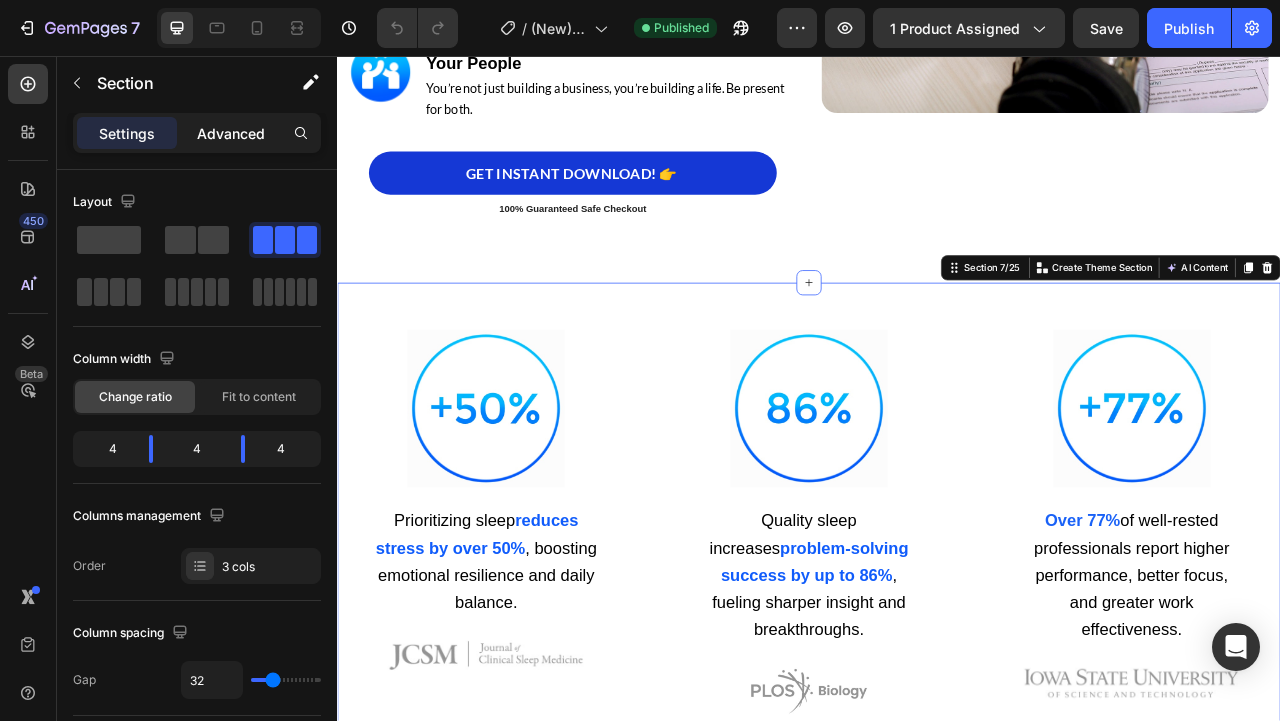 click on "Advanced" at bounding box center [231, 133] 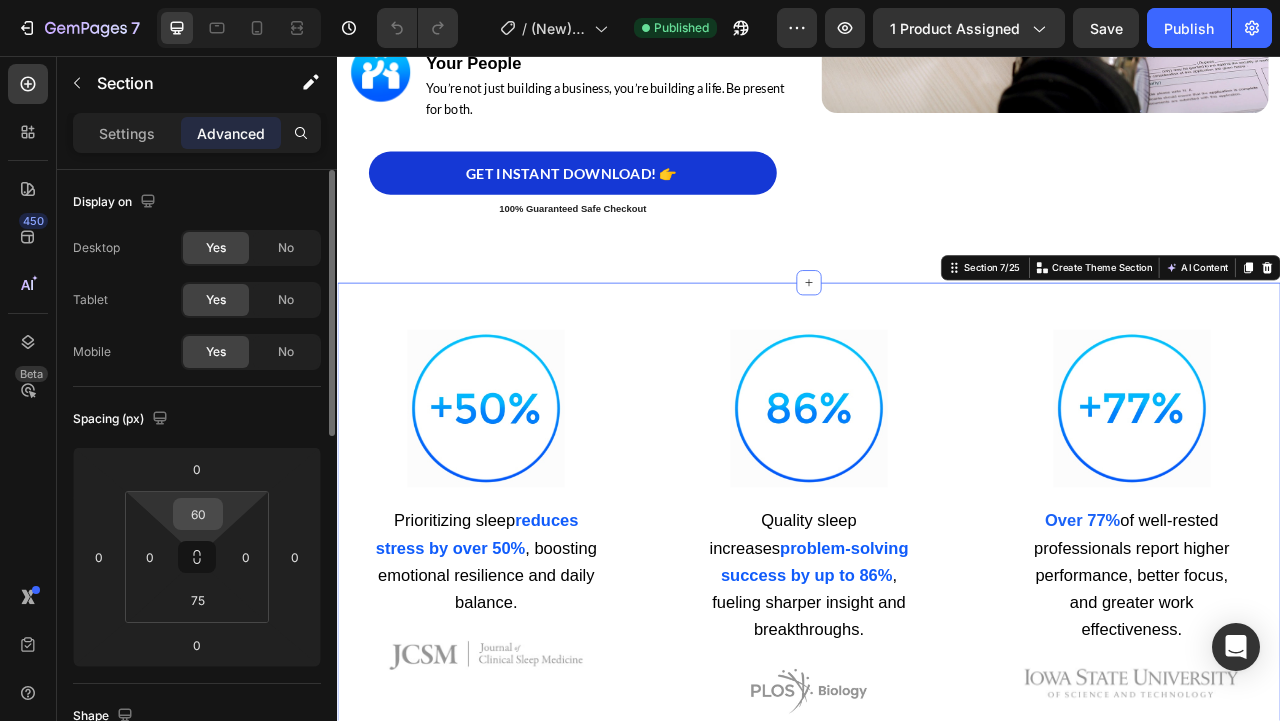 click on "60" at bounding box center (198, 514) 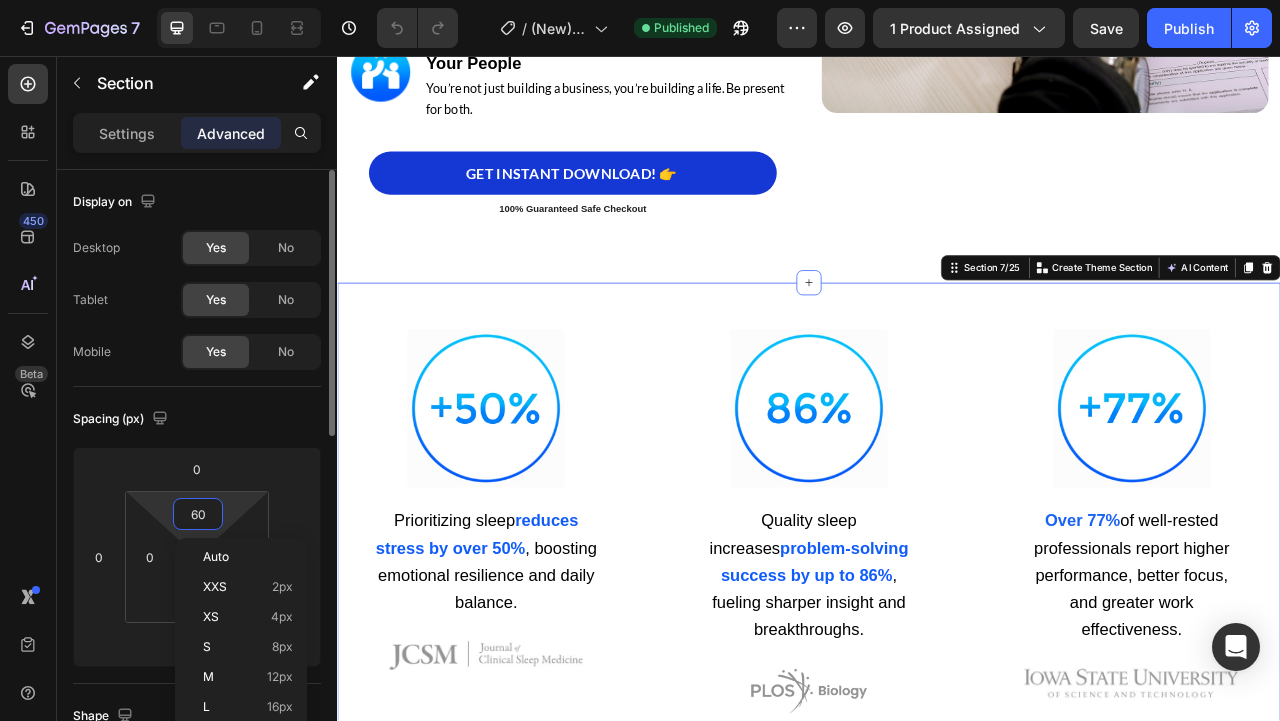 type on "0" 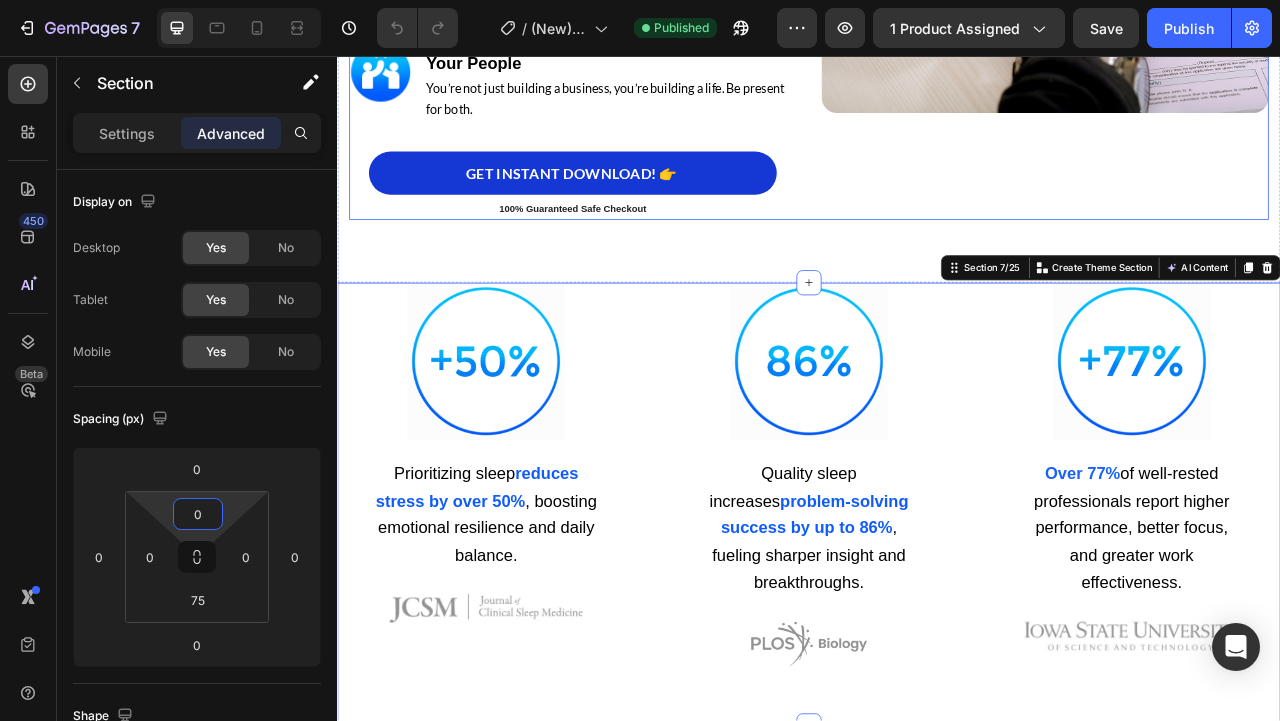 click on "Image" at bounding box center (1237, -156) 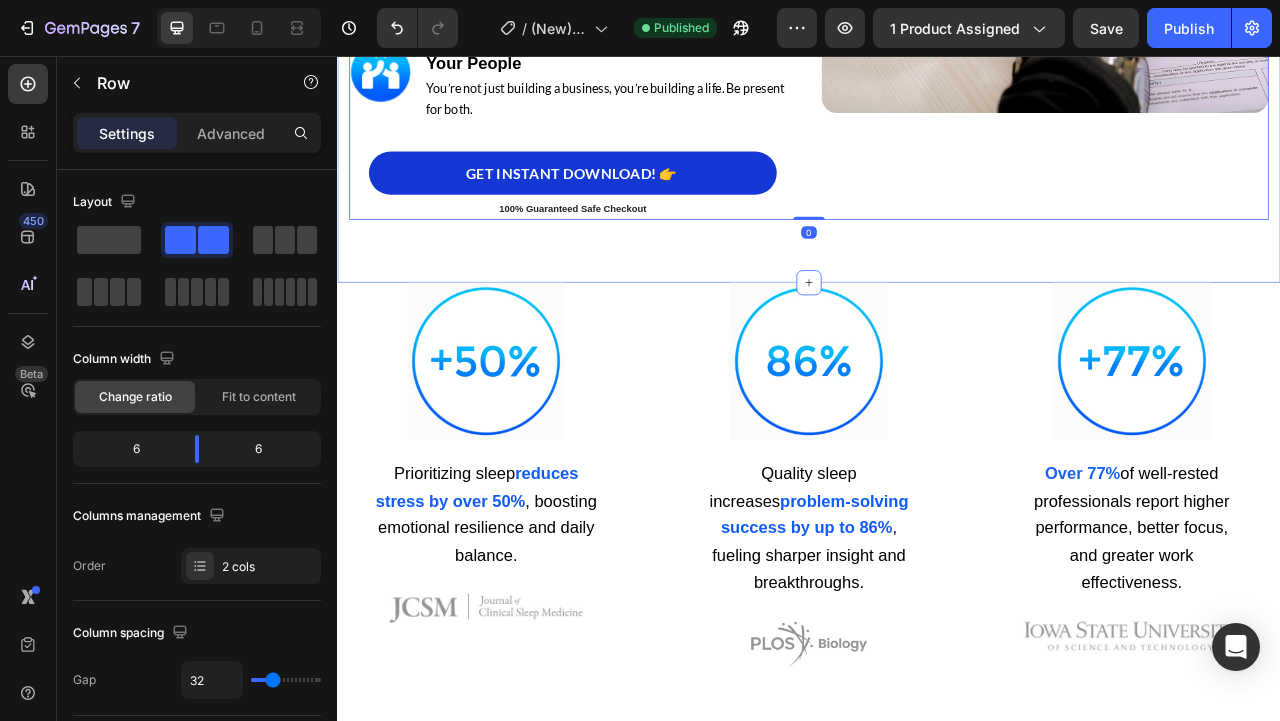 click on "You don’t get to “take a break.” You need to perform under pressure. Text block Row Image Mood Control to Lead Without Meltdowns Heading Your tone sets the room. Sleep controls your tone. Text block Row Image Cognitive Speed for Rapid Problem Solving Heading Entrepreneurs are decision machines. You can’t afford lag time. Row" at bounding box center [937, -358] 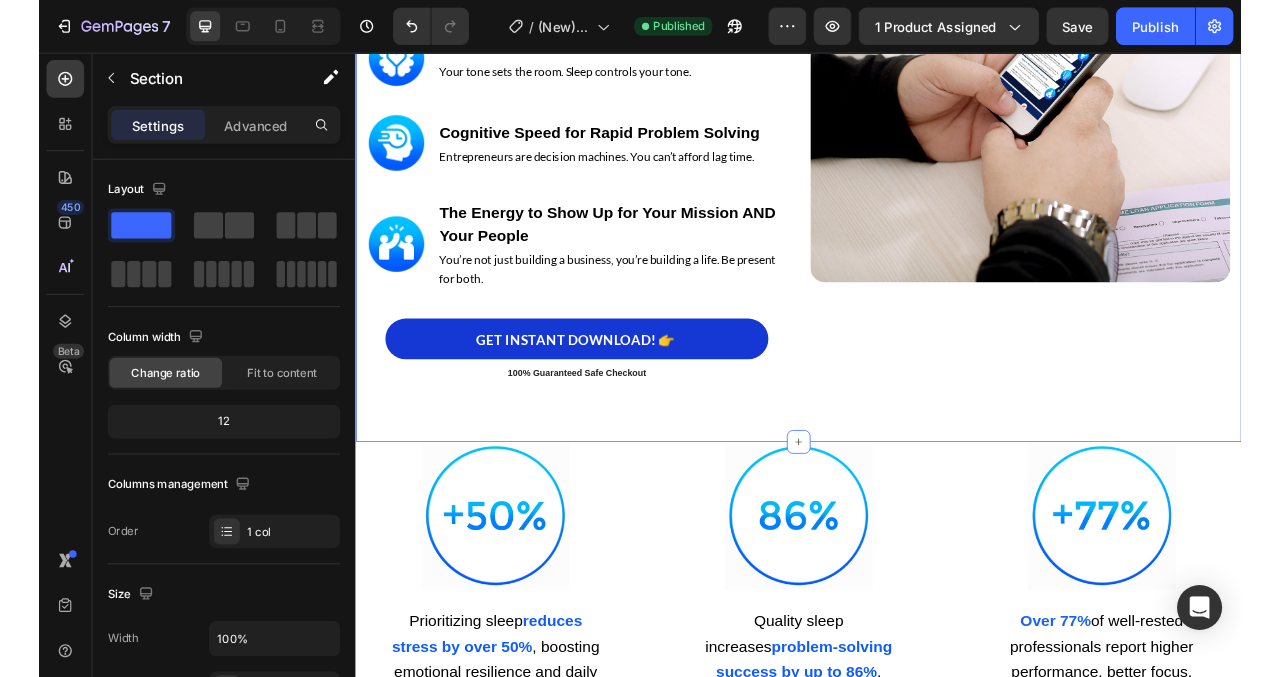 scroll, scrollTop: 3174, scrollLeft: 0, axis: vertical 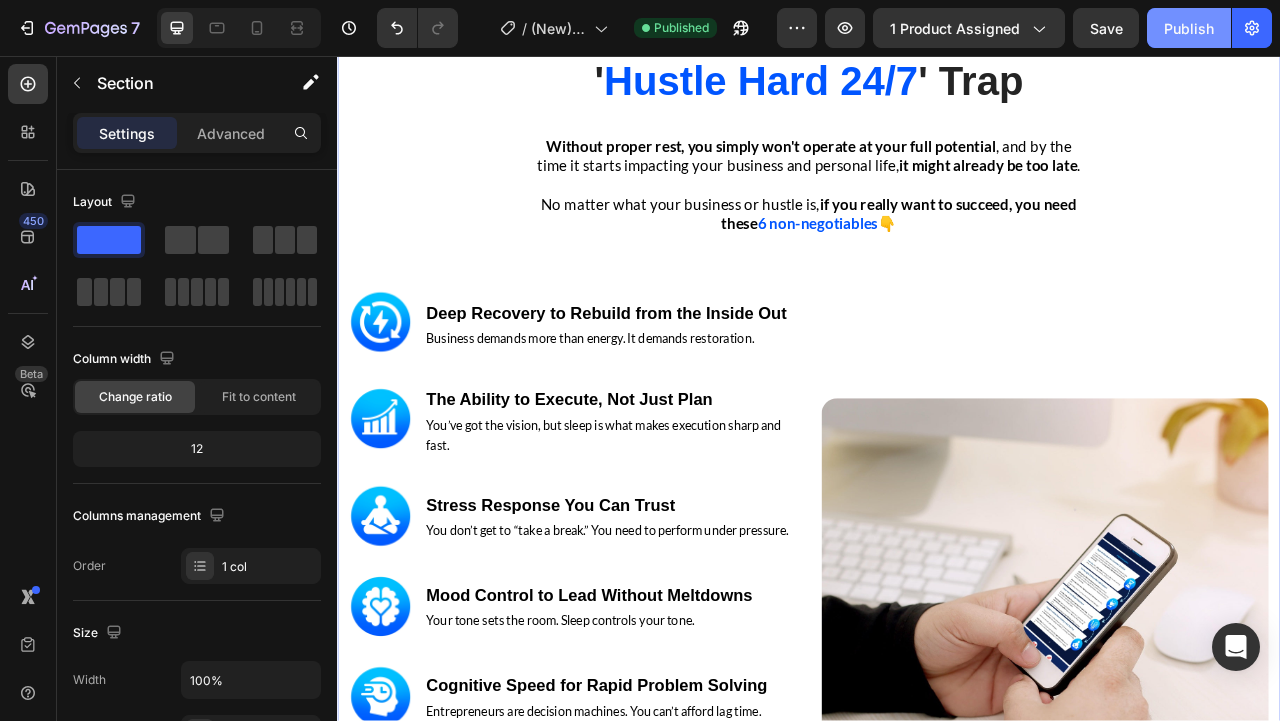 click on "Publish" at bounding box center [1189, 28] 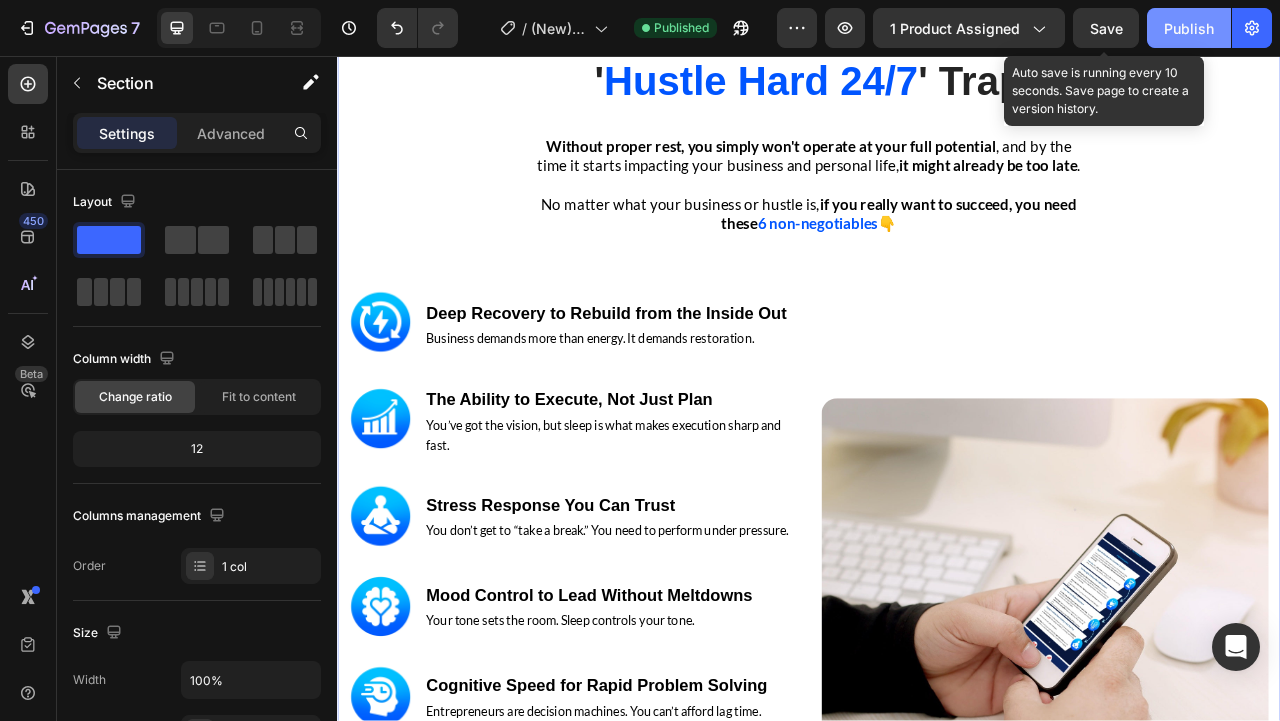 click on "Publish" 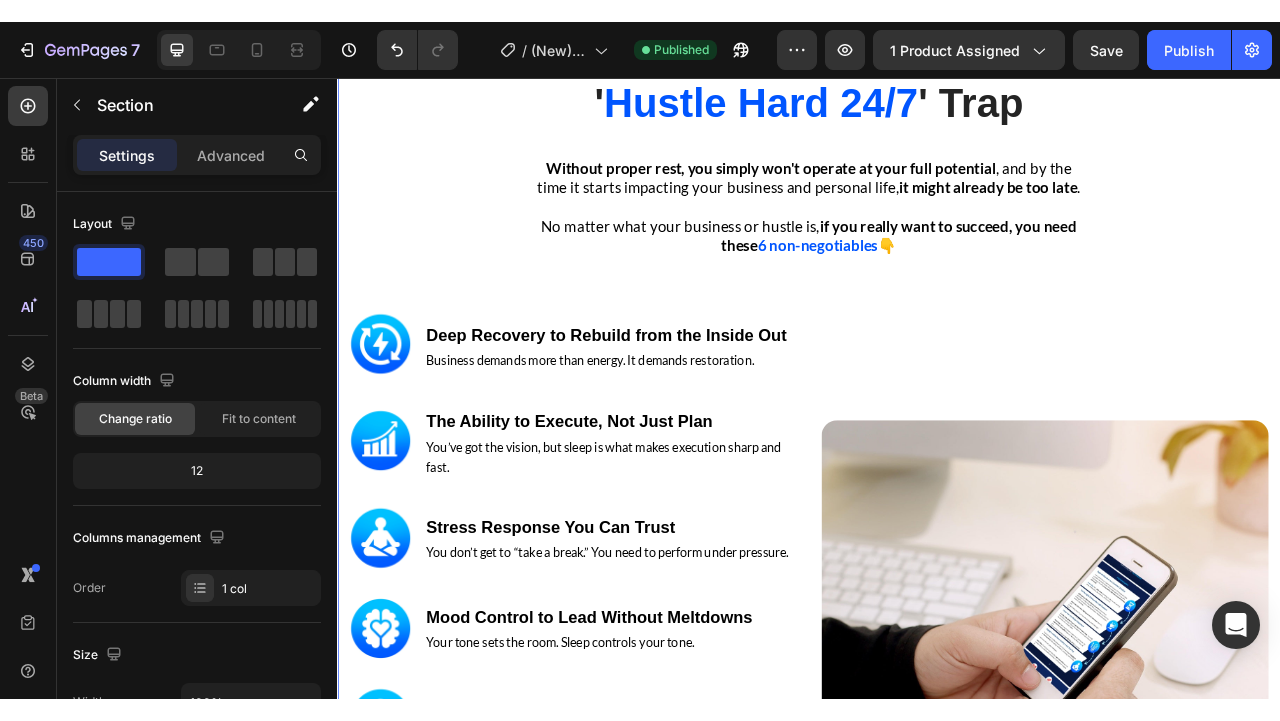 scroll, scrollTop: 4116, scrollLeft: 0, axis: vertical 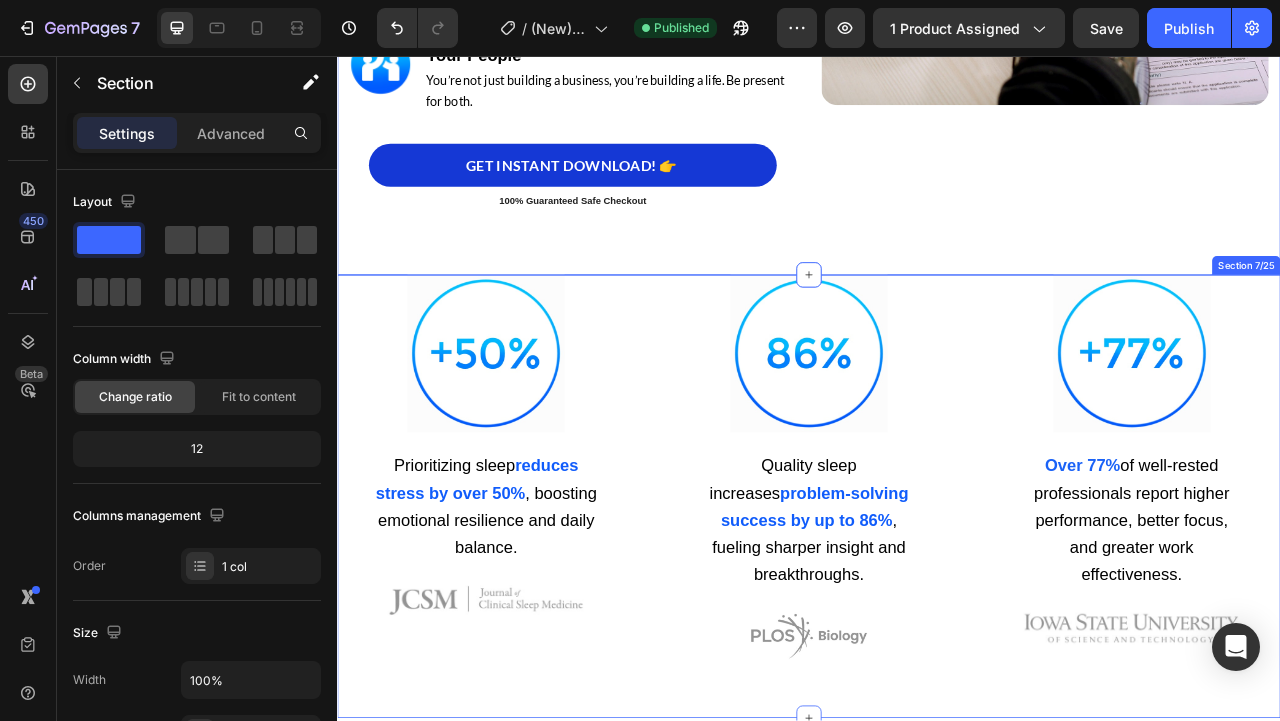 click on "Image Prioritizing sleep  reduces stress by   over [PERCENTAGE]% , boosting emotional resilience and daily balance. Text block Image Image Quality sleep increases  problem-solving success by up to [PERCENTAGE]% , fueling sharper insight and breakthroughs.  Text block Image Image Over [PERCENTAGE]%  of well-rested professionals report higher performance, better focus, and greater work effectiveness. Text block Image Section 7/[NUMBER]" at bounding box center [937, 617] 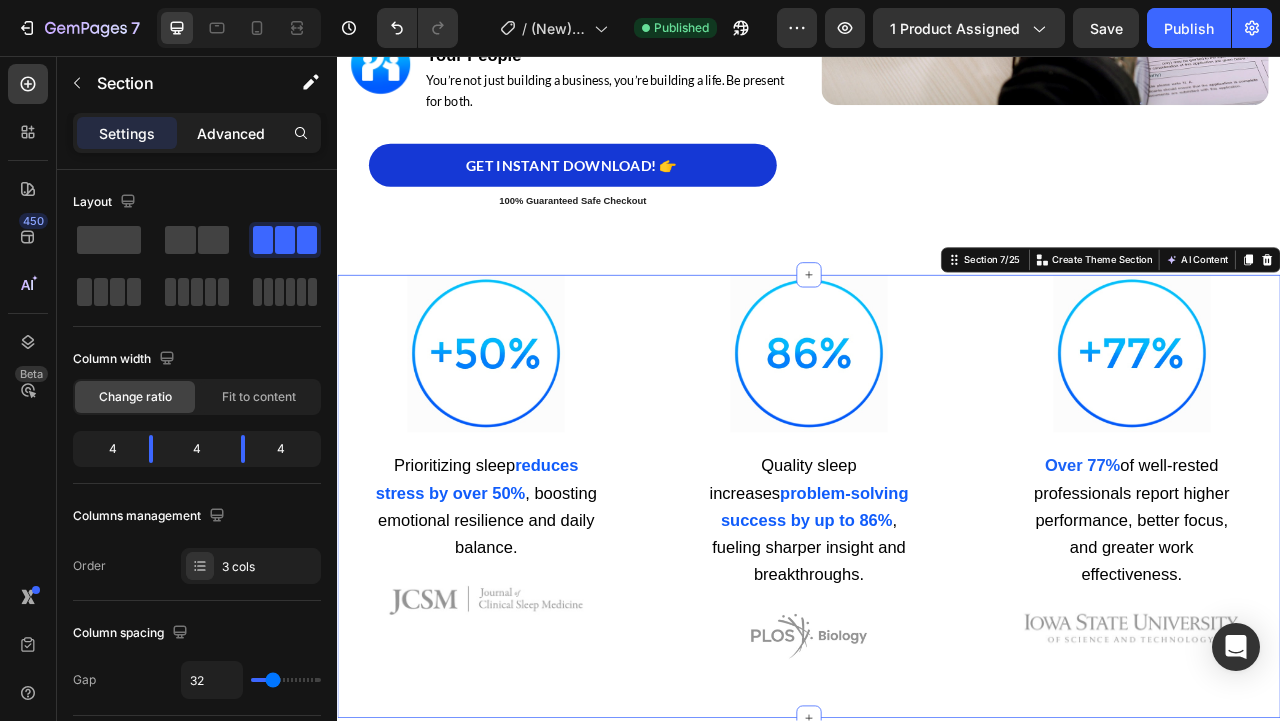 click on "Advanced" at bounding box center [231, 133] 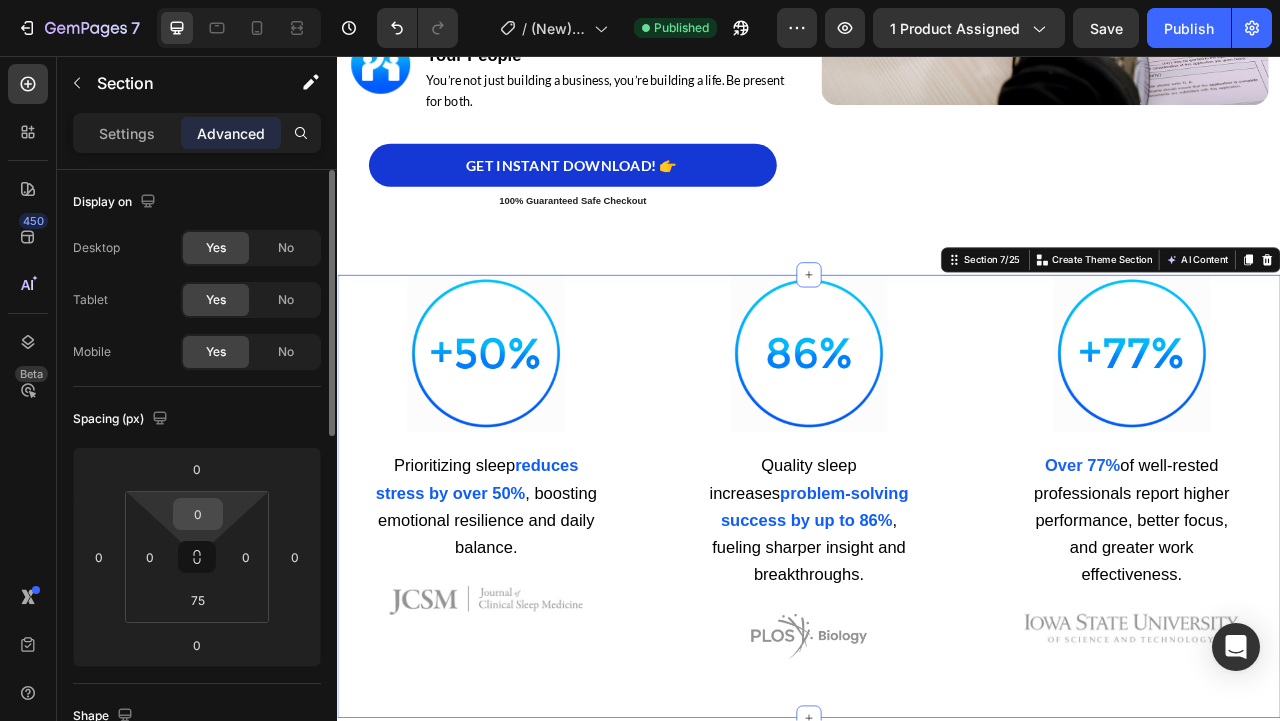 click on "0" at bounding box center (198, 514) 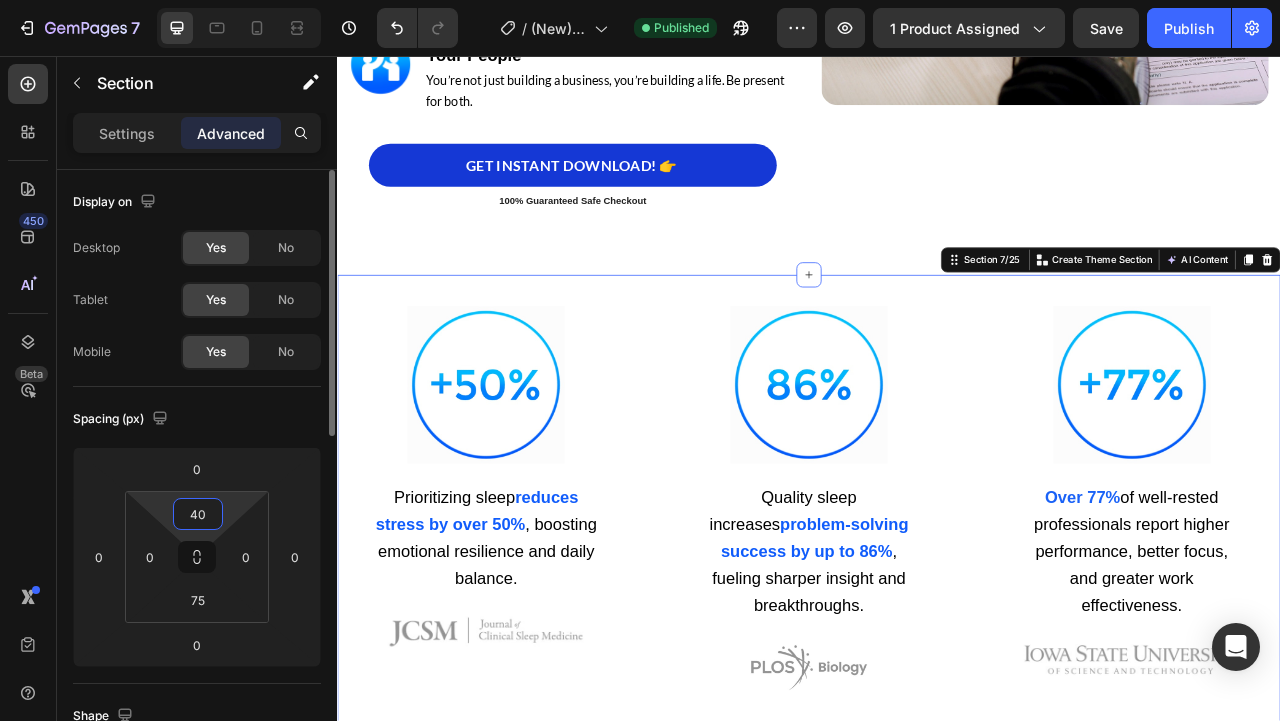 type on "4" 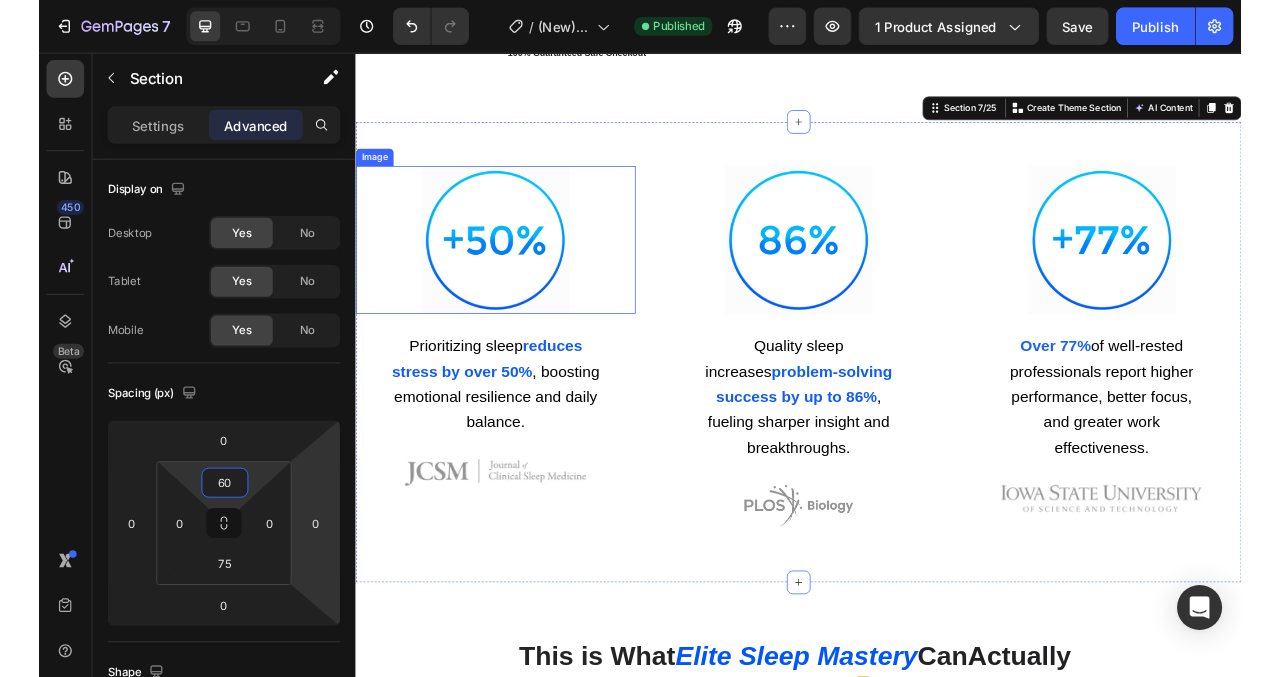 scroll, scrollTop: 4108, scrollLeft: 0, axis: vertical 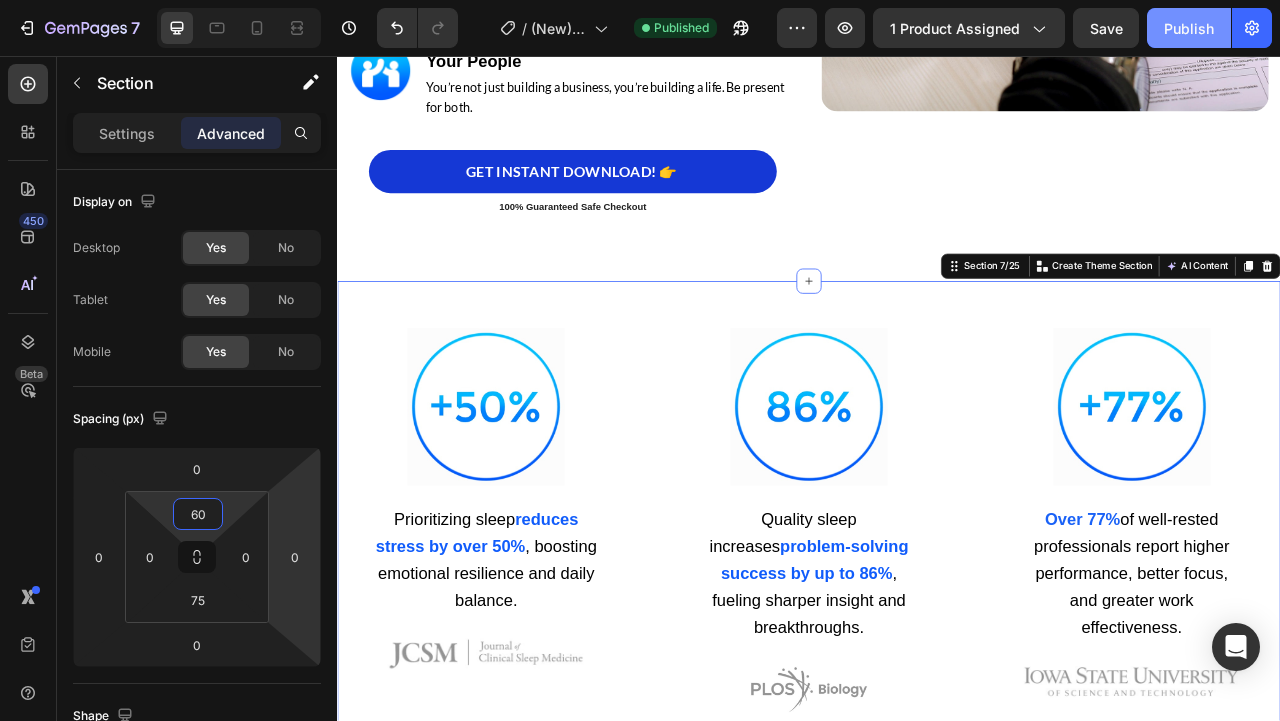 type on "60" 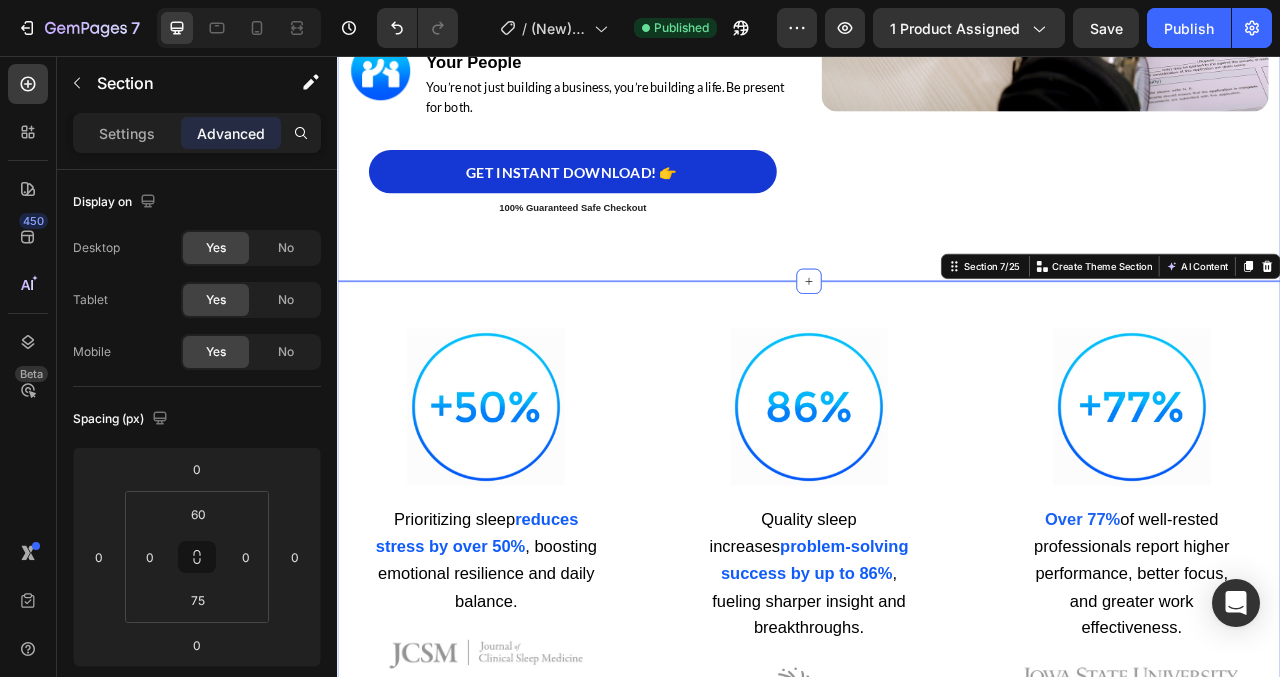 click on "Image" at bounding box center (1237, -158) 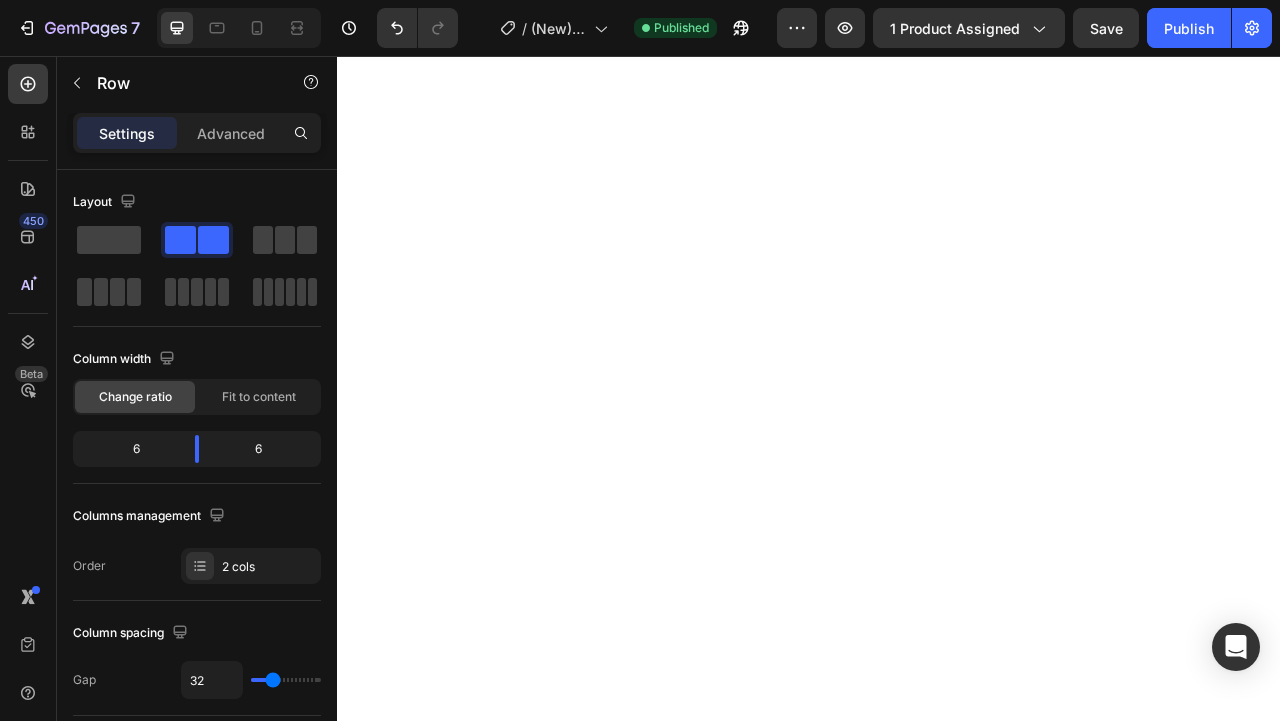 scroll, scrollTop: 5014, scrollLeft: 0, axis: vertical 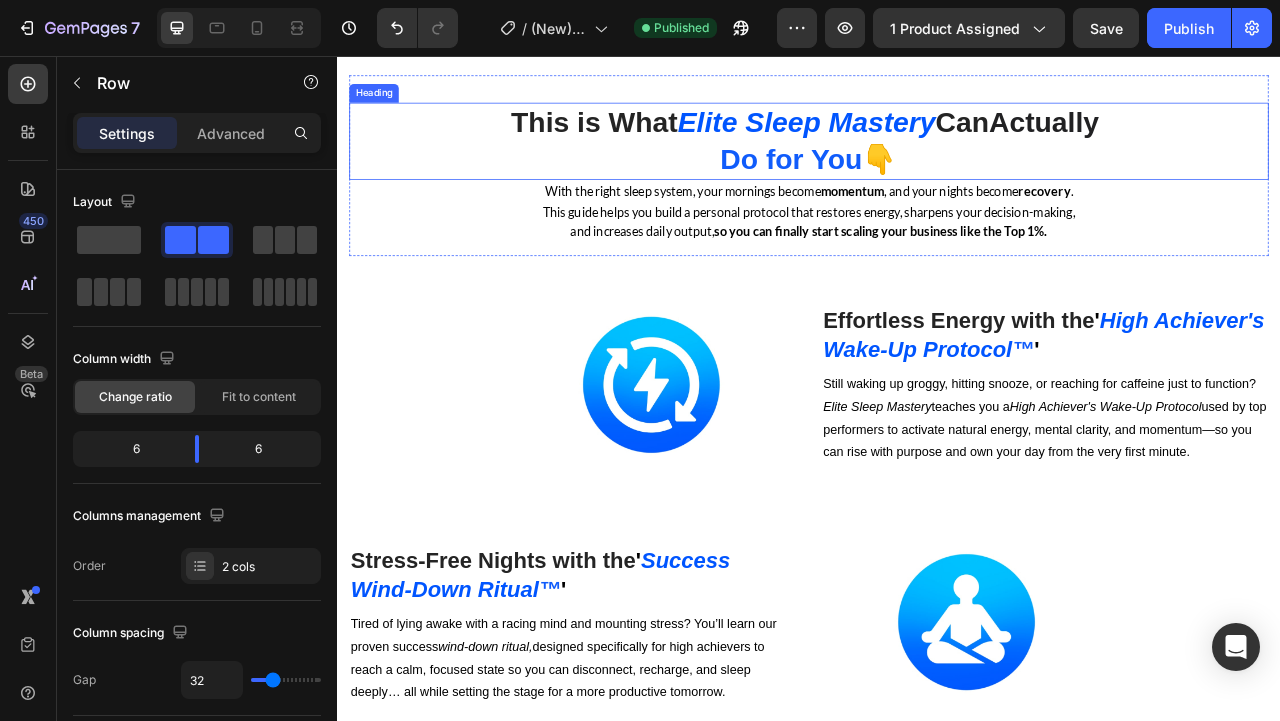 click on "Elite Sleep Mastery" at bounding box center [934, 140] 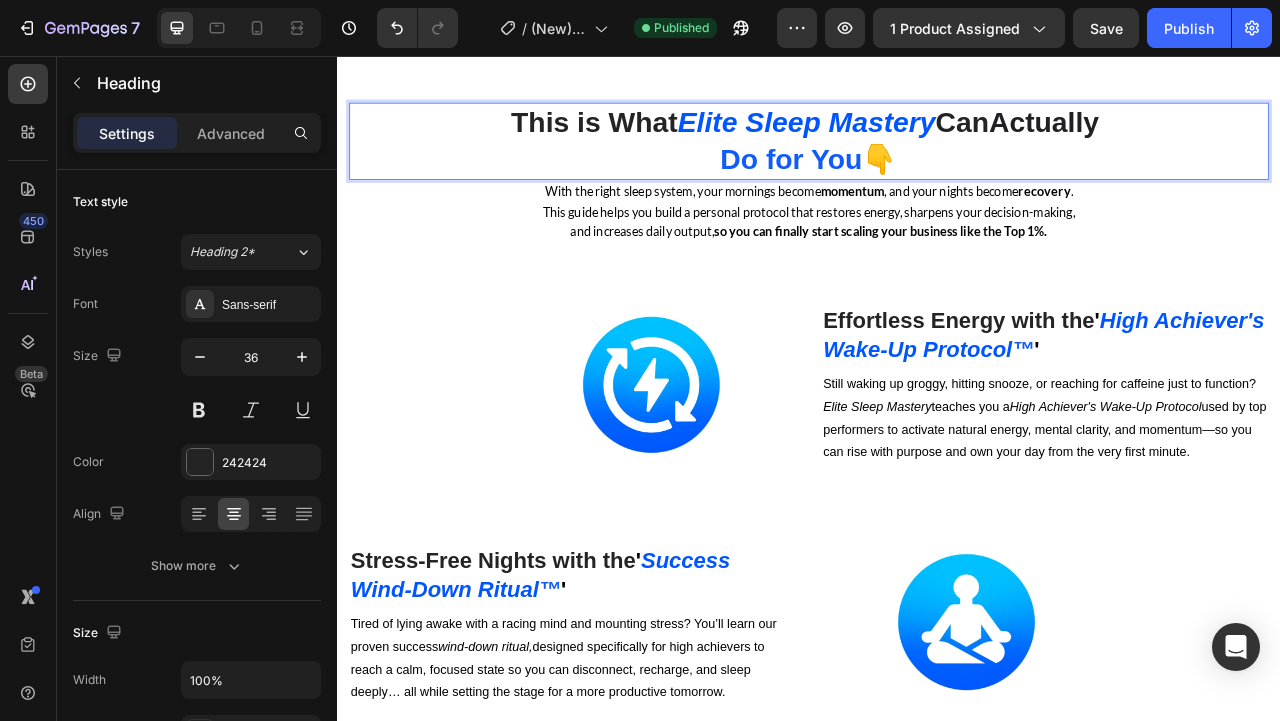 click on "Elite Sleep Mastery" at bounding box center [934, 140] 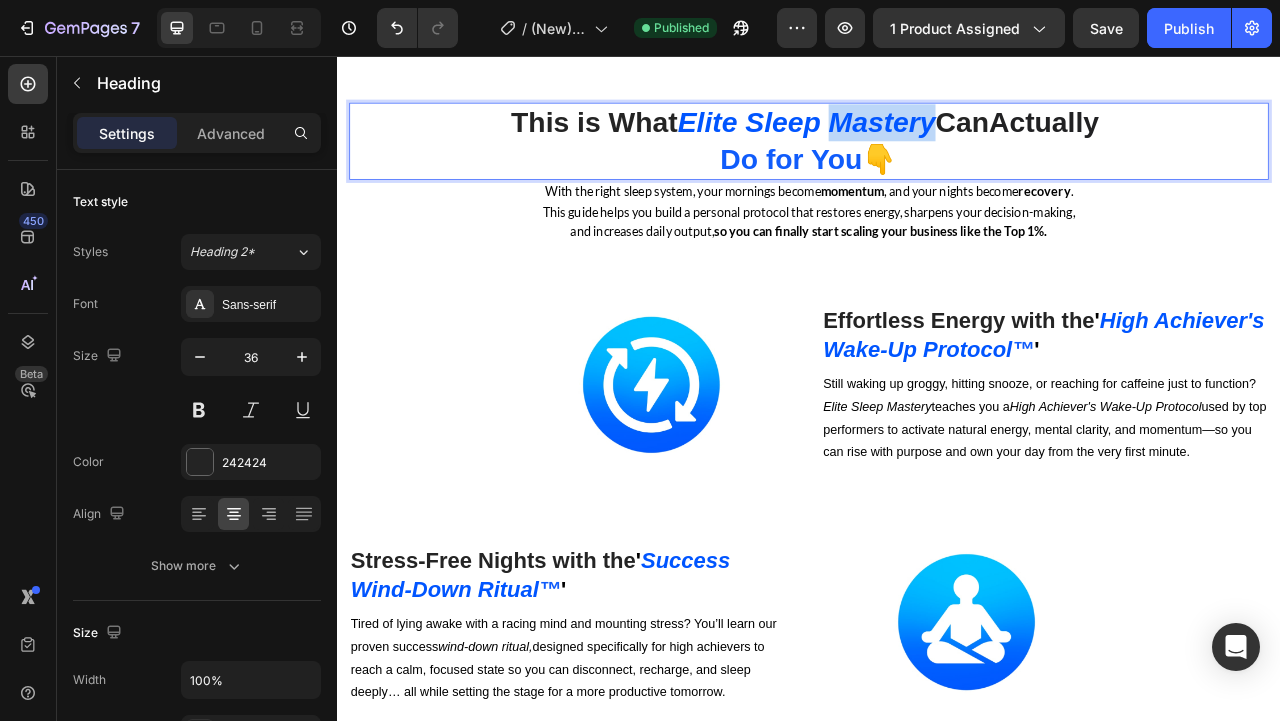 click on "Elite Sleep Mastery" at bounding box center [934, 140] 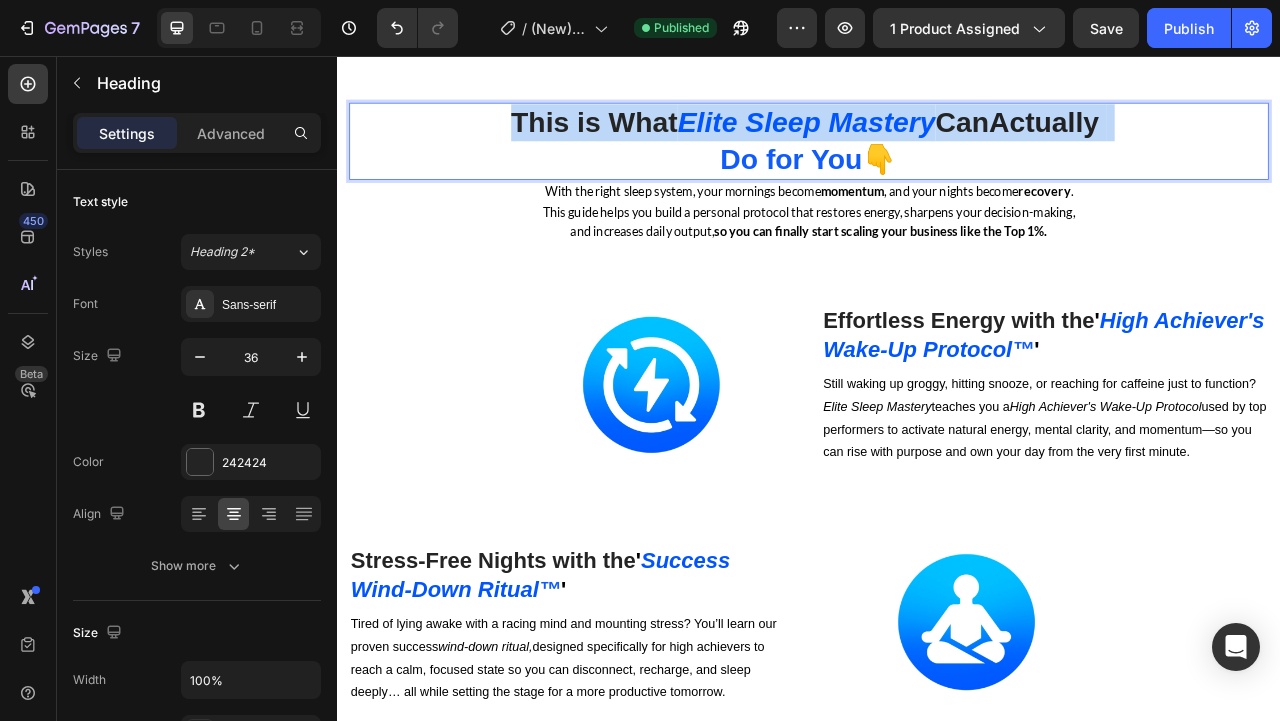click on "Elite Sleep Mastery" at bounding box center (934, 140) 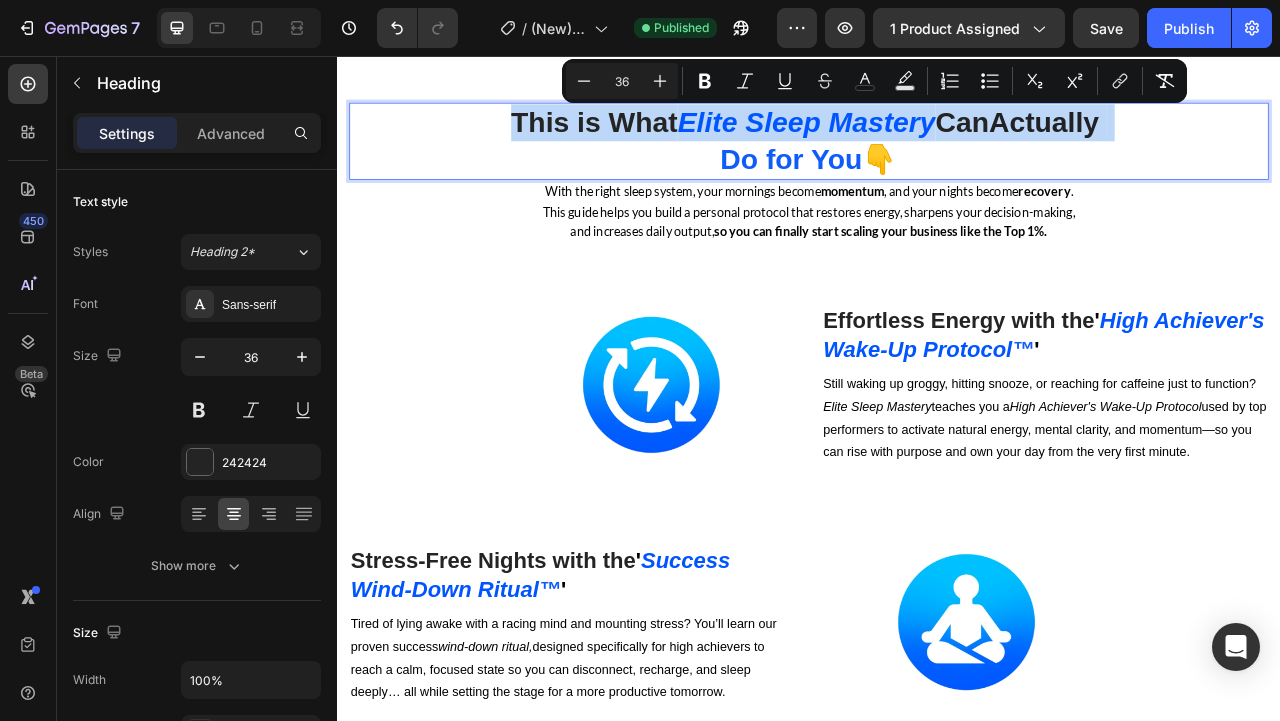 click on "Elite Sleep Mastery" at bounding box center [934, 140] 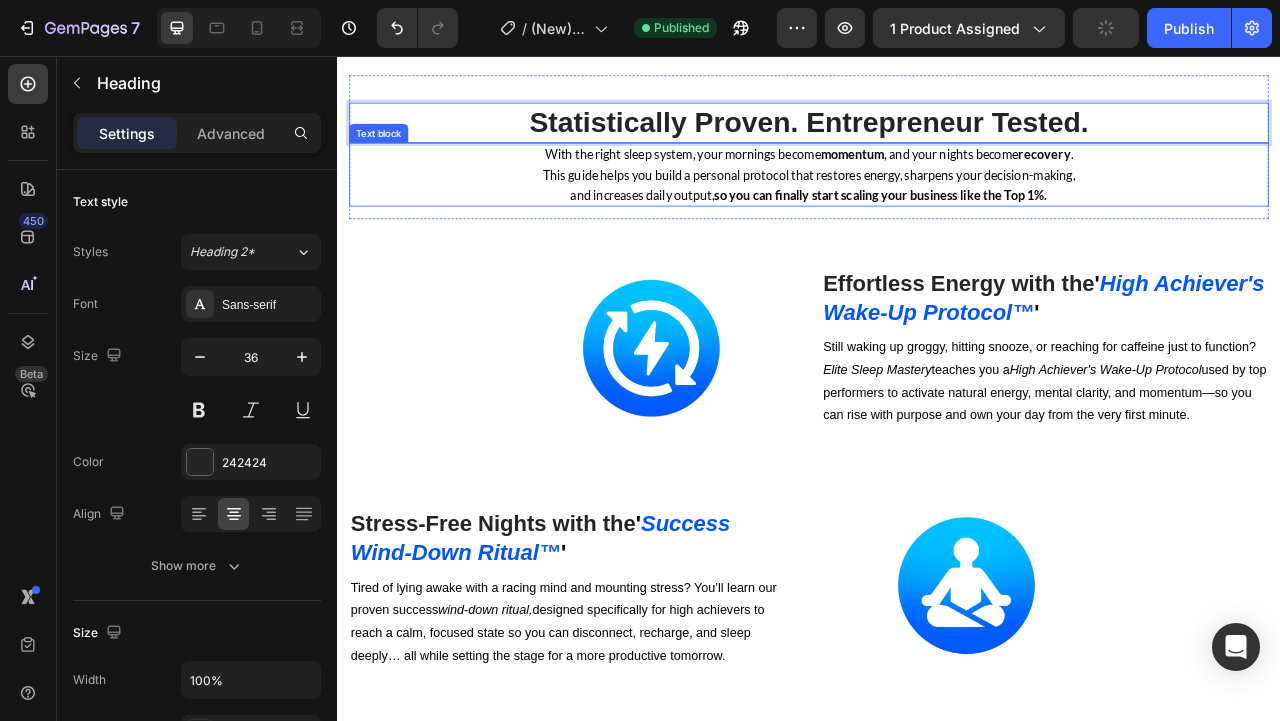 click on "Statistically Proven. Entrepreneur Tested. Heading   [NUMBER] With the right sleep system, your mornings become  momentum , and your nights become  recovery . This guide helps you build a personal protocol that restores energy, sharpens your decision-making, and increases daily output,  so you can finally start scaling your business like the Top 1%. Text block Row" at bounding box center [937, 172] 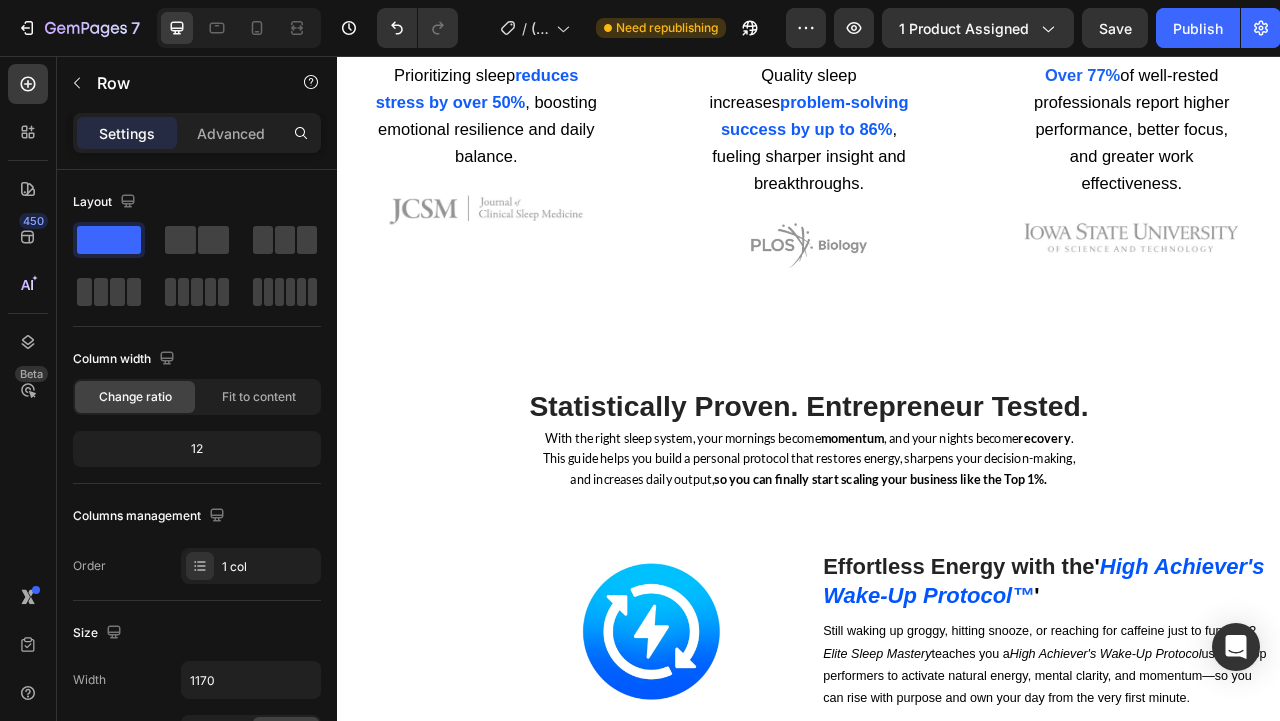 scroll, scrollTop: 4723, scrollLeft: 0, axis: vertical 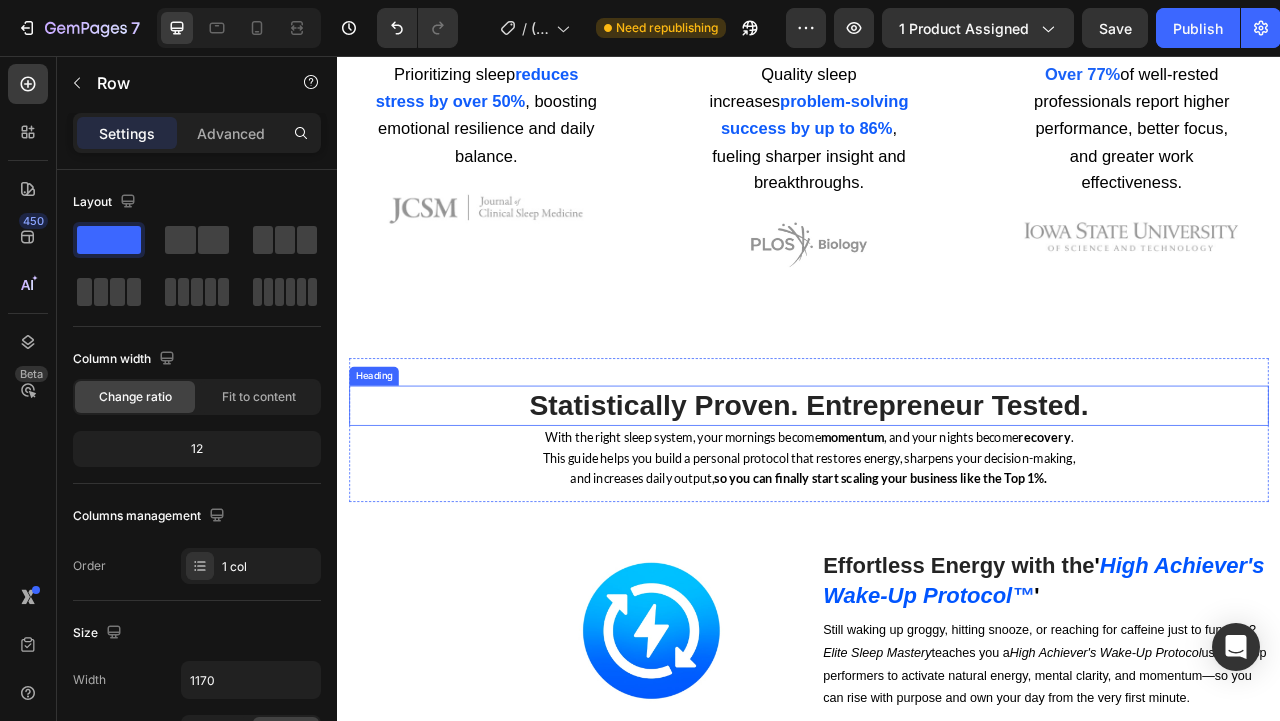 click on "Statistically Proven. Entrepreneur Tested." at bounding box center [937, 501] 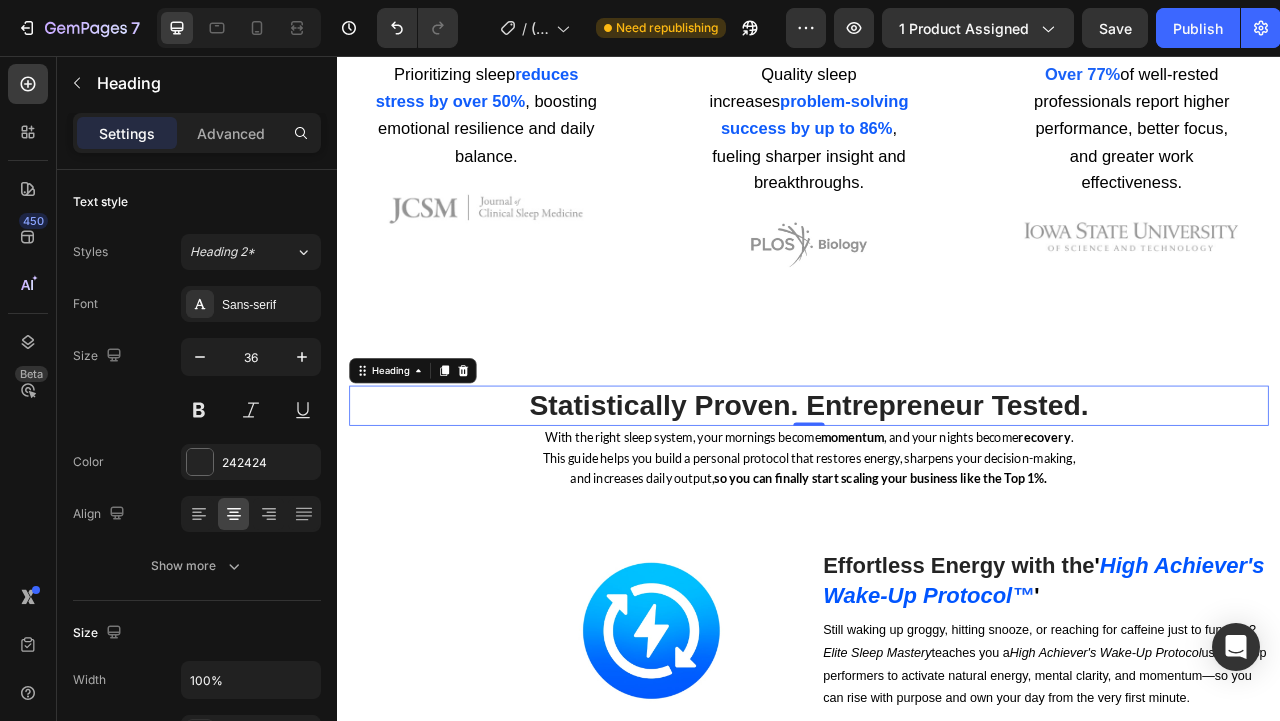click on "Statistically Proven. Entrepreneur Tested." at bounding box center [937, 501] 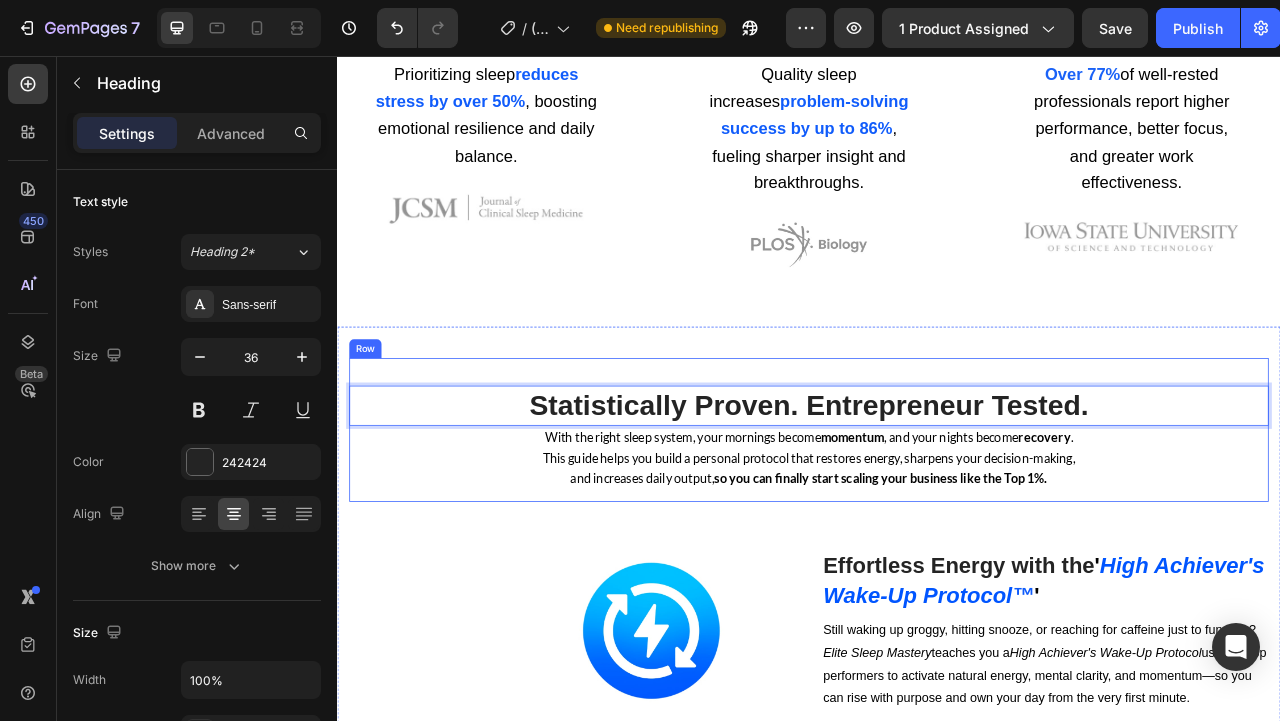 click on "Statistically Proven. Entrepreneur Tested. Heading   [NUMBER] With the right sleep system, your mornings become  momentum , and your nights become  recovery . This guide helps you build a personal protocol that restores energy, sharpens your decision-making, and increases daily output,  so you can finally start scaling your business like the Top 1%. Text block" at bounding box center [937, 524] 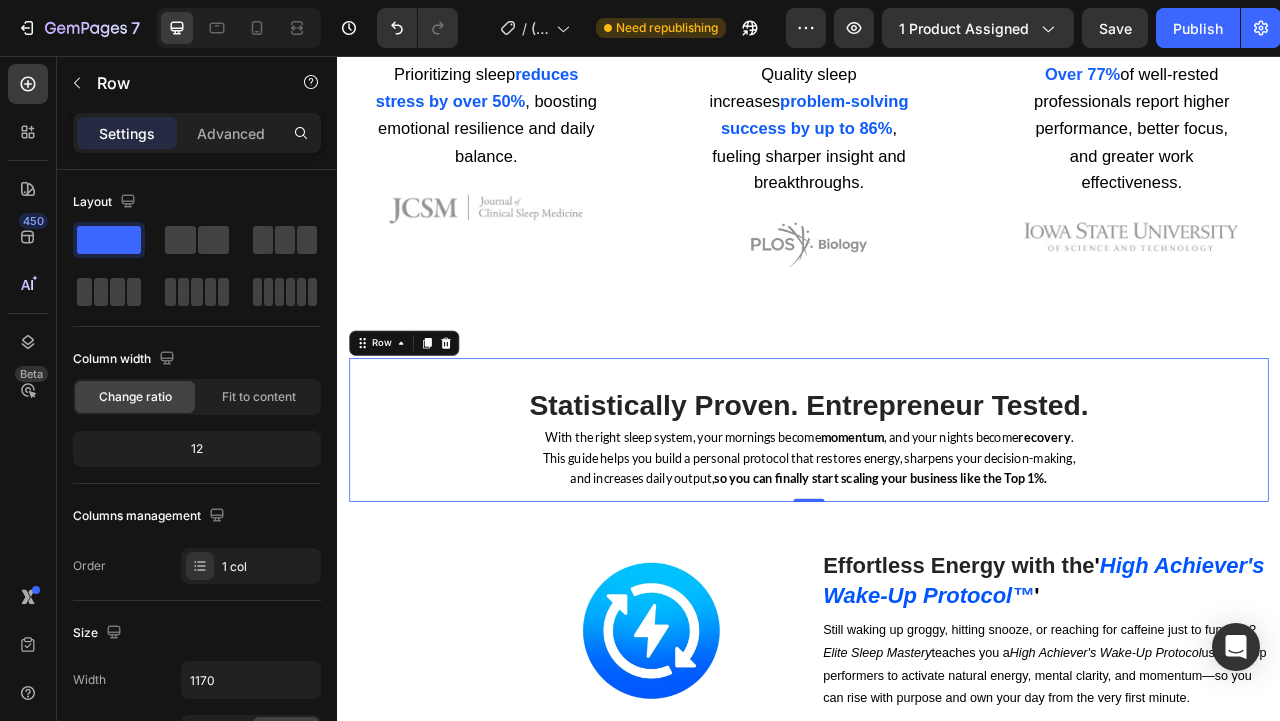click on "Statistically Proven. Entrepreneur Tested." at bounding box center [937, 501] 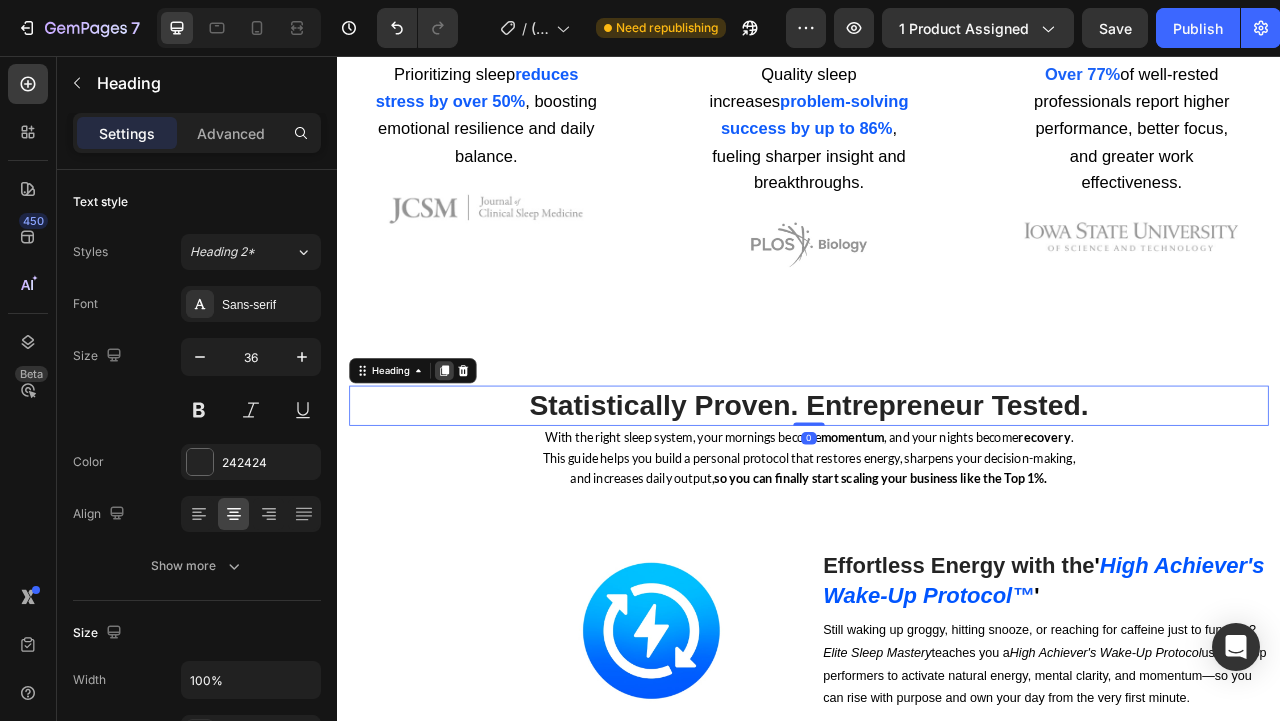 click 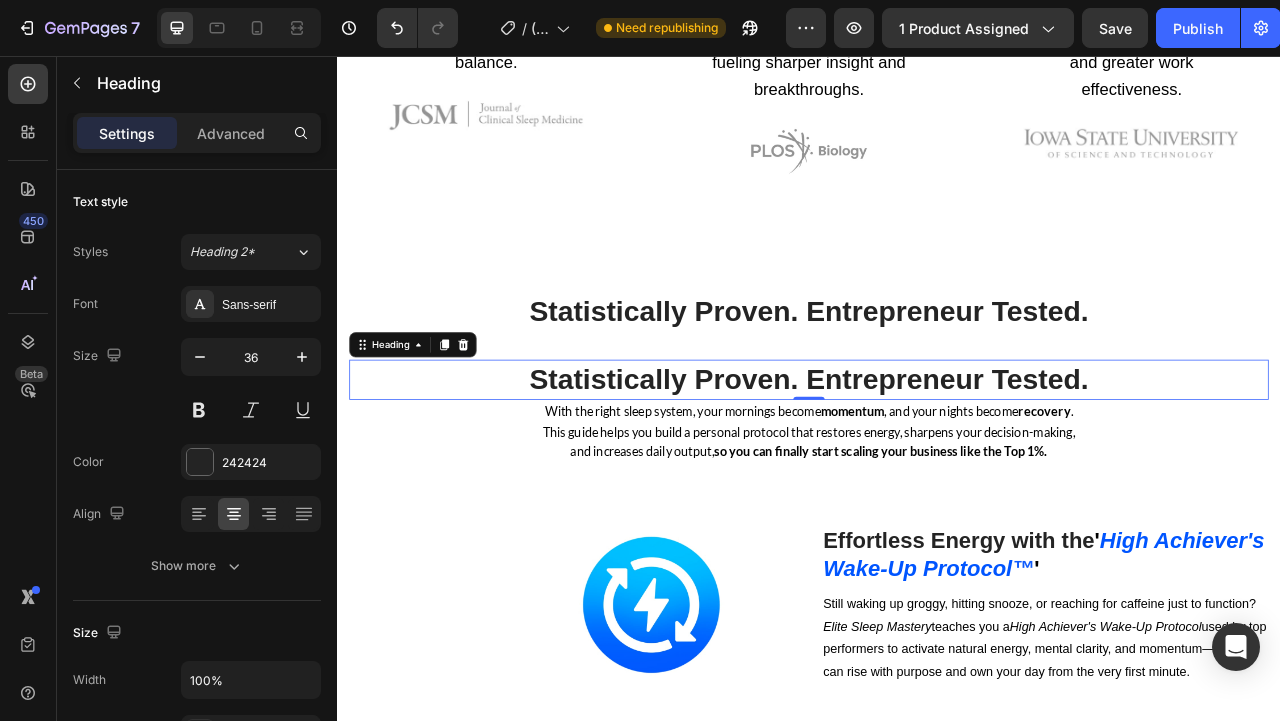 scroll, scrollTop: 4907, scrollLeft: 0, axis: vertical 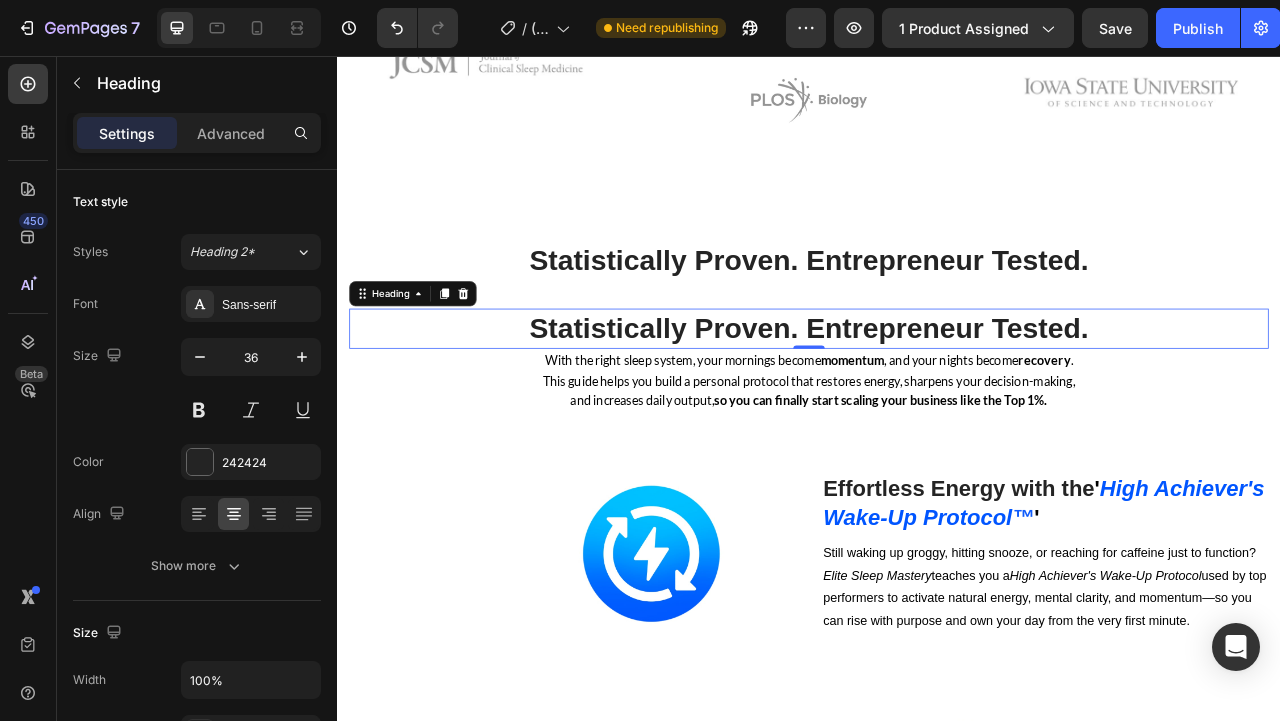 click on "Statistically Proven. Entrepreneur Tested." at bounding box center [937, 403] 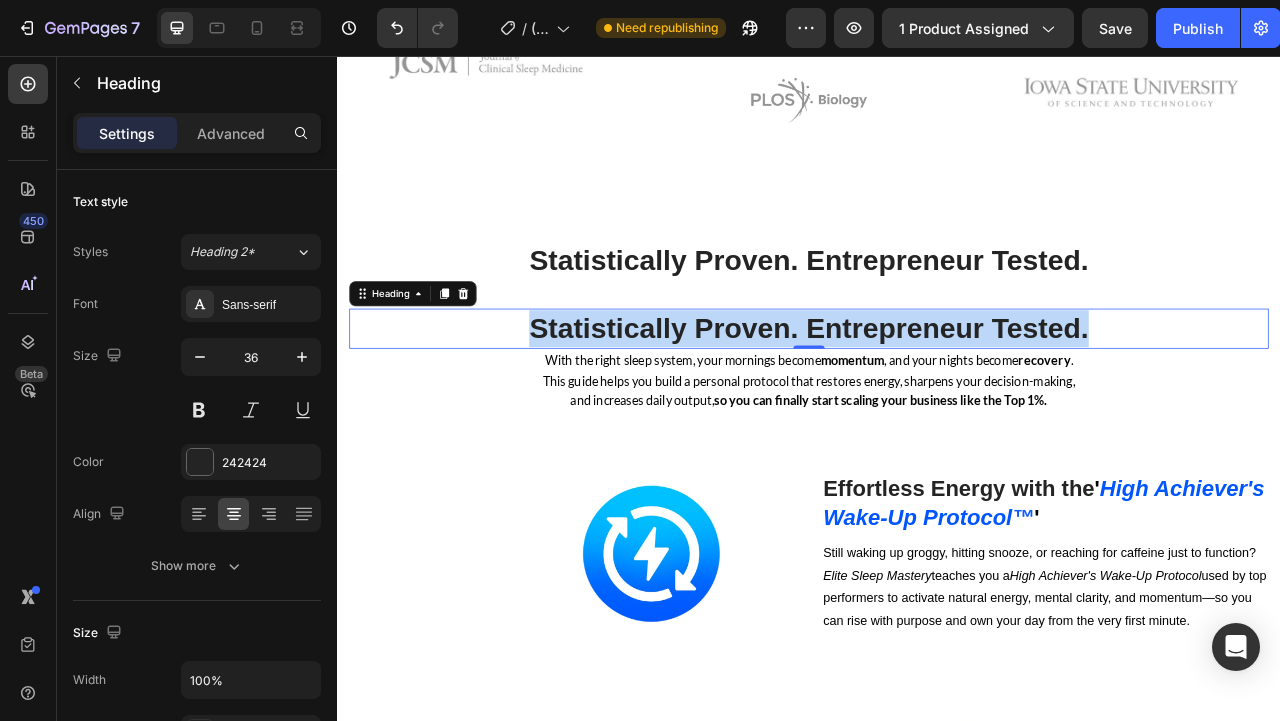 click on "Statistically Proven. Entrepreneur Tested." at bounding box center [937, 403] 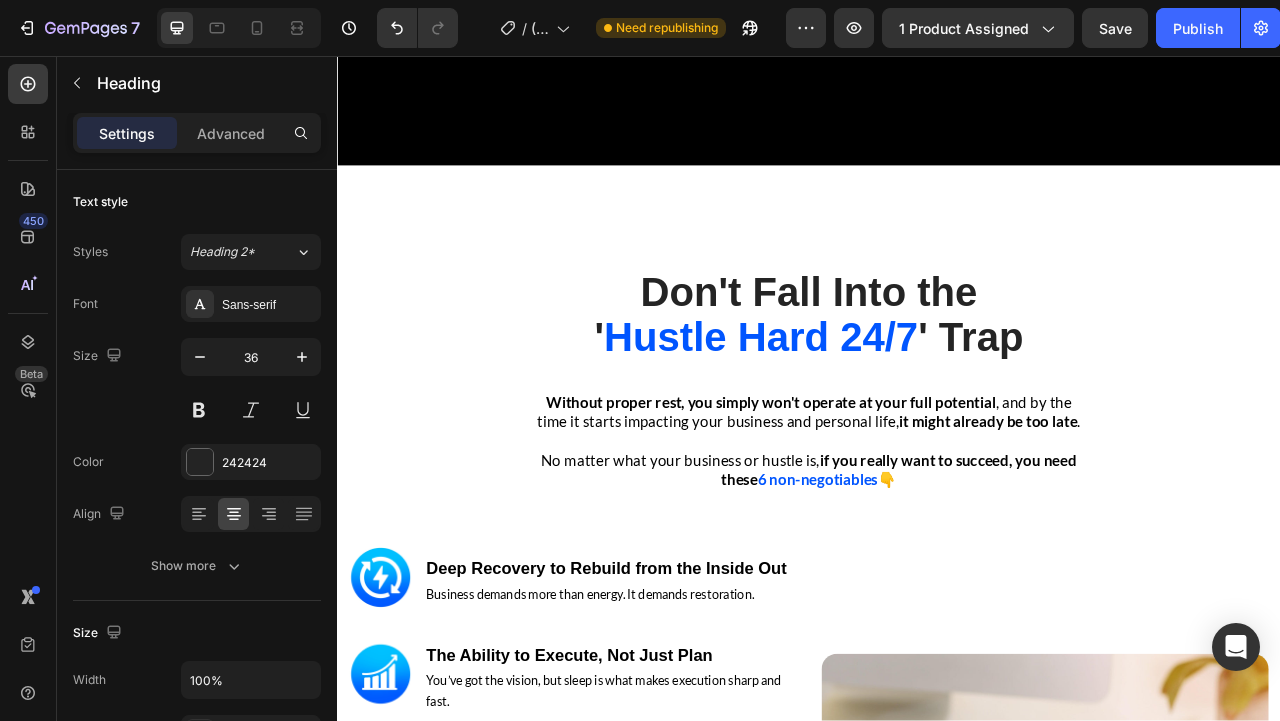 scroll, scrollTop: 3172, scrollLeft: 0, axis: vertical 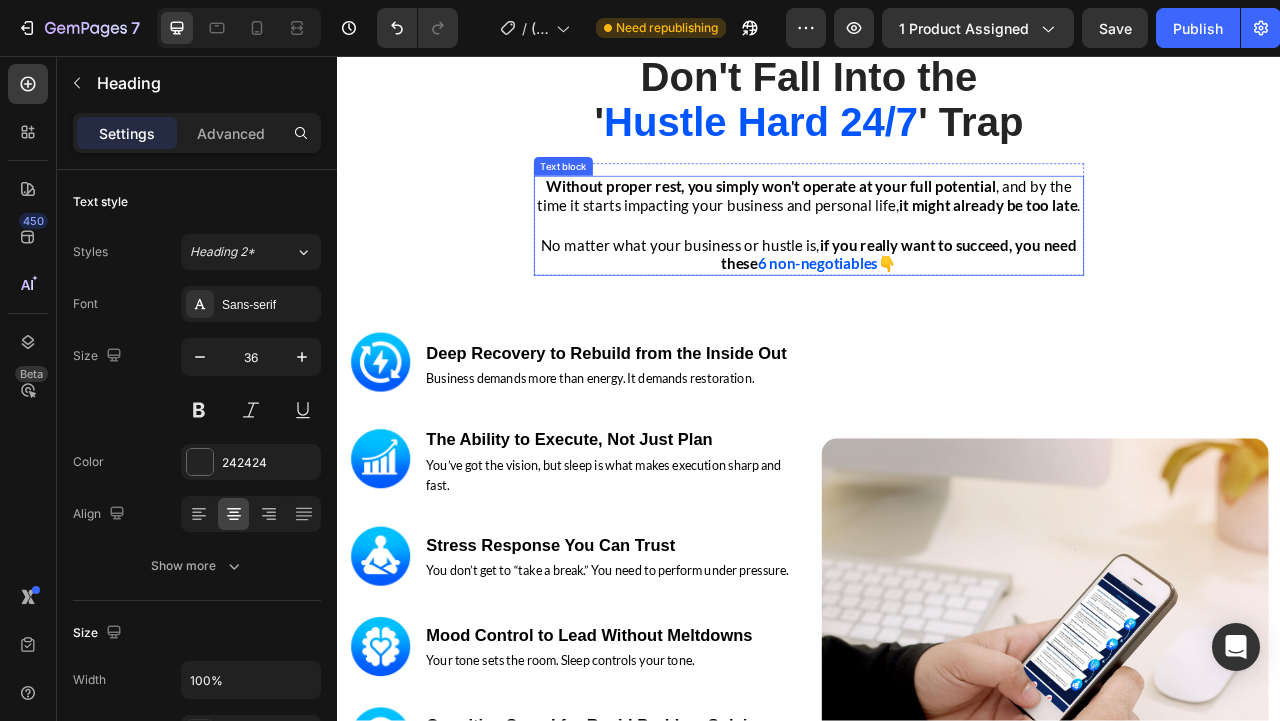 click on "No matter what your business or hustle is,  if you really want to succeed, you need these  6 non-negotiables 👇" at bounding box center (937, 309) 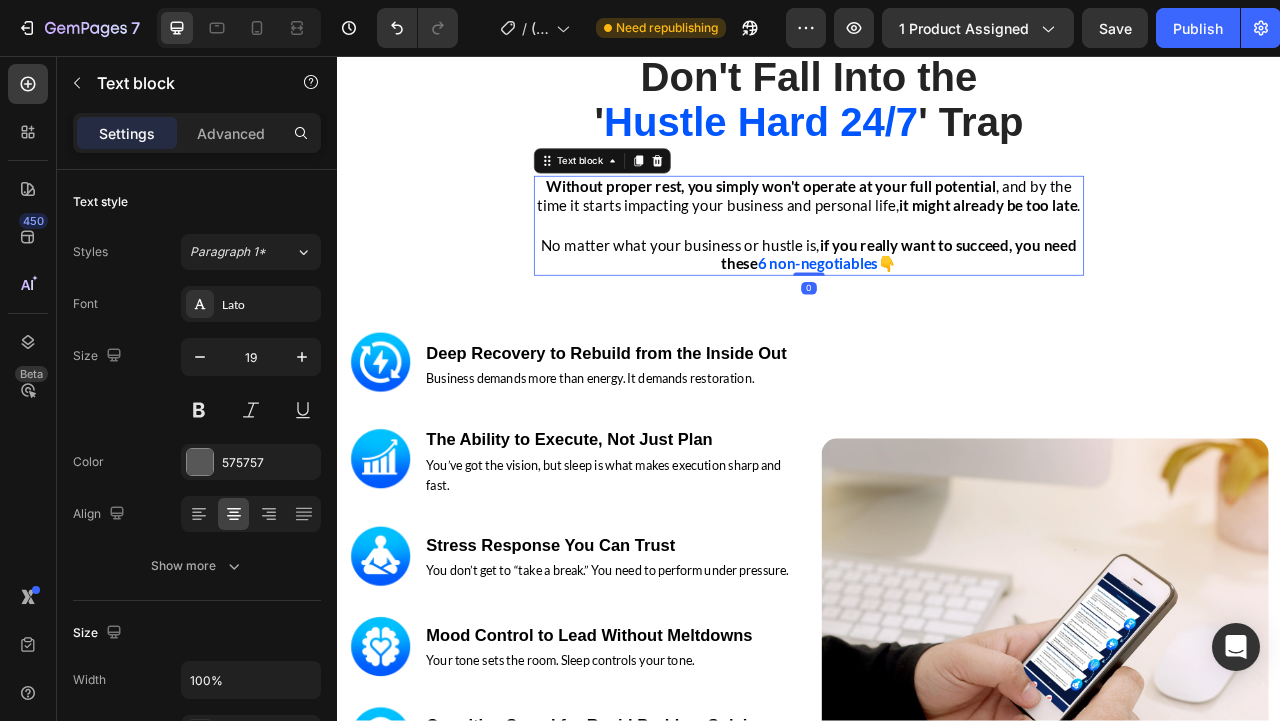 click on "No matter what your business or hustle is,  if you really want to succeed, you need these  6 non-negotiables 👇" at bounding box center [937, 309] 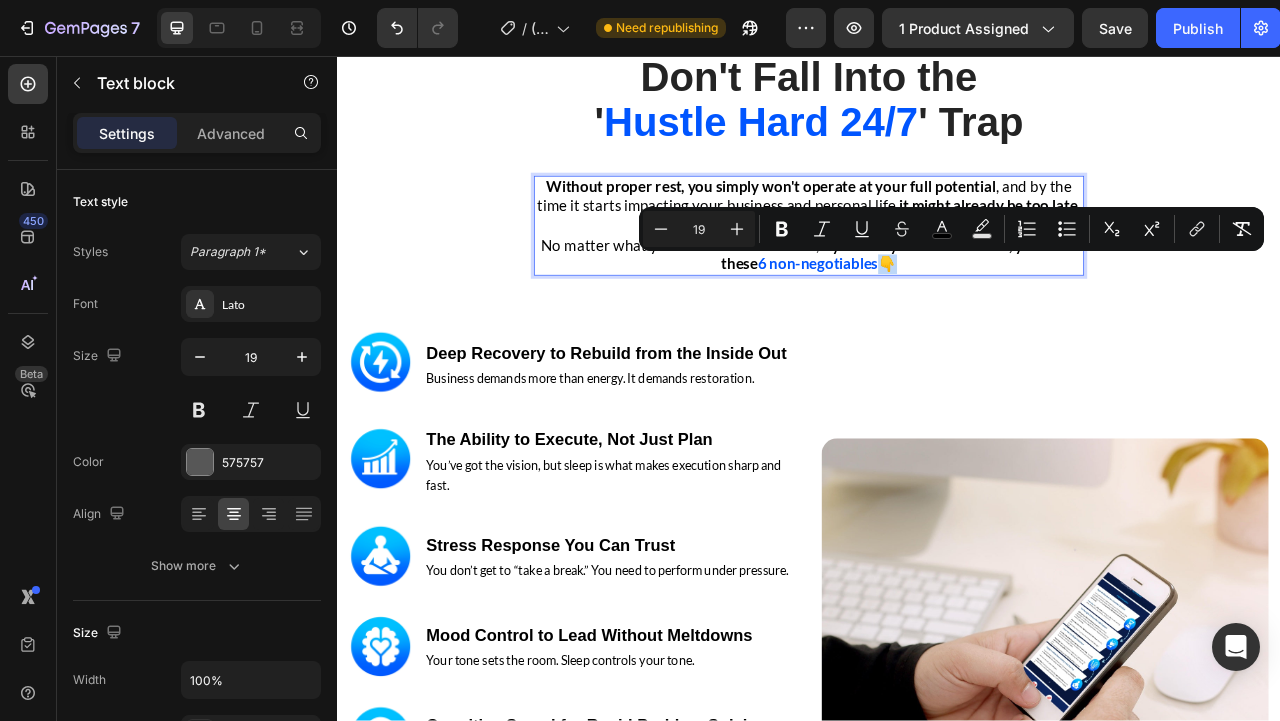 copy on "👇" 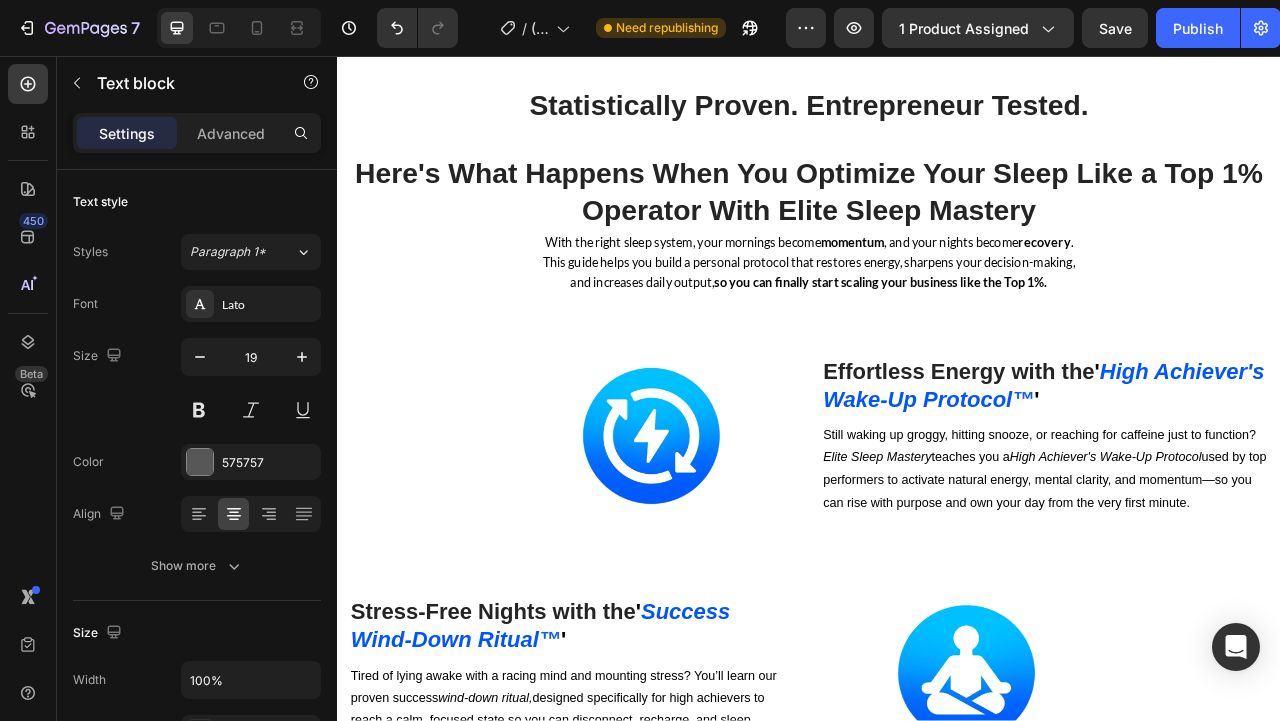 scroll, scrollTop: 4958, scrollLeft: 0, axis: vertical 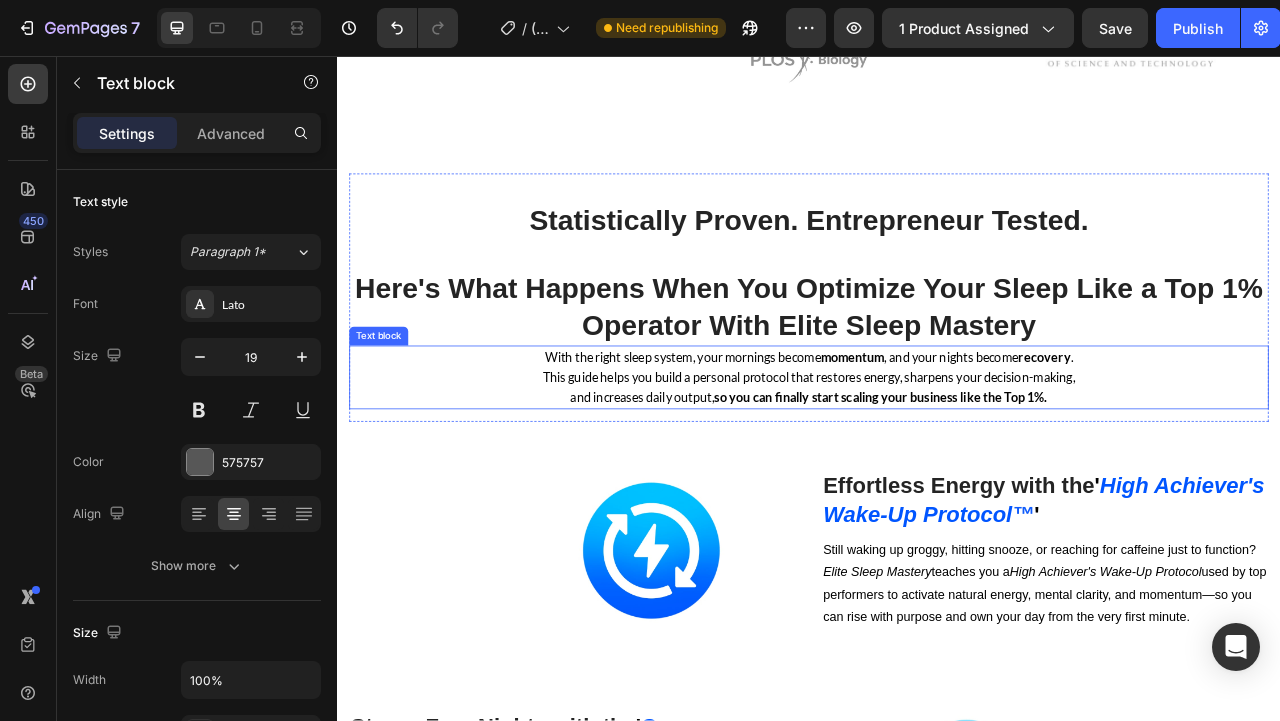 click on "Here's What Happens When You Optimize Your Sleep Like a Top 1% Operator With Elite Sleep Mastery" at bounding box center (937, 376) 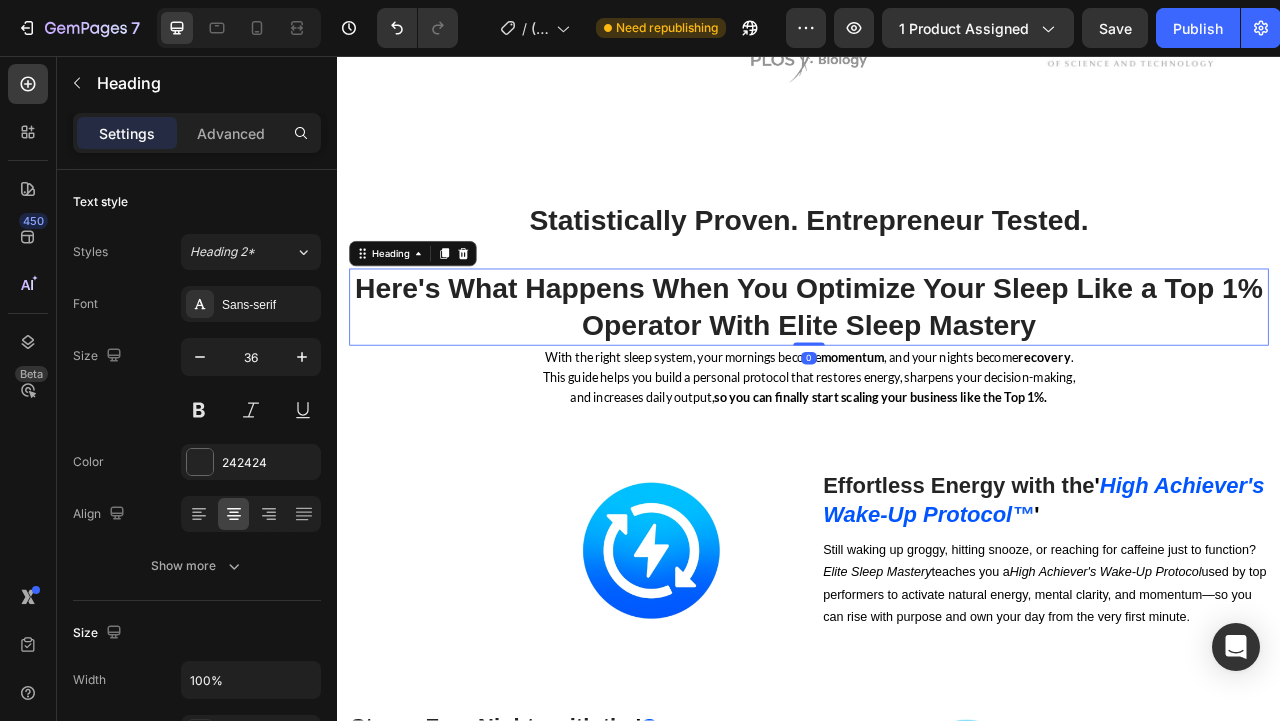 click on "Here's What Happens When You Optimize Your Sleep Like a Top 1% Operator With Elite Sleep Mastery" at bounding box center (937, 376) 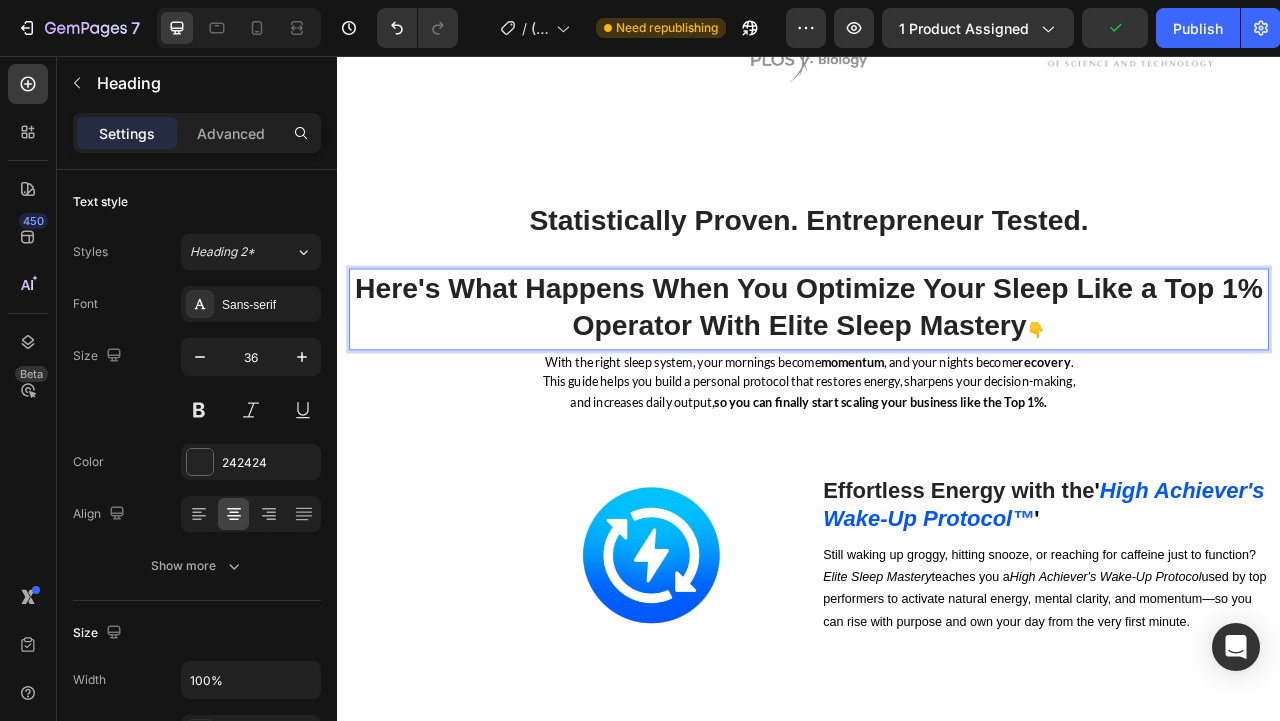 click on "Here's What Happens When You Optimize Your Sleep Like a Top 1% Operator With Elite Sleep Mastery  👇" at bounding box center (937, 379) 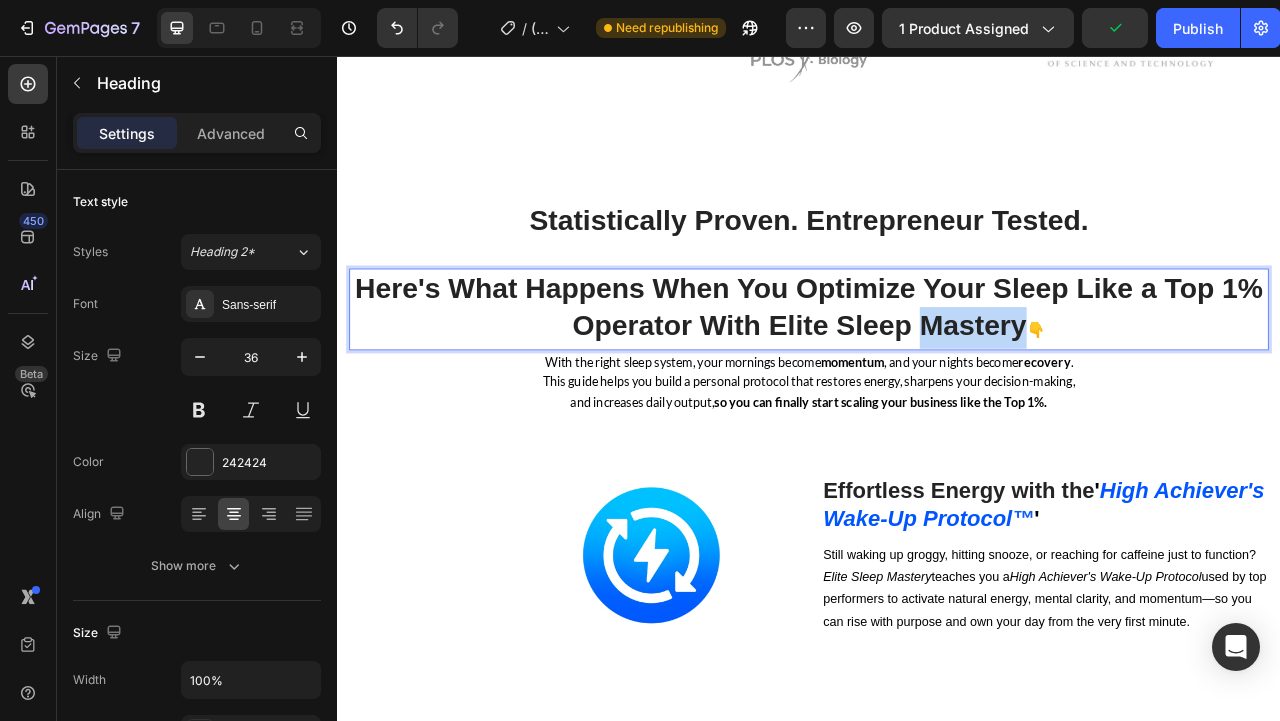 click on "Here's What Happens When You Optimize Your Sleep Like a Top 1% Operator With Elite Sleep Mastery  👇" at bounding box center [937, 379] 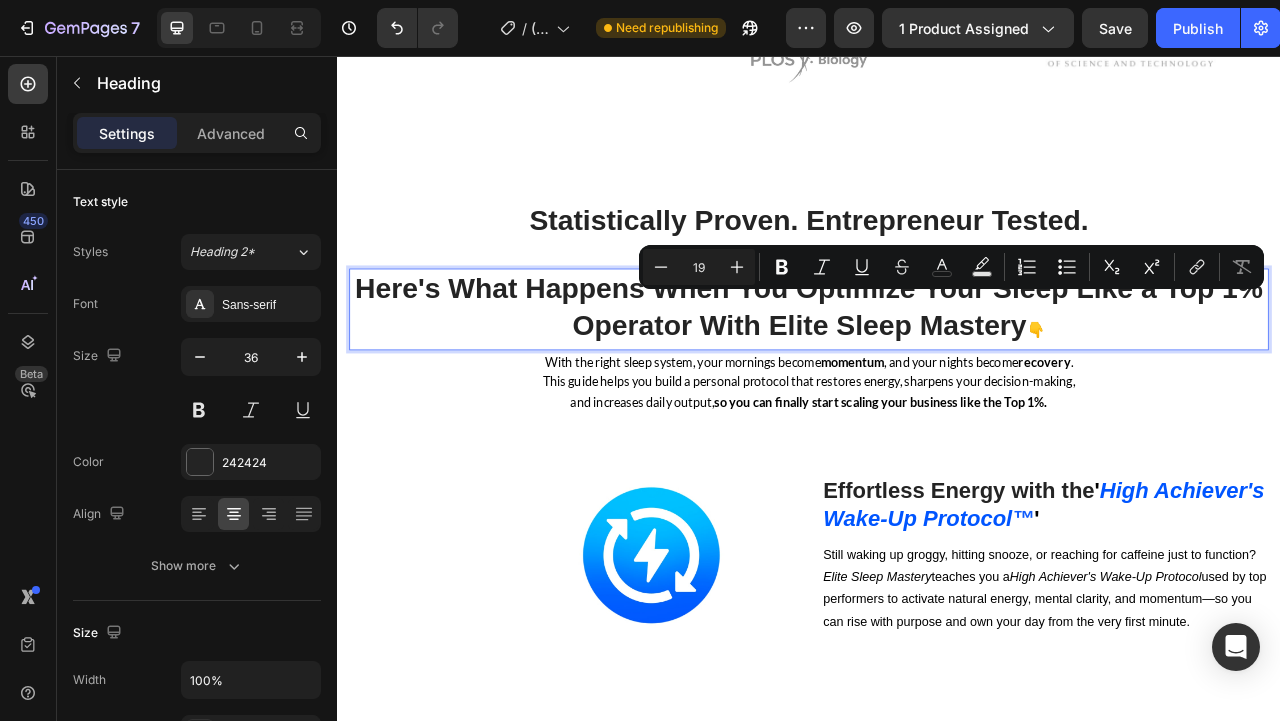 click on "Here's What Happens When You Optimize Your Sleep Like a Top 1% Operator With Elite Sleep Mastery  👇" at bounding box center (937, 379) 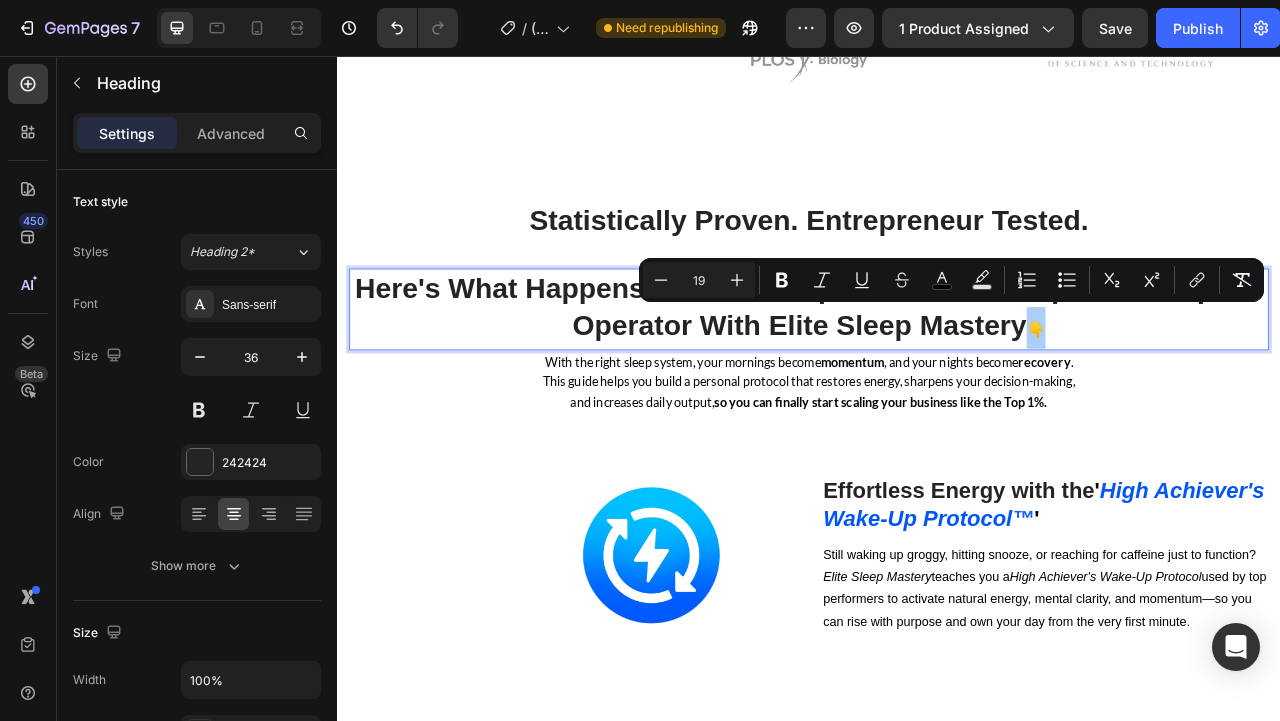 click on "19" at bounding box center (699, 280) 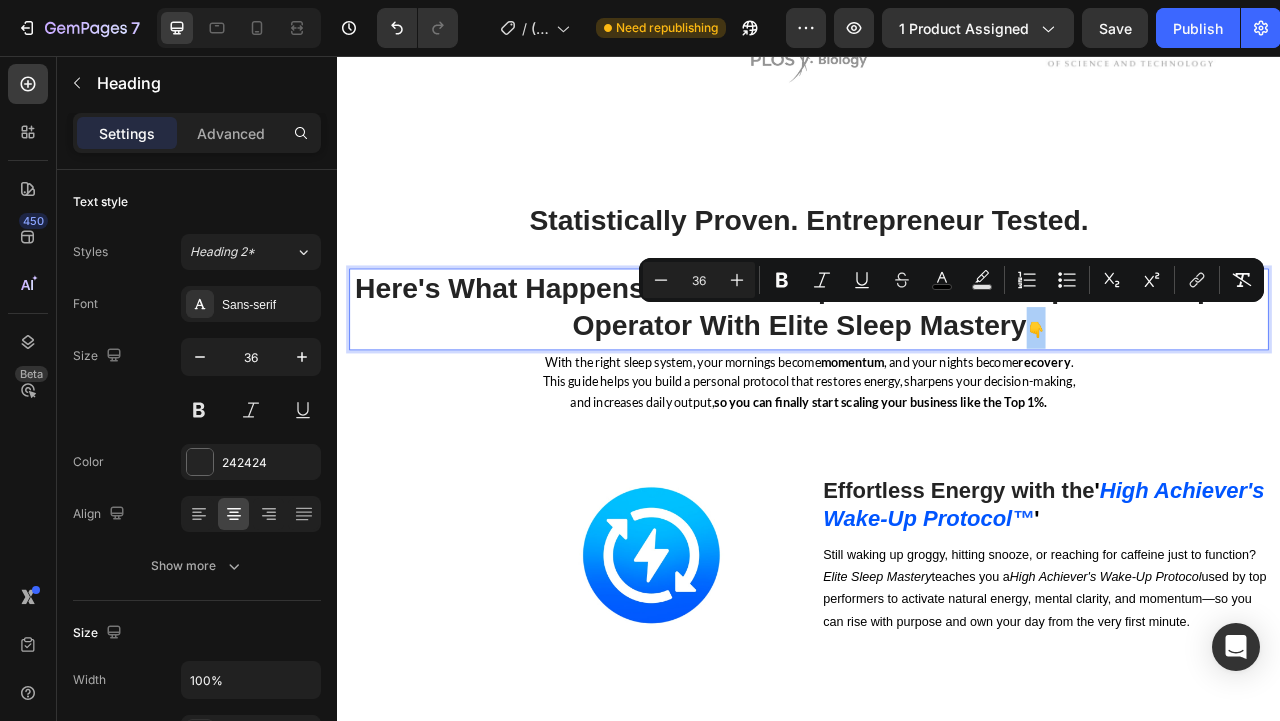 type on "36" 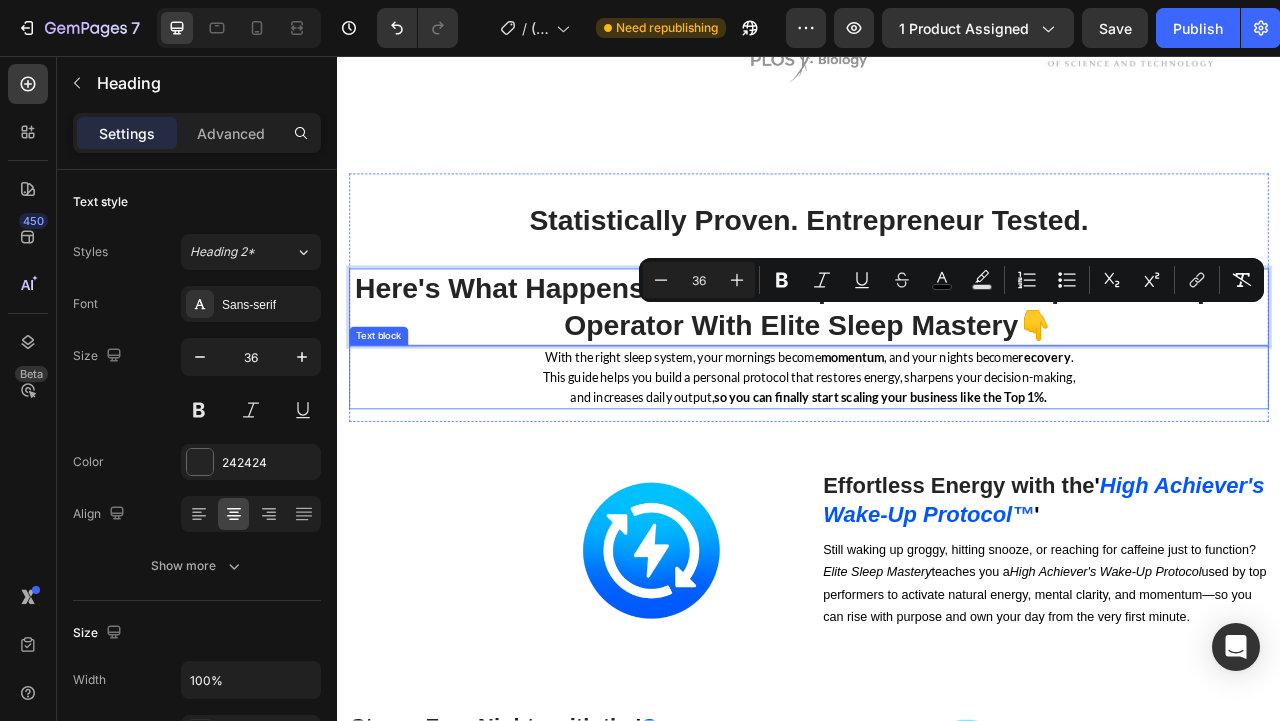 click on "Image Effortless Energy with the  ' High Achiever's Wake-Up Protocol ™ ' Heading Still waking up groggy, hitting snooze, or reaching for caffeine just to function?  Elite Sleep Mastery  teaches you a  High Achiever's Wake-Up Protocol  used by top performers to activate natural energy, mental clarity, and momentum—so you can rise with purpose and own your day from the very first minute. Text block Row" at bounding box center [937, 670] 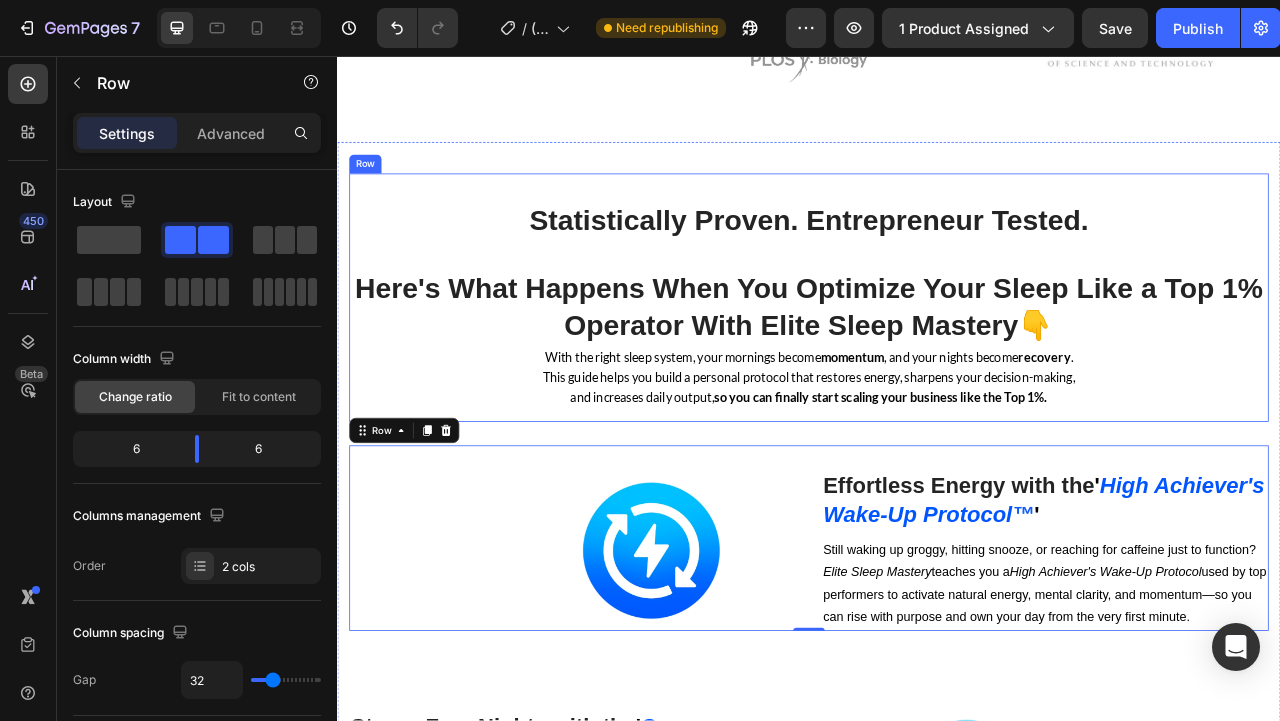 click on "With the right sleep system, your mornings become  momentum , and your nights become  recovery . This guide helps you build a personal protocol that restores energy, sharpens your decision-making, and increases daily output,  so you can finally start scaling your business like the Top 1%." at bounding box center [937, 465] 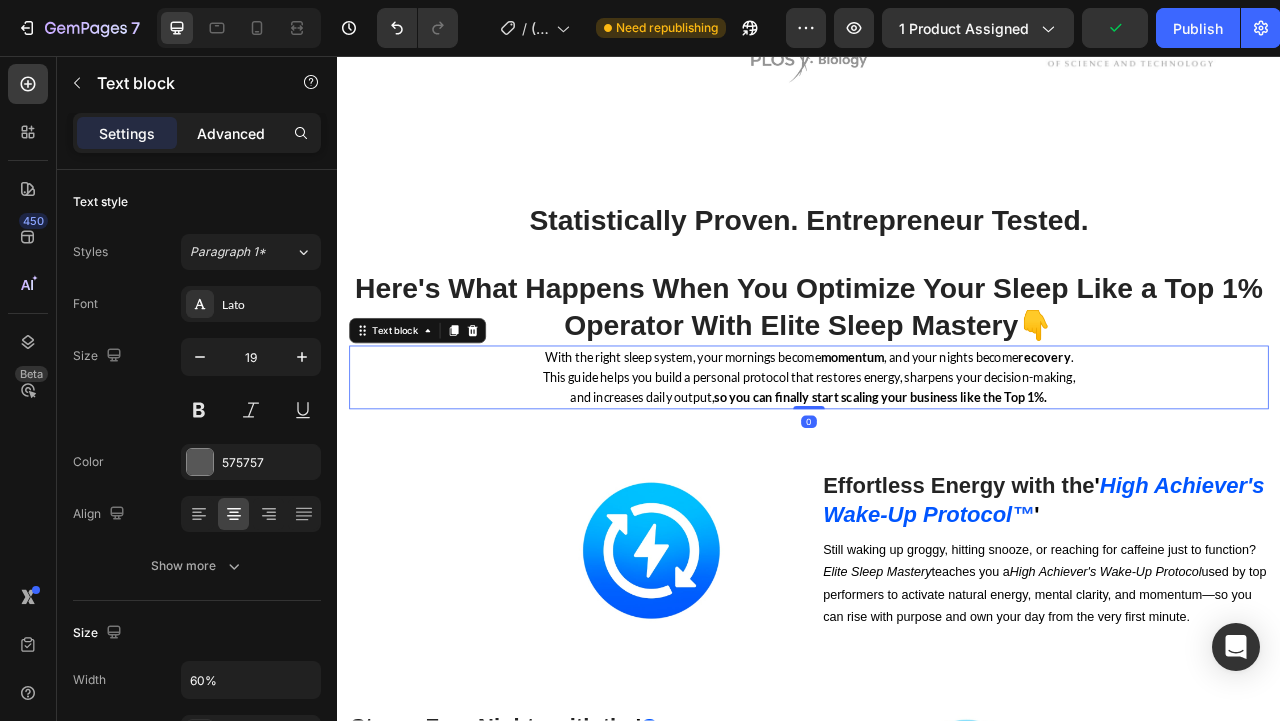 click on "Advanced" 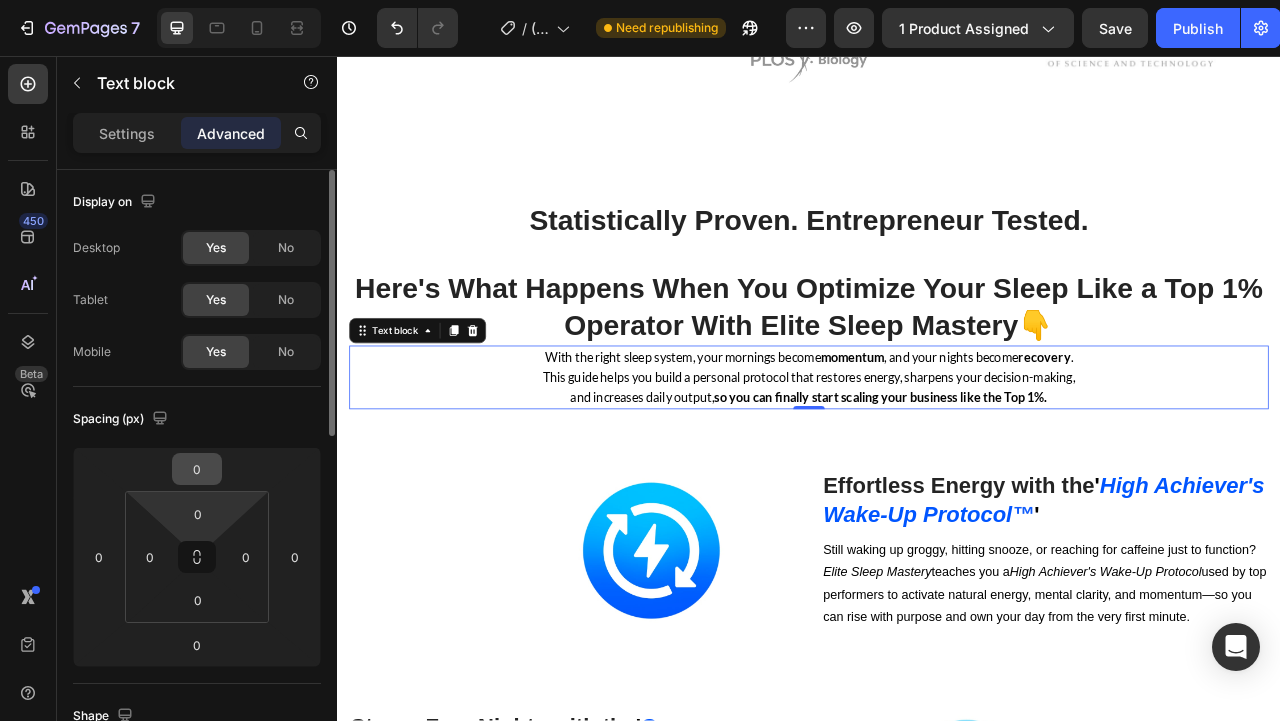 click on "0" at bounding box center [197, 469] 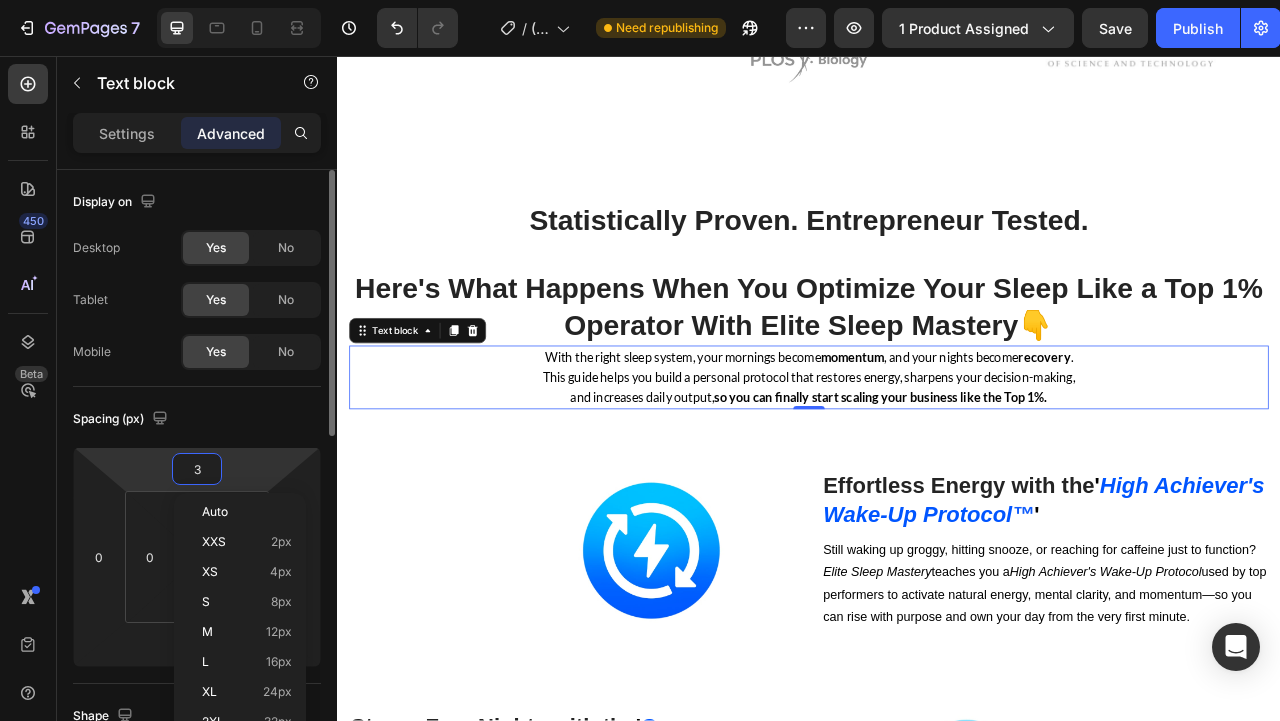 type on "30" 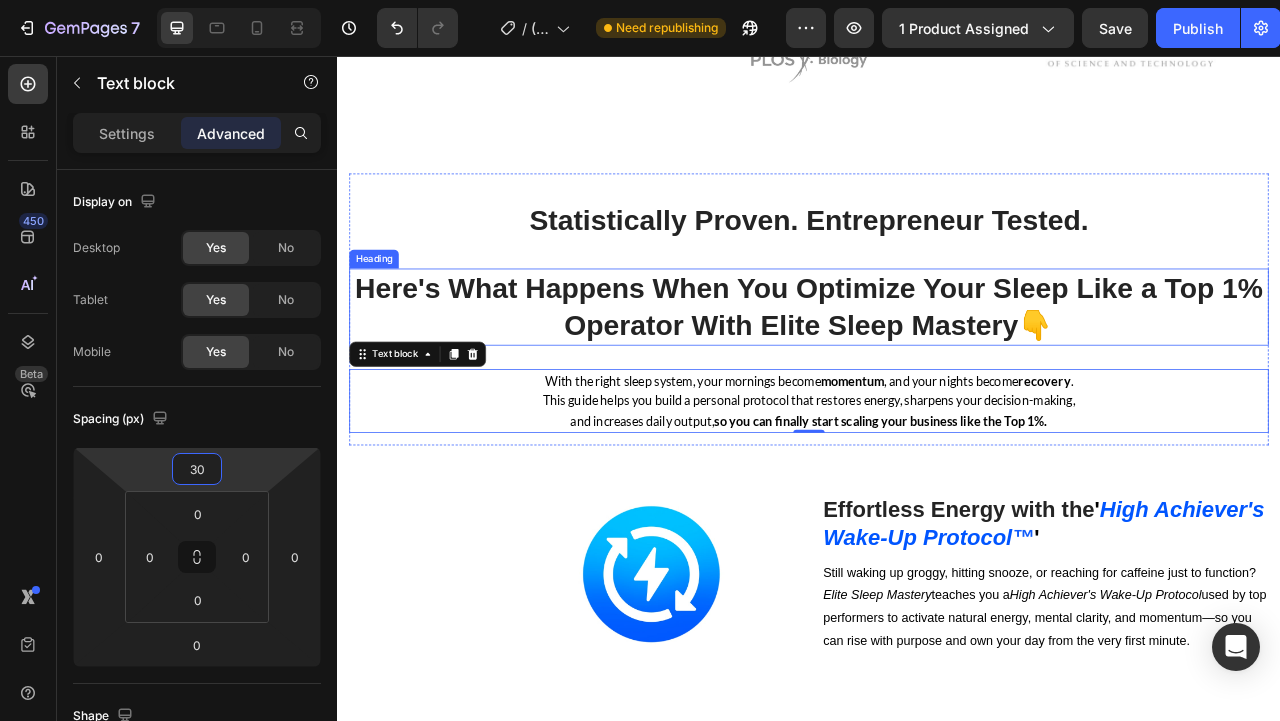 click on "Here's What Happens When You Optimize Your Sleep Like a Top 1% Operator With Elite Sleep Mastery  👇" at bounding box center (937, 376) 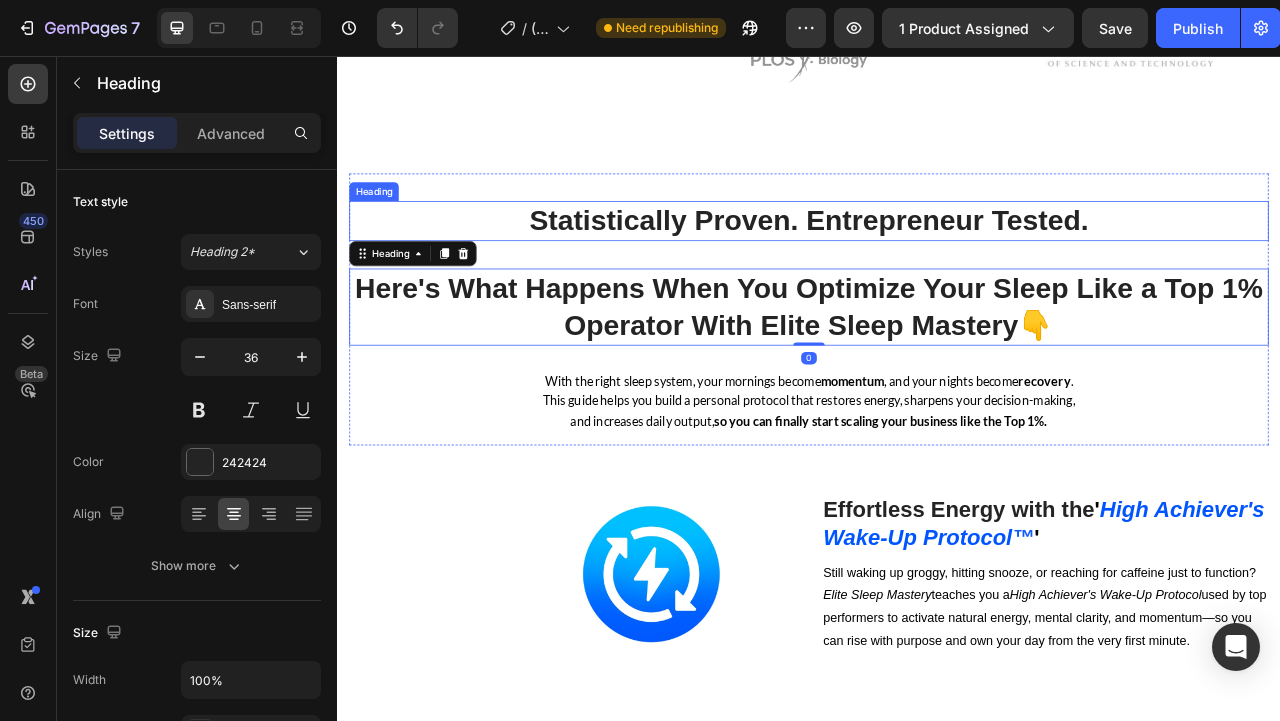 click on "Statistically Proven. Entrepreneur Tested." at bounding box center (937, 266) 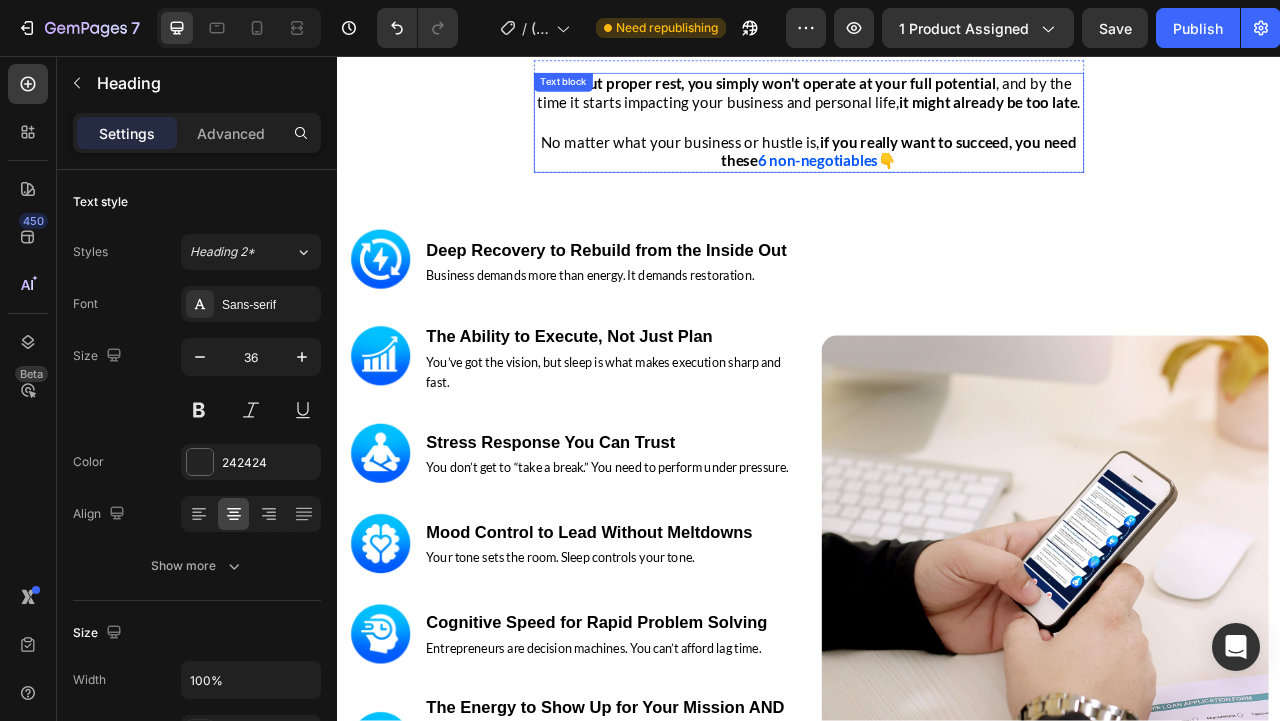 scroll, scrollTop: 3105, scrollLeft: 0, axis: vertical 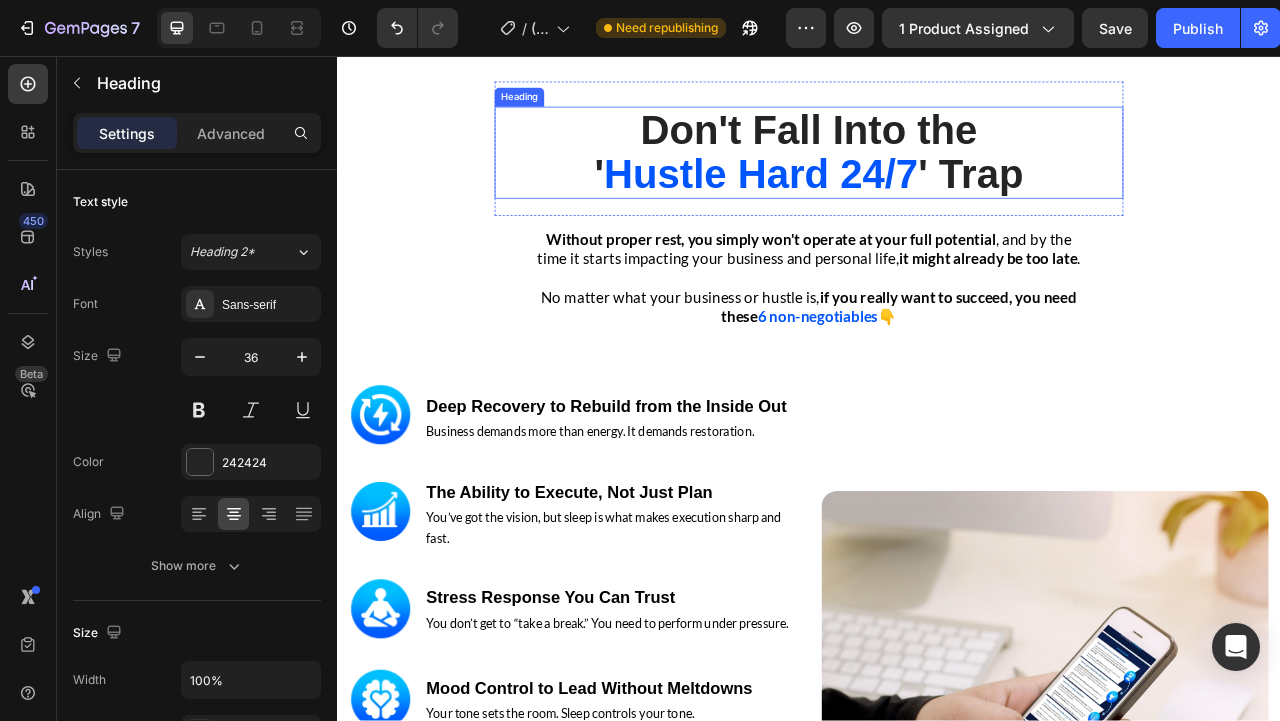 click on "Don't Fall Into the ' Hustle Hard 24/7 ' Trap" at bounding box center [937, 179] 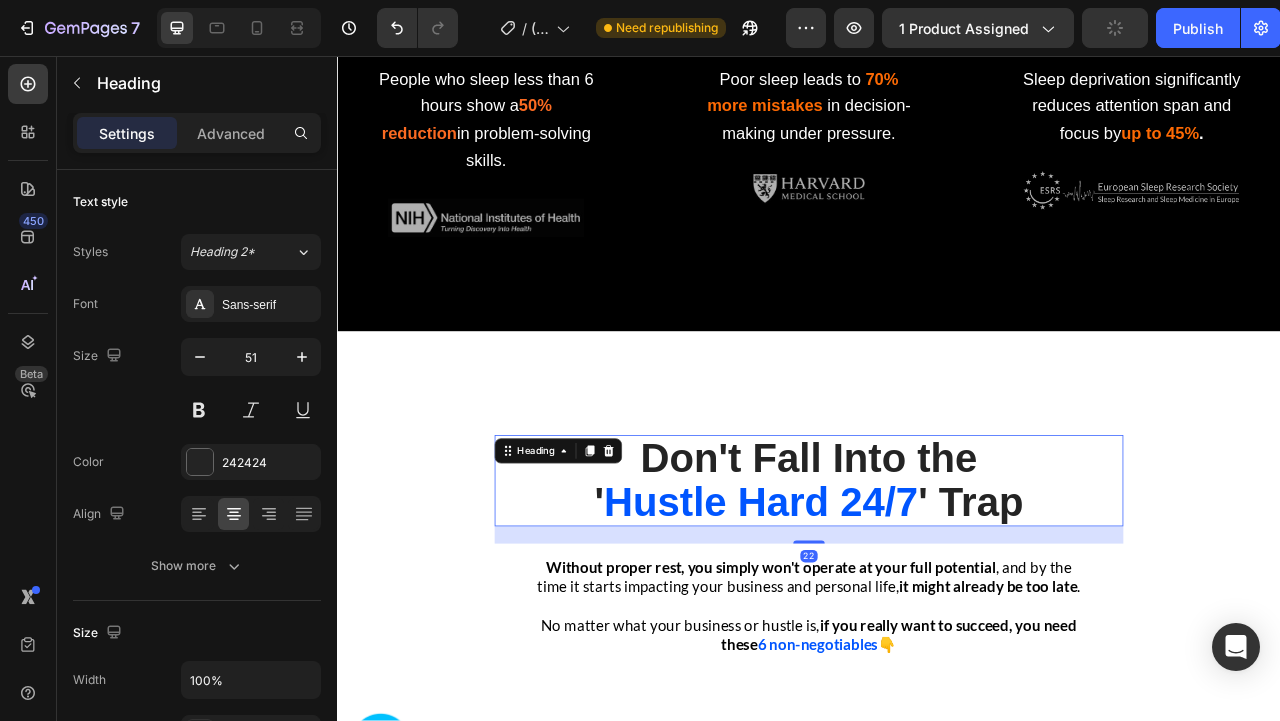 scroll, scrollTop: 2807, scrollLeft: 0, axis: vertical 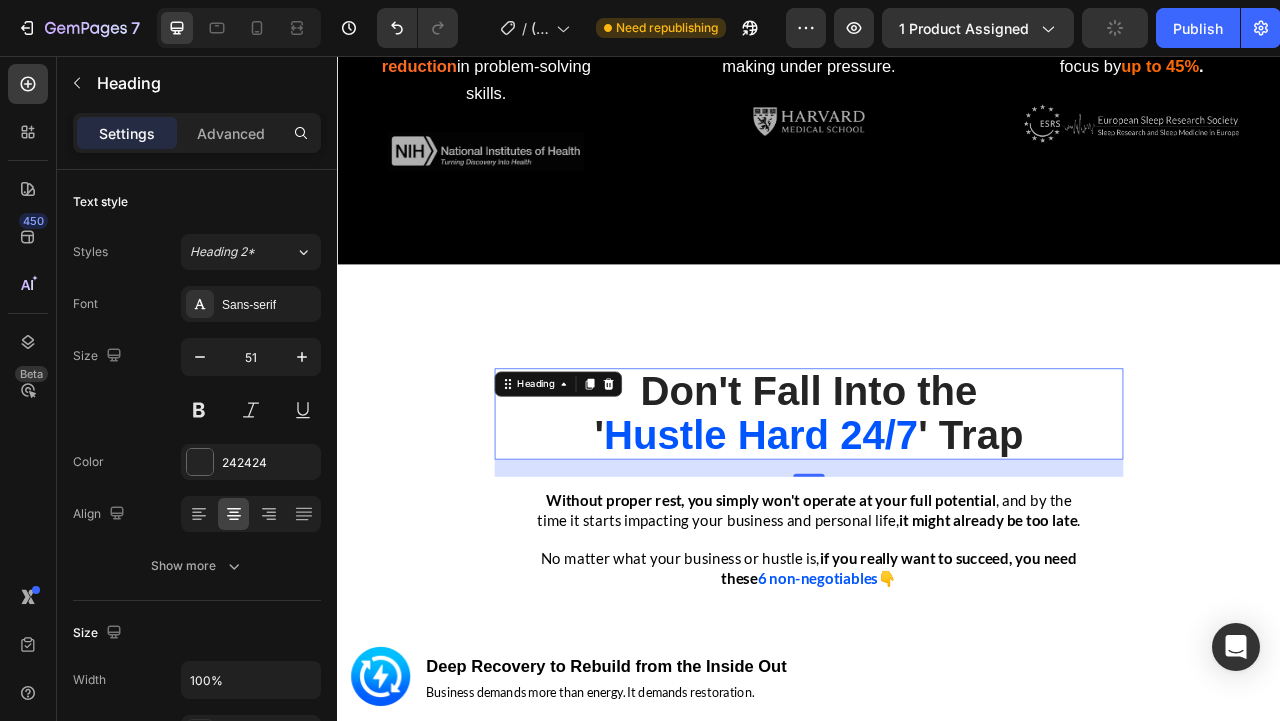 click on "Don't Fall Into the ' Hustle Hard 24/7 ' Trap" at bounding box center [937, 512] 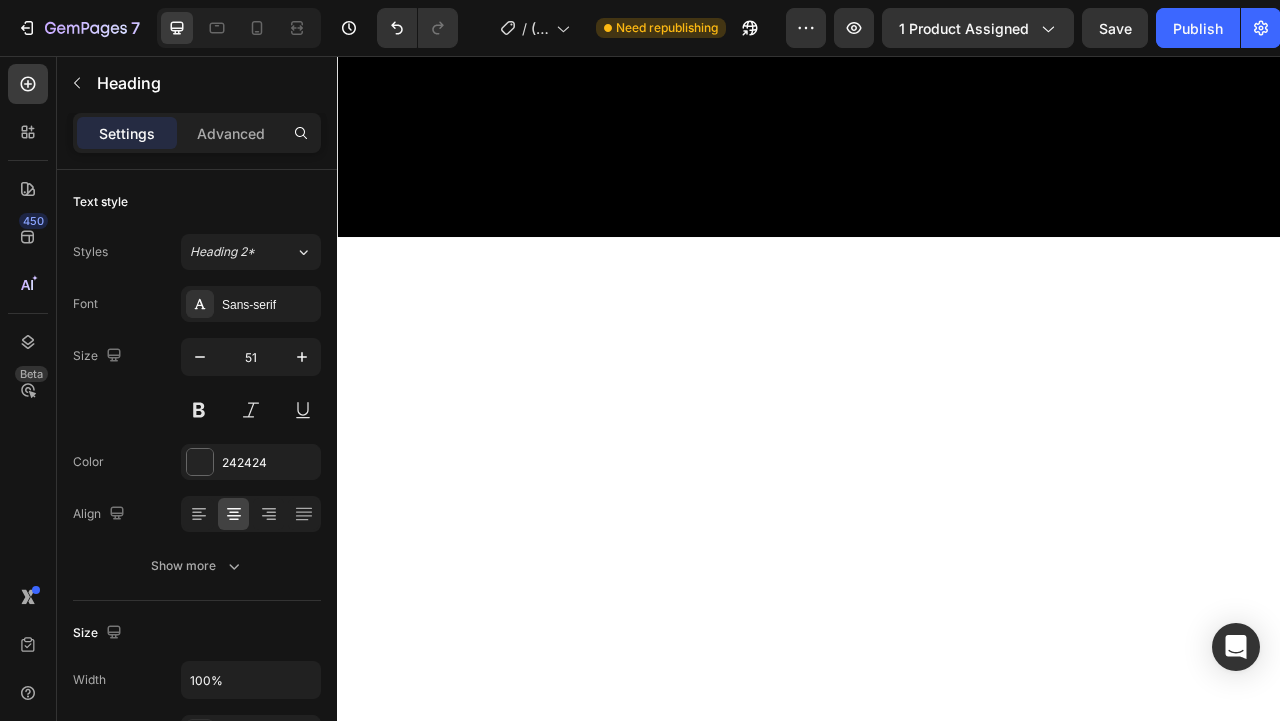 type on "16" 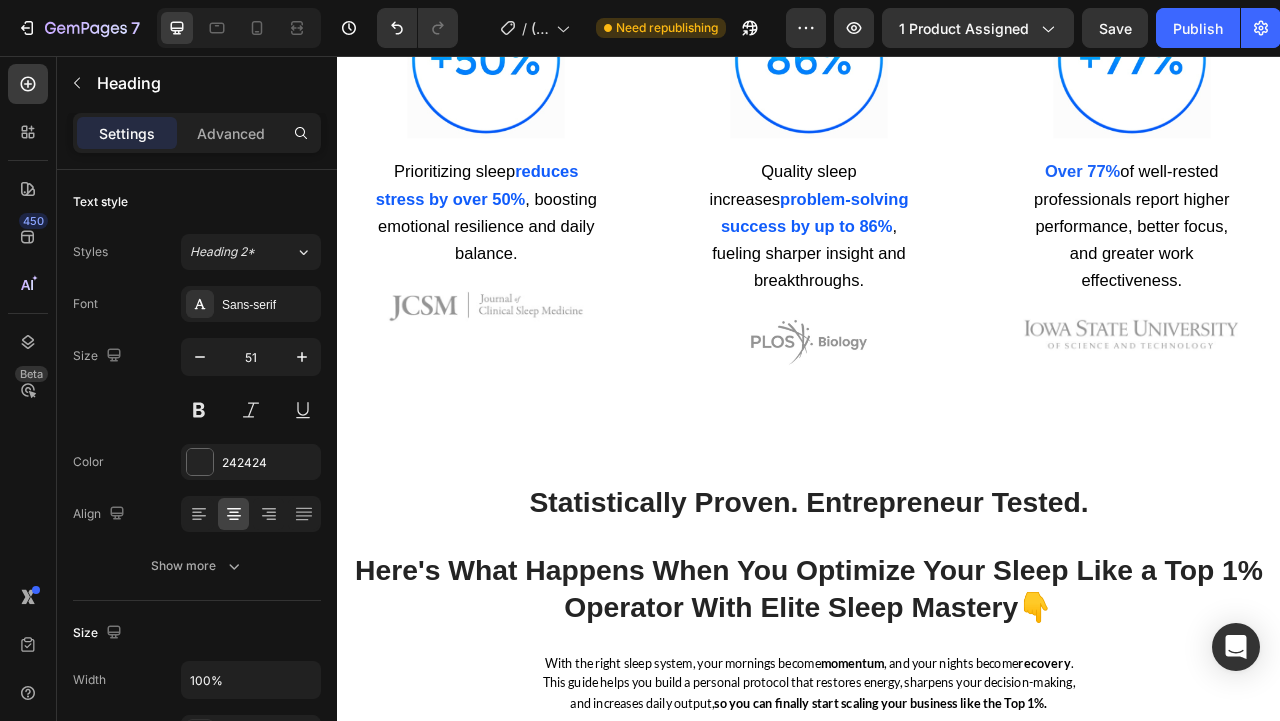 scroll, scrollTop: 4676, scrollLeft: 0, axis: vertical 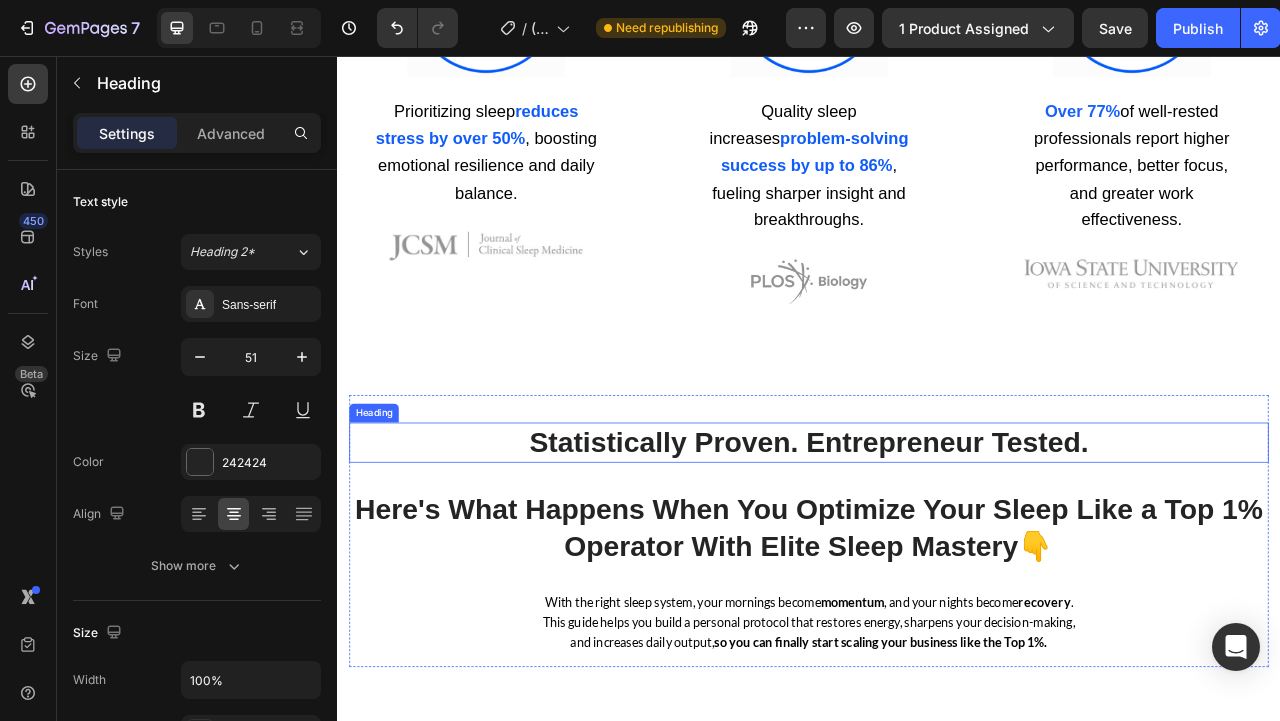 click on "Statistically Proven. Entrepreneur Tested." at bounding box center [937, 548] 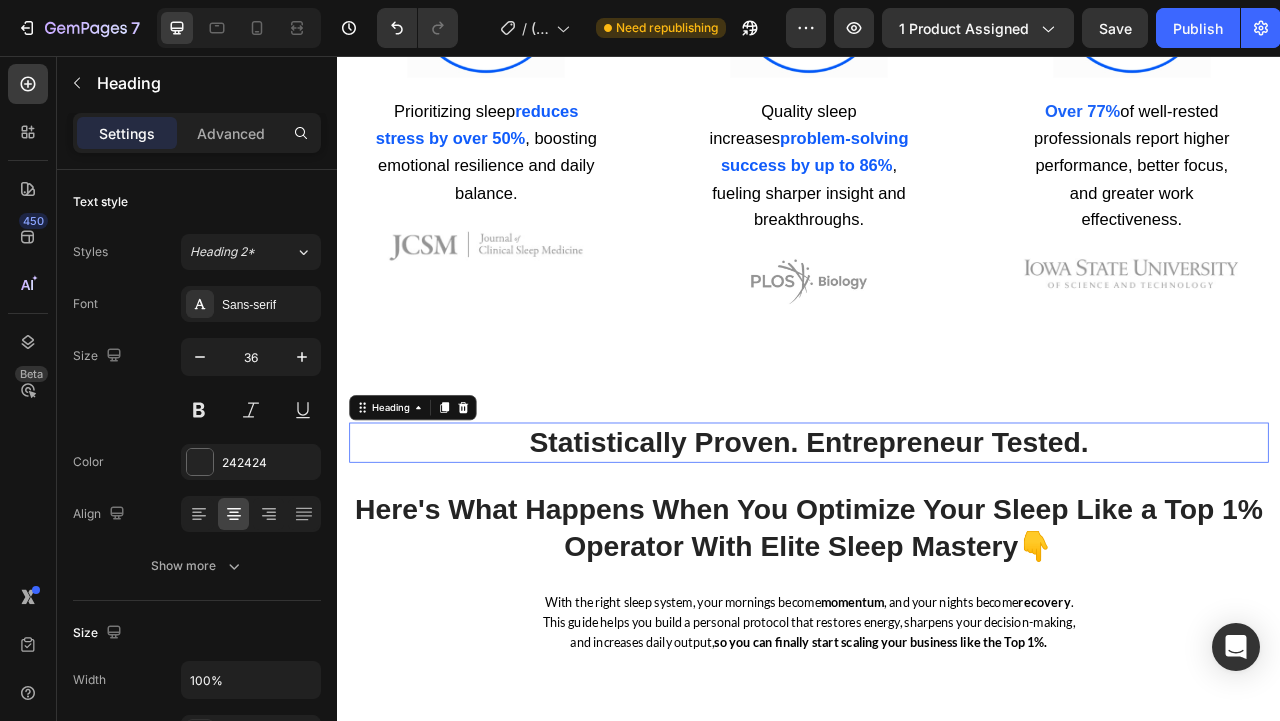click on "Statistically Proven. Entrepreneur Tested." at bounding box center [937, 548] 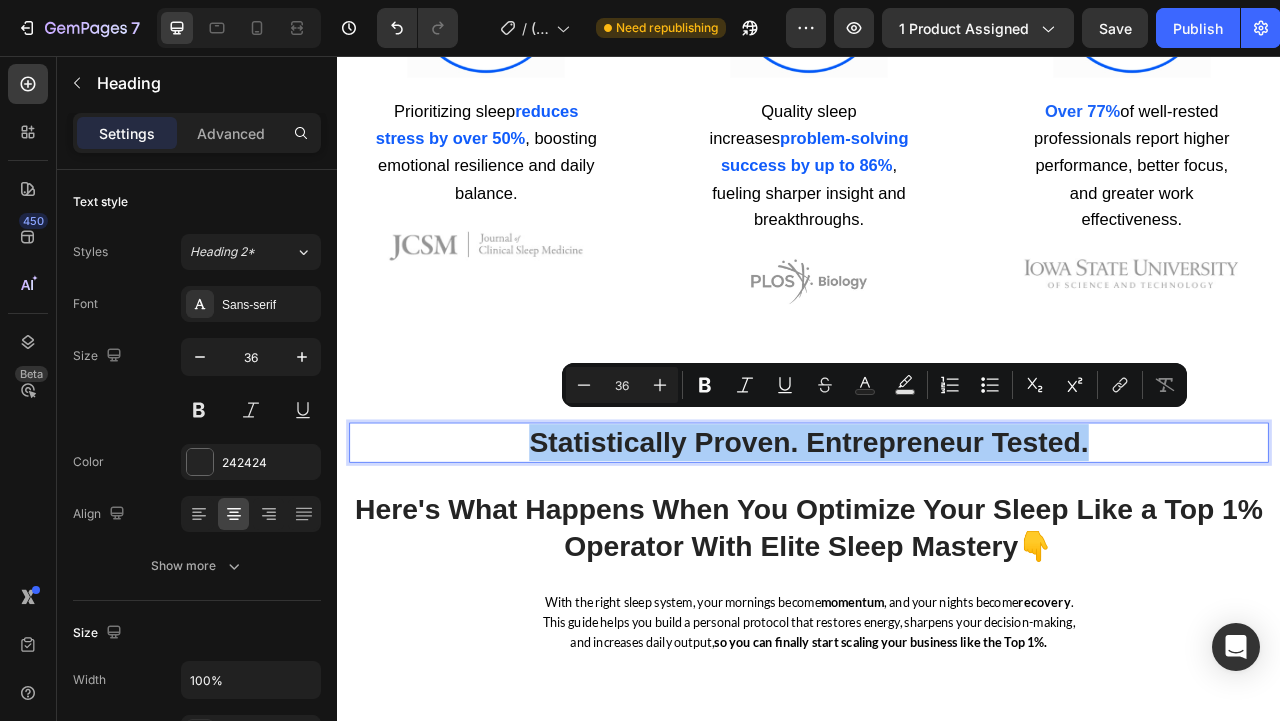 click on "36" at bounding box center [622, 385] 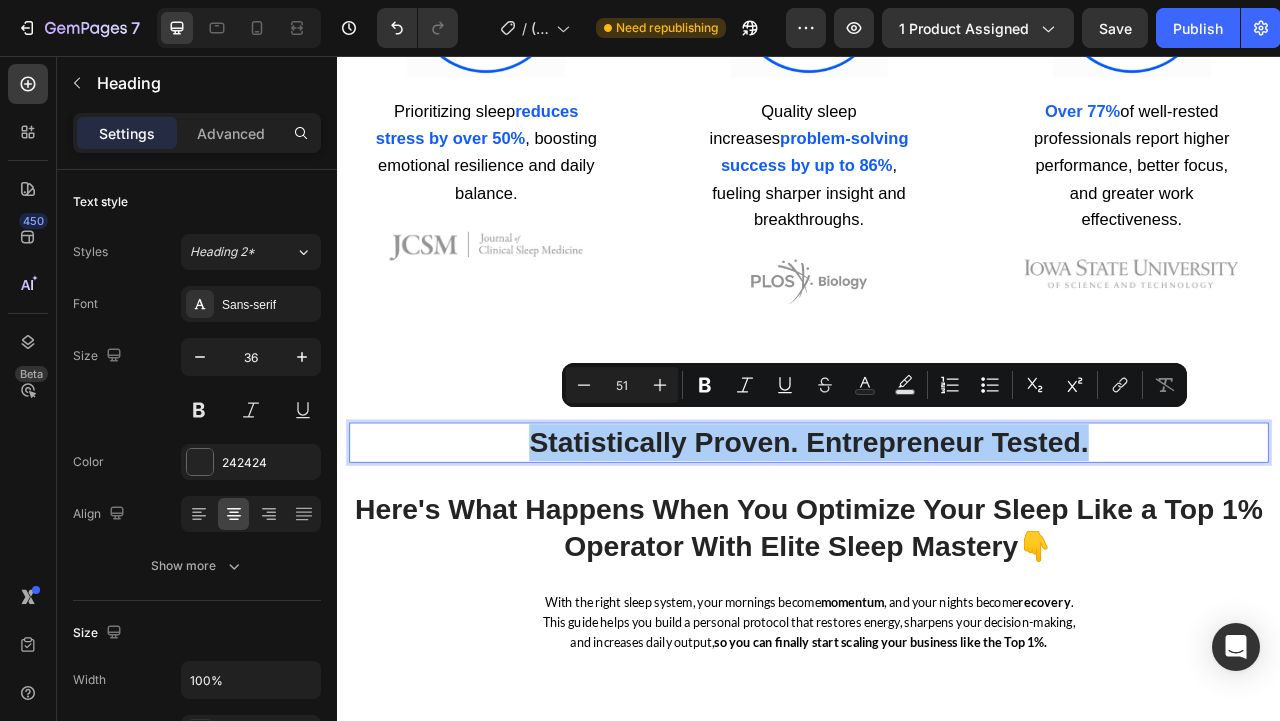type on "51" 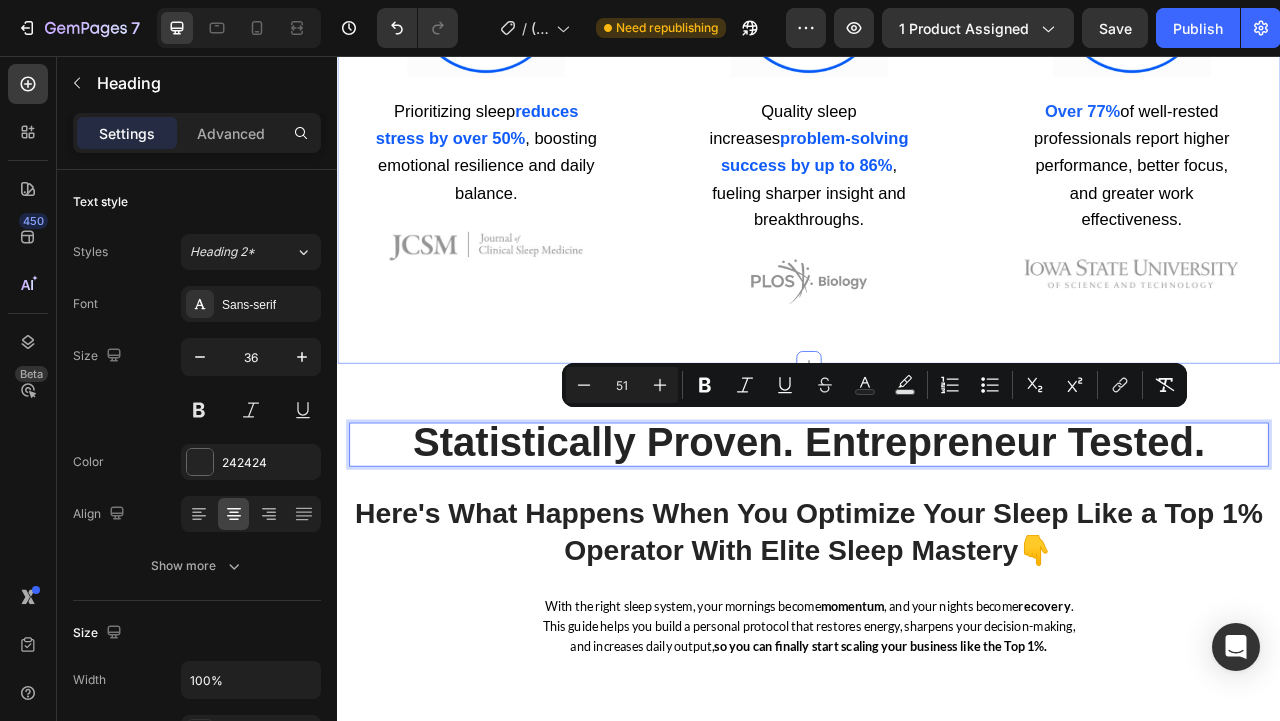 click on "Image Prioritizing sleep  reduces stress by   over [PERCENTAGE]% , boosting emotional resilience and daily balance. Text block Image Image Quality sleep increases  problem-solving success by up to [PERCENTAGE]% , fueling sharper insight and breakthroughs.  Text block Image Image Over [PERCENTAGE]%  of well-rested professionals report higher performance, better focus, and greater work effectiveness. Text block Image Section 7/[NUMBER]" at bounding box center (937, 136) 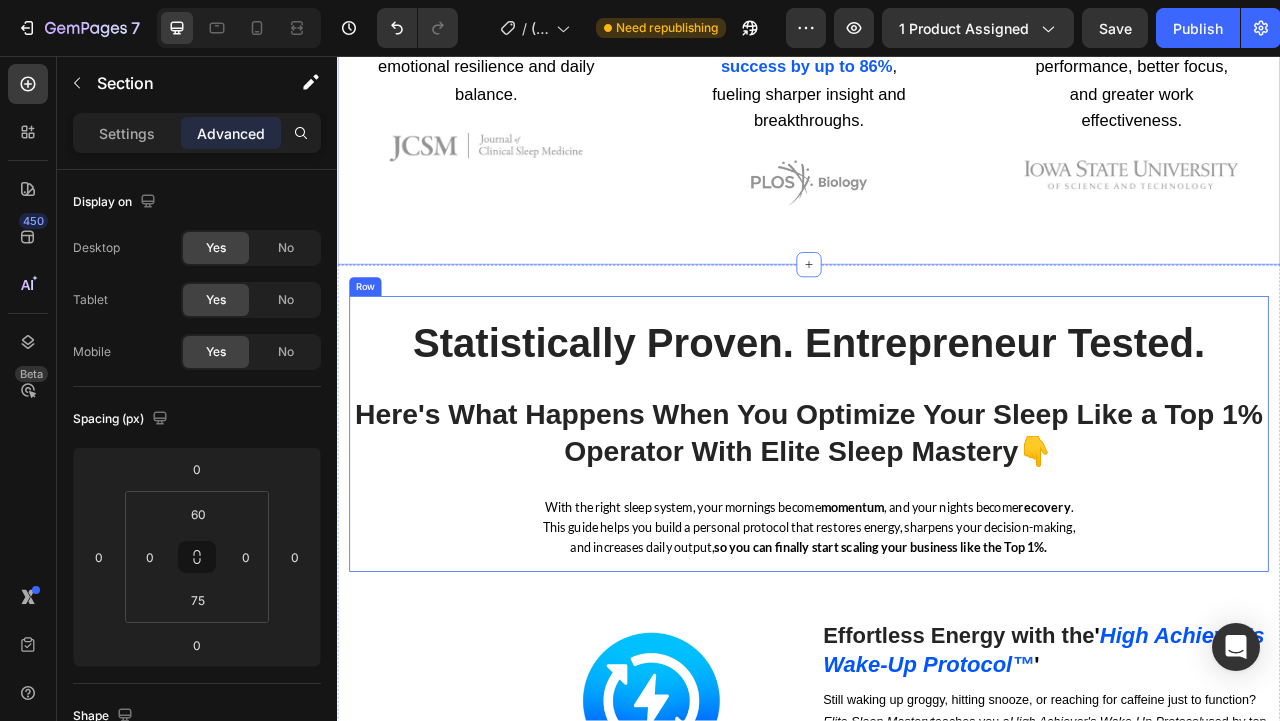 scroll, scrollTop: 4838, scrollLeft: 0, axis: vertical 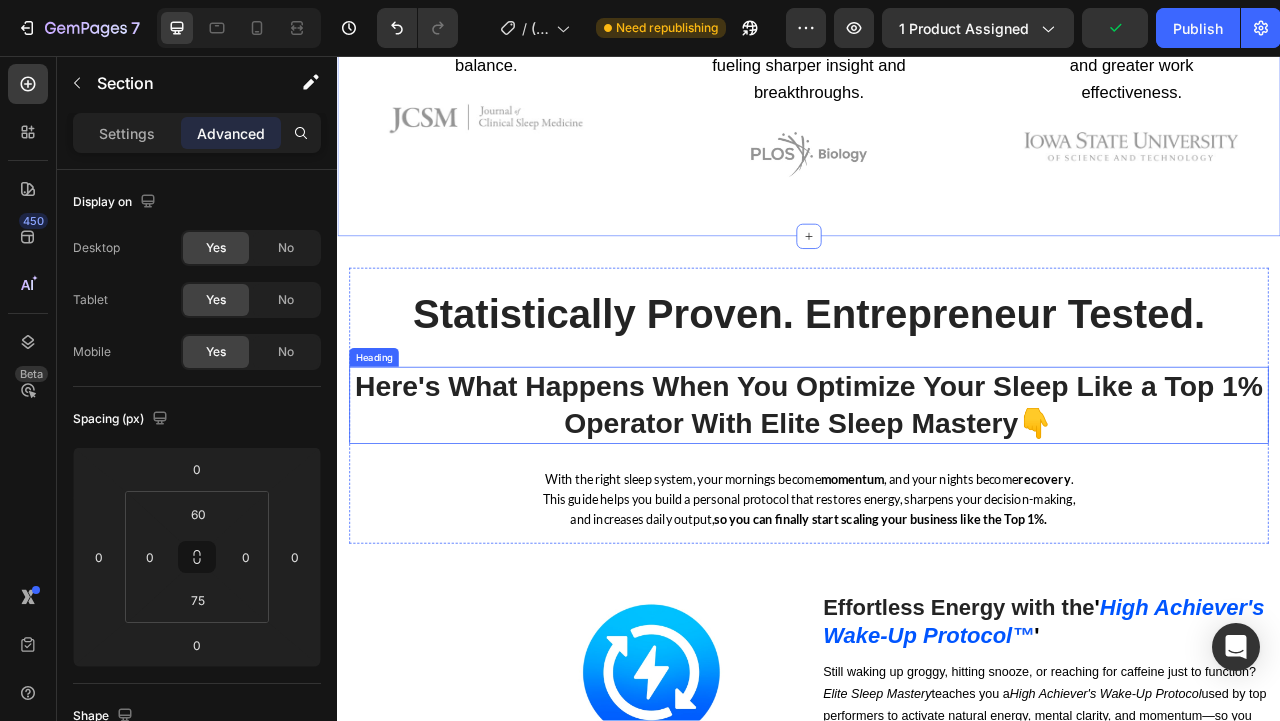 click on "Here's What Happens When You Optimize Your Sleep Like a Top 1% Operator With Elite Sleep Mastery  👇" at bounding box center (937, 501) 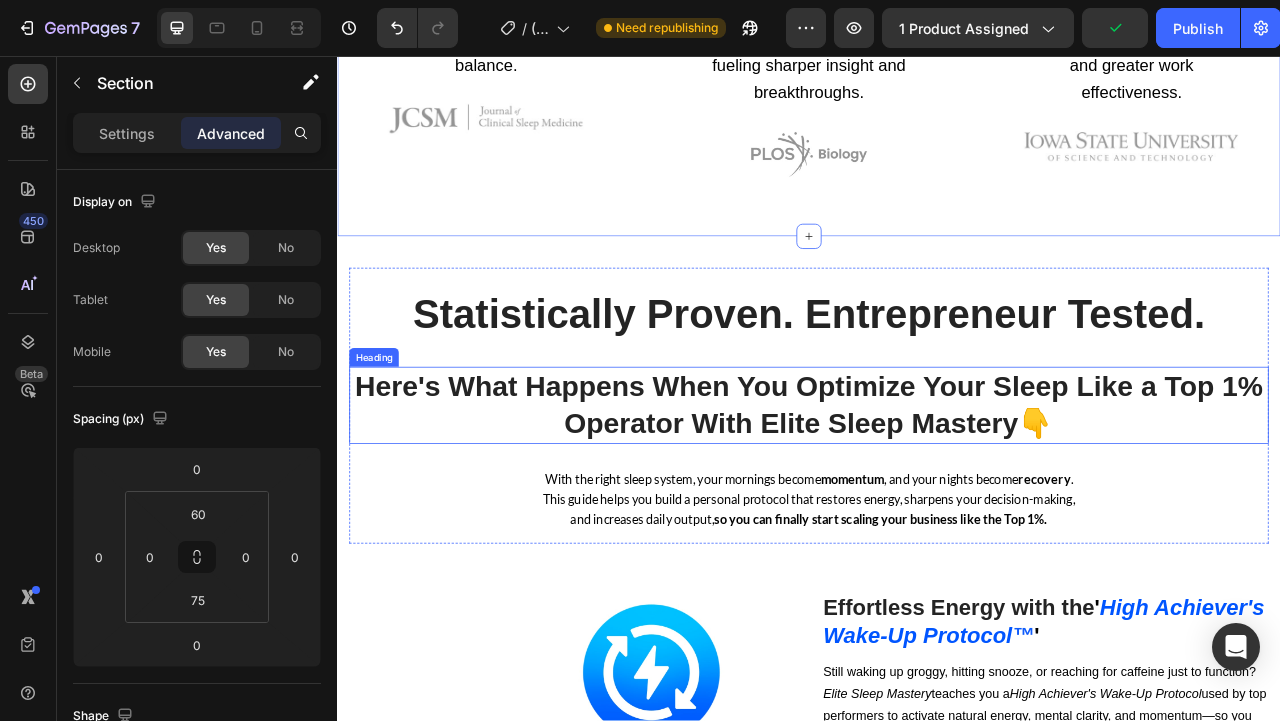 click on "Here's What Happens When You Optimize Your Sleep Like a Top 1% Operator With Elite Sleep Mastery  👇" at bounding box center (937, 501) 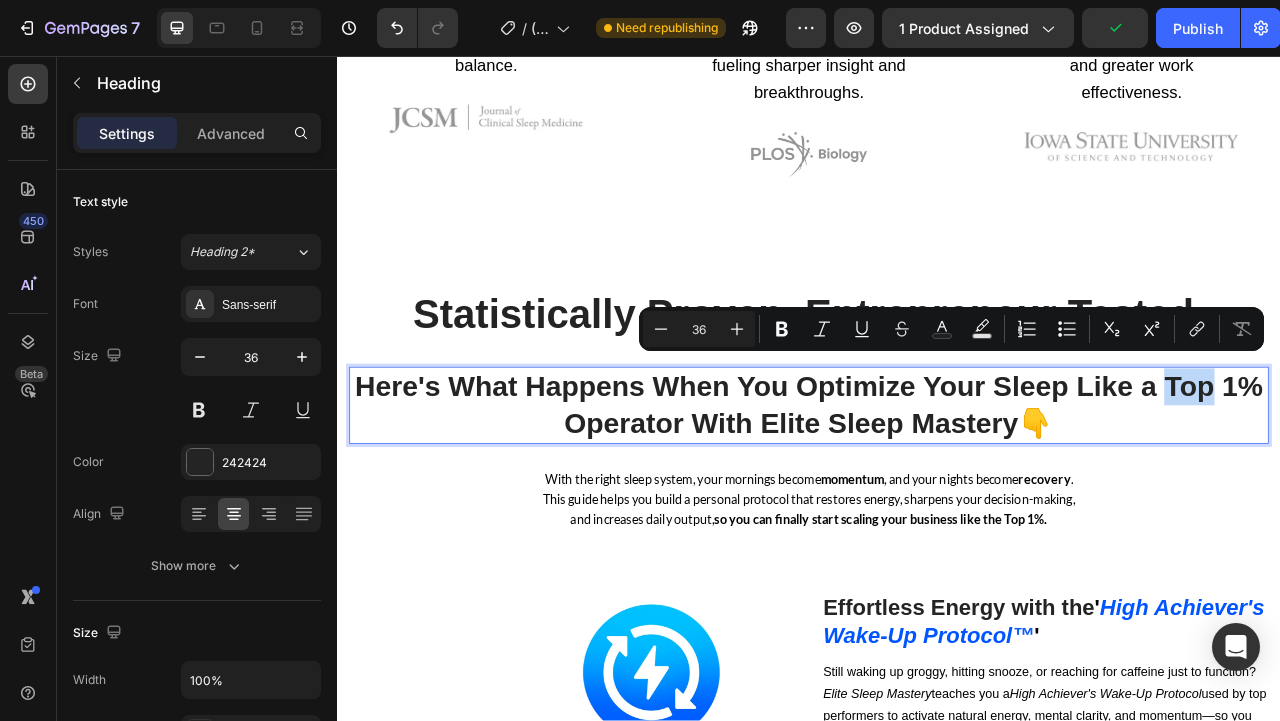 click on "Here's What Happens When You Optimize Your Sleep Like a Top 1% Operator With Elite Sleep Mastery  👇" at bounding box center [937, 501] 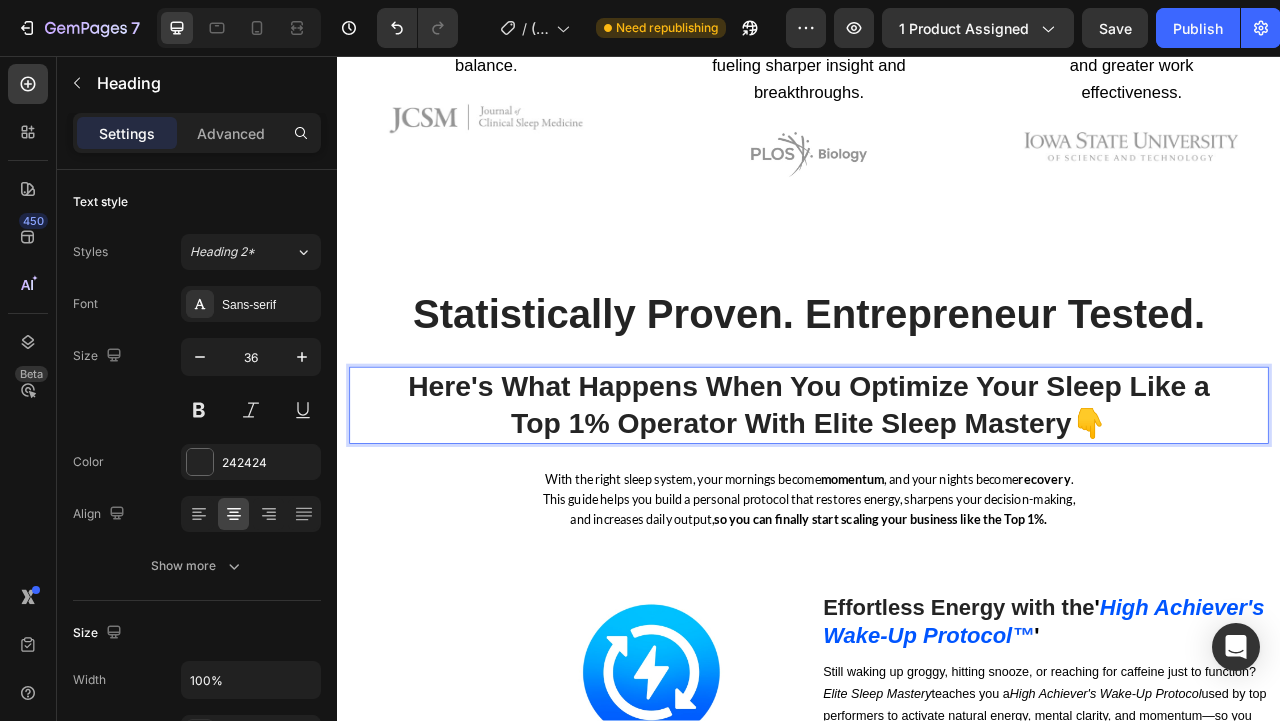 click on "Here's What Happens When You Optimize Your Sleep Like a Top 1% Operator With Elite Sleep Mastery  👇" at bounding box center (937, 501) 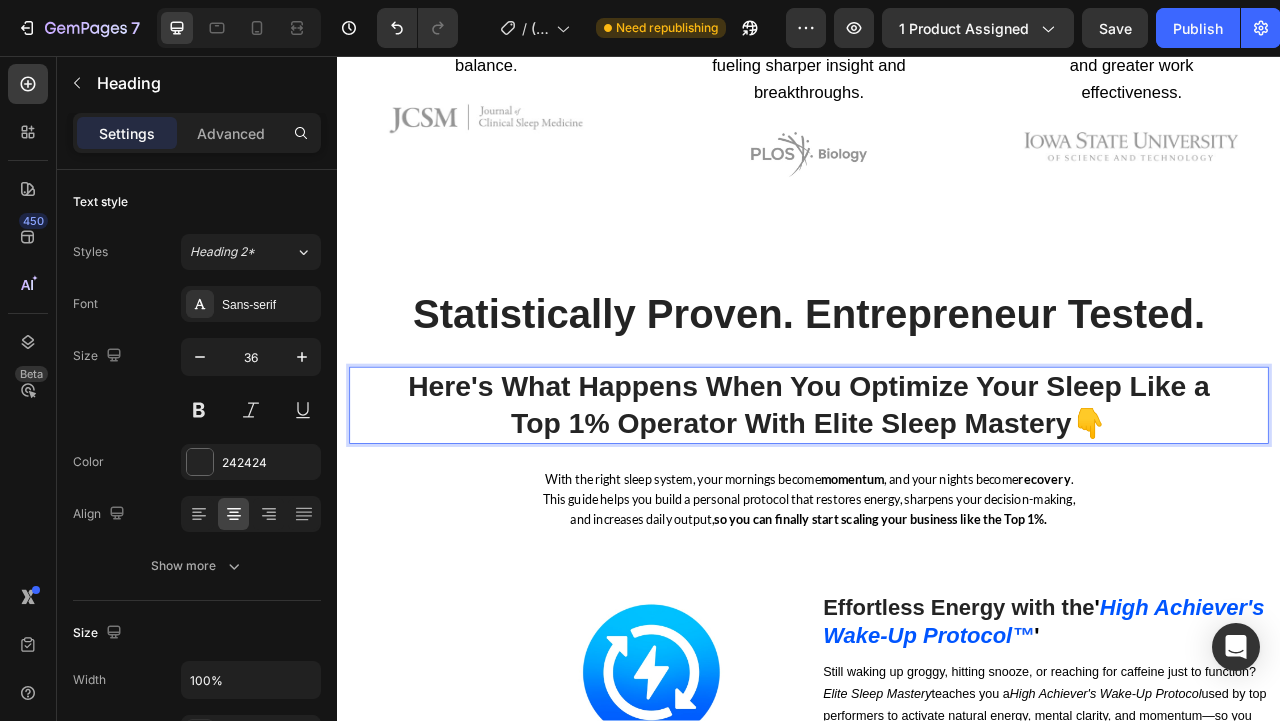 click on "Here's What Happens When You Optimize Your Sleep Like a Top 1% Operator With Elite Sleep Mastery  👇" at bounding box center [937, 501] 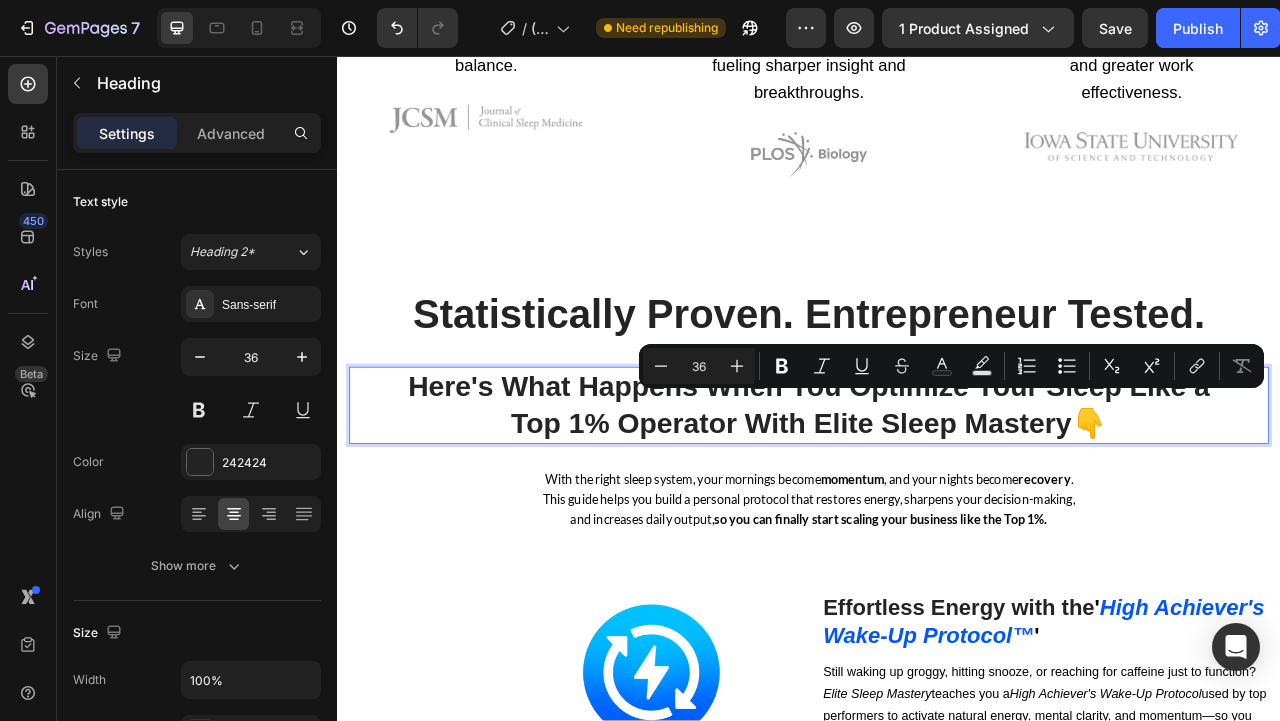 click on "Here's What Happens When You Optimize Your Sleep Like a Top 1% Operator With Elite Sleep Mastery  👇" at bounding box center [937, 501] 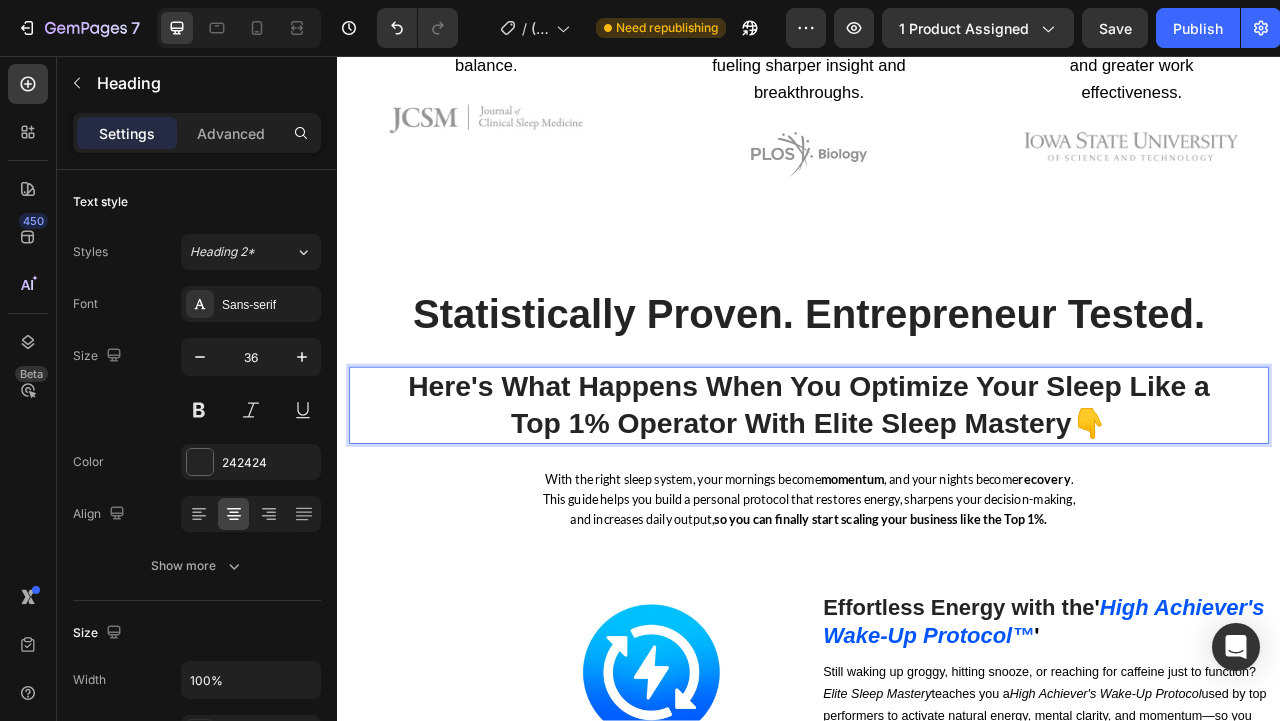 click on "Here's What Happens When You Optimize Your Sleep Like a Top 1% Operator With Elite Sleep Mastery  👇" at bounding box center [937, 501] 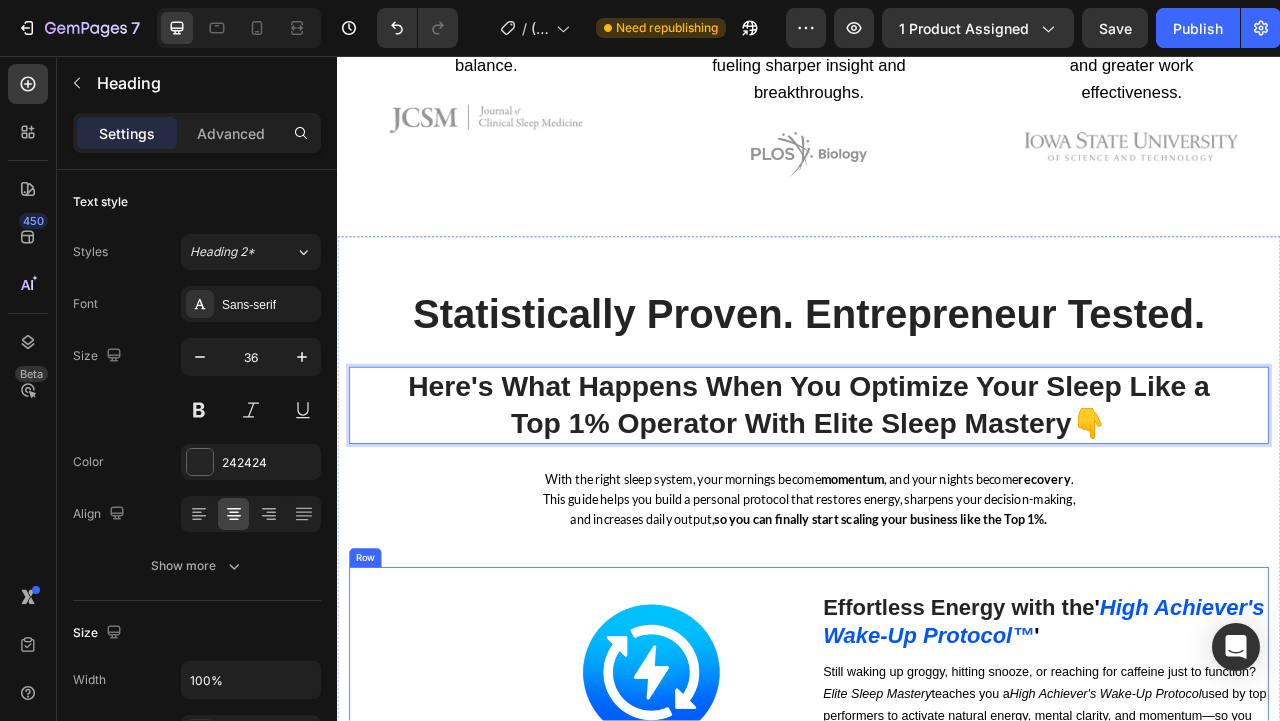 click on "™" at bounding box center [1210, 794] 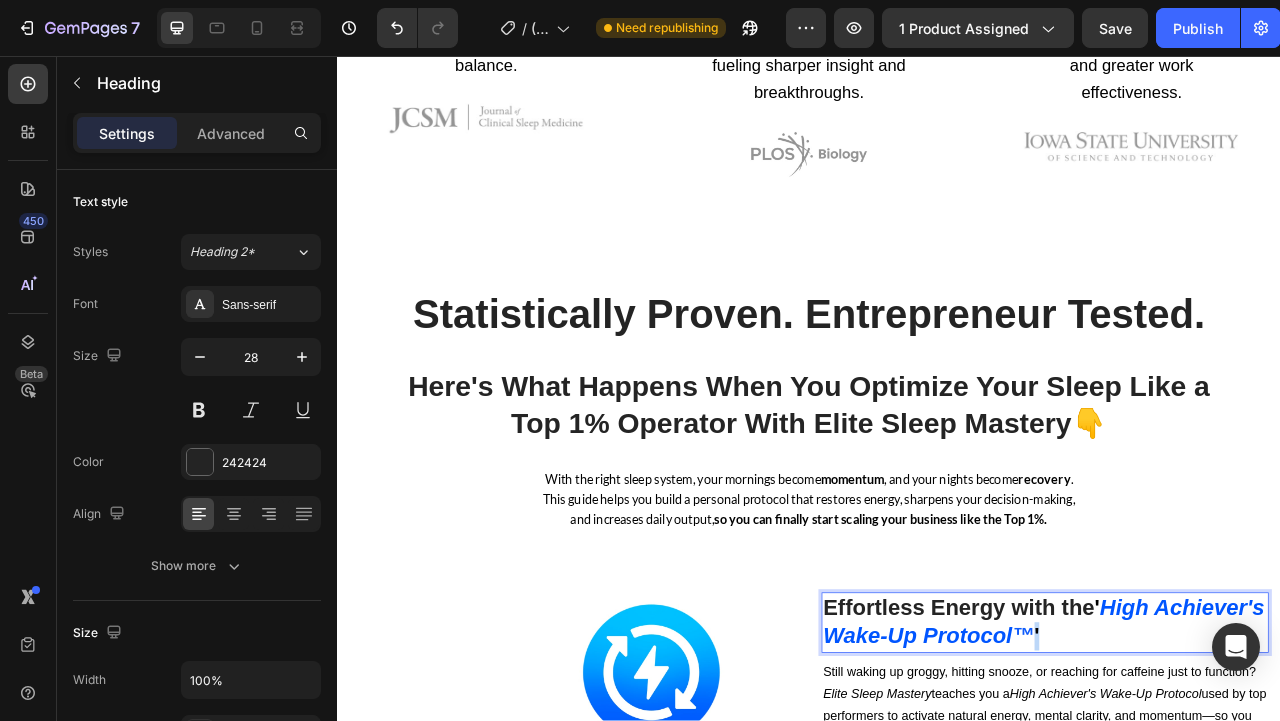 click on "'" at bounding box center [1227, 794] 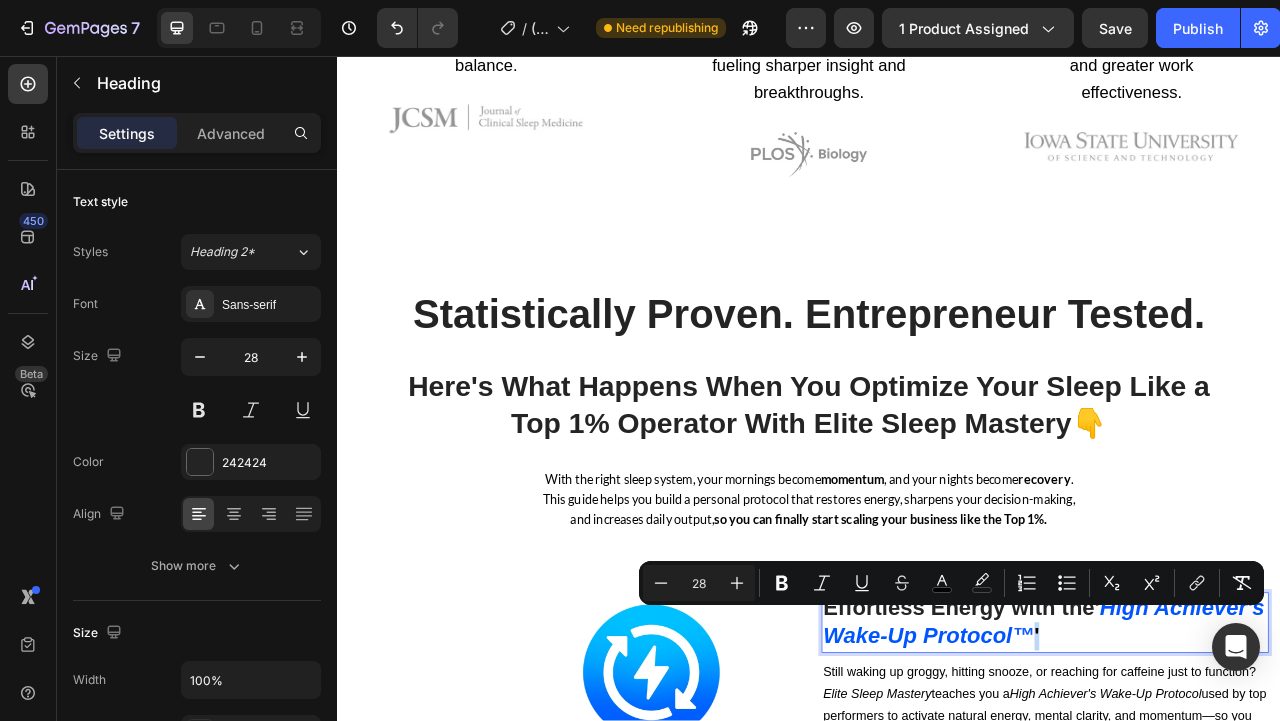 click on "'" at bounding box center [1227, 794] 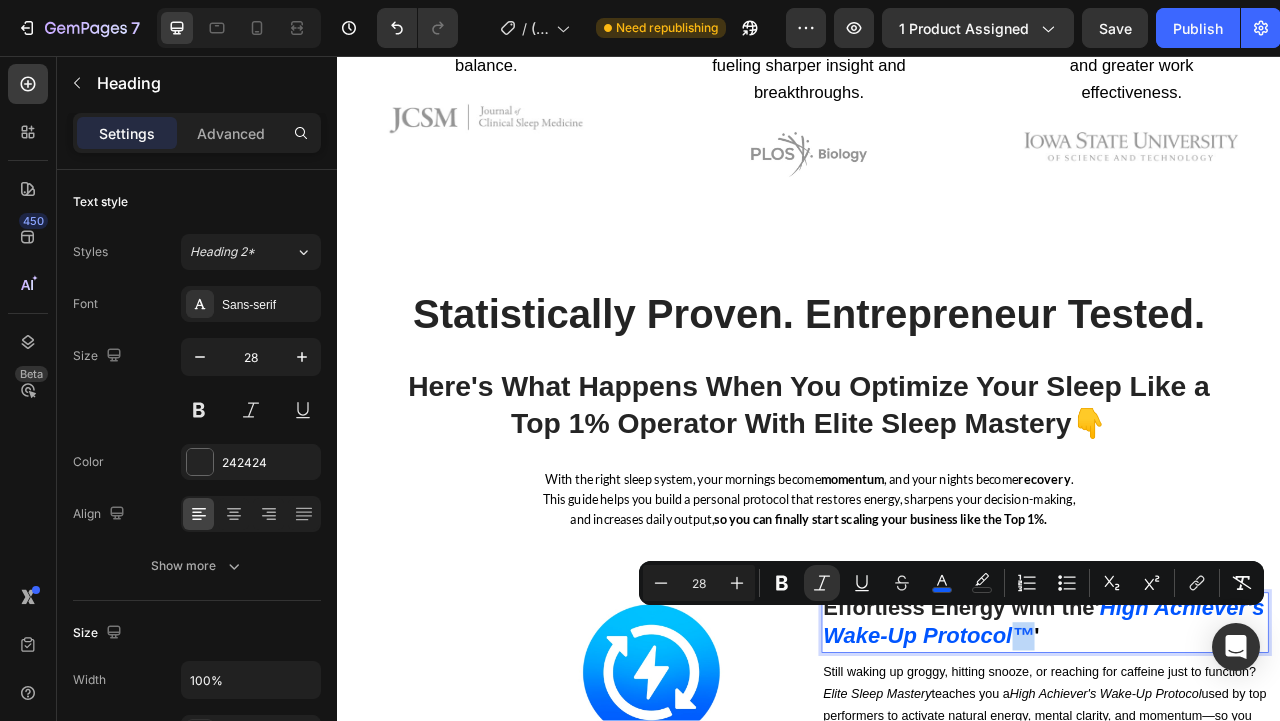 copy on "™" 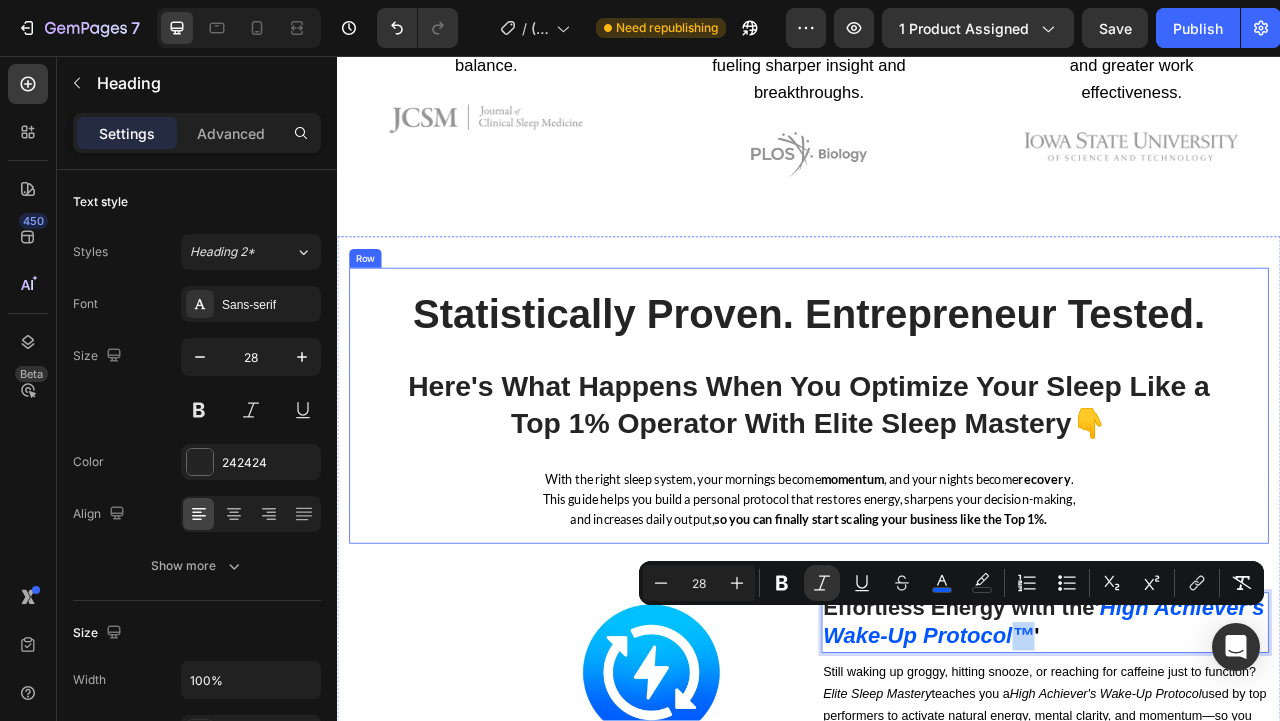 click on "Here's What Happens When You Optimize Your Sleep Like a Top 1% Operator With Elite Sleep Mastery  👇" at bounding box center [937, 501] 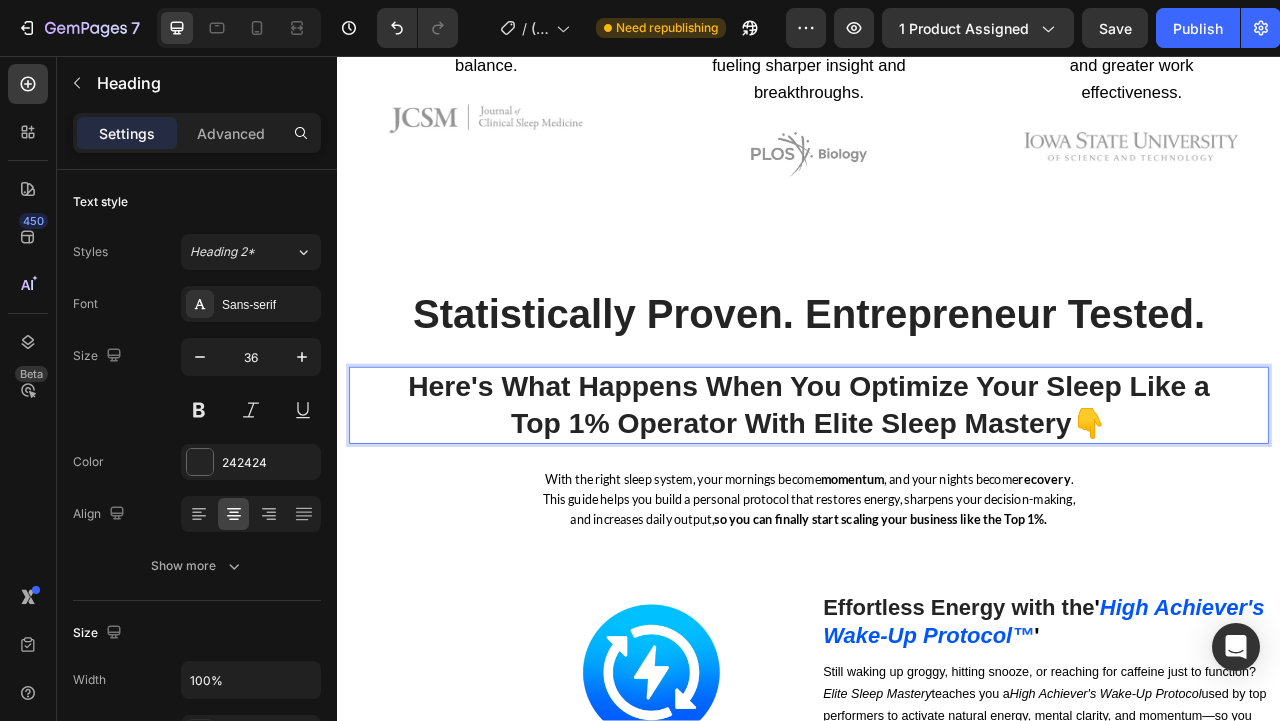 click on "Here's What Happens When You Optimize Your Sleep Like a Top 1% Operator With Elite Sleep Mastery  👇" at bounding box center (937, 501) 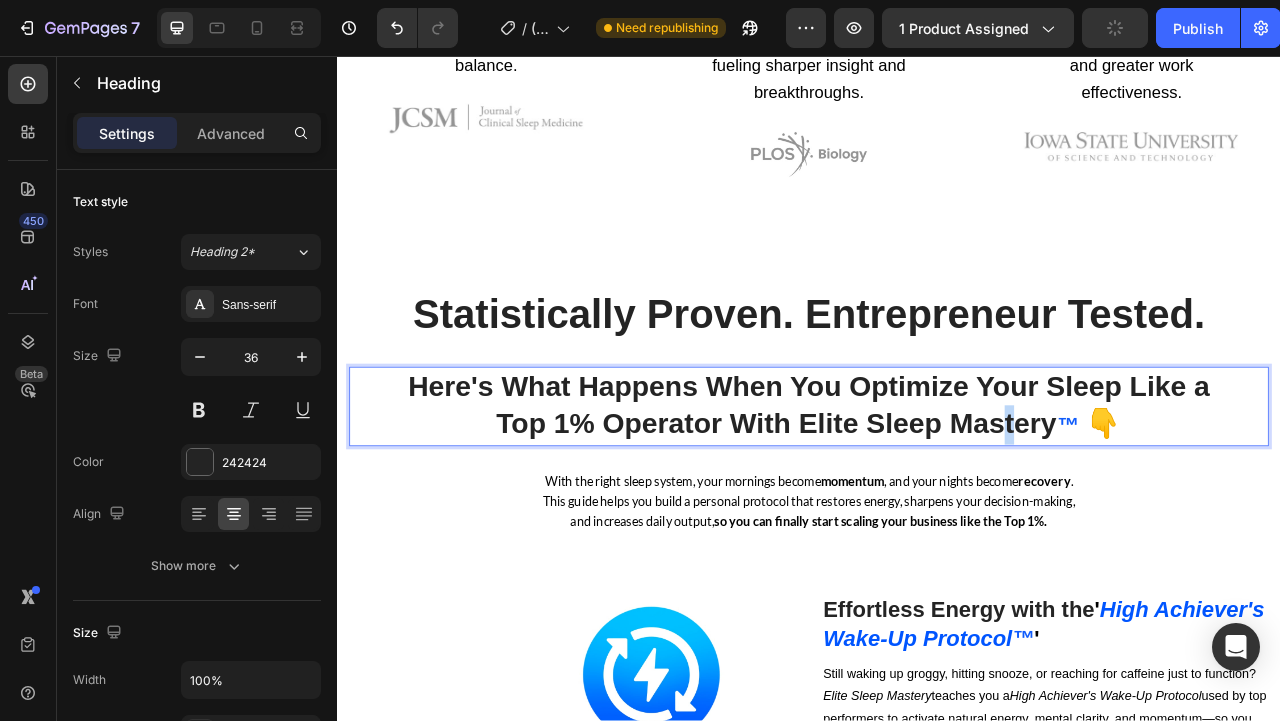 drag, startPoint x: 1203, startPoint y: 500, endPoint x: 1187, endPoint y: 500, distance: 16 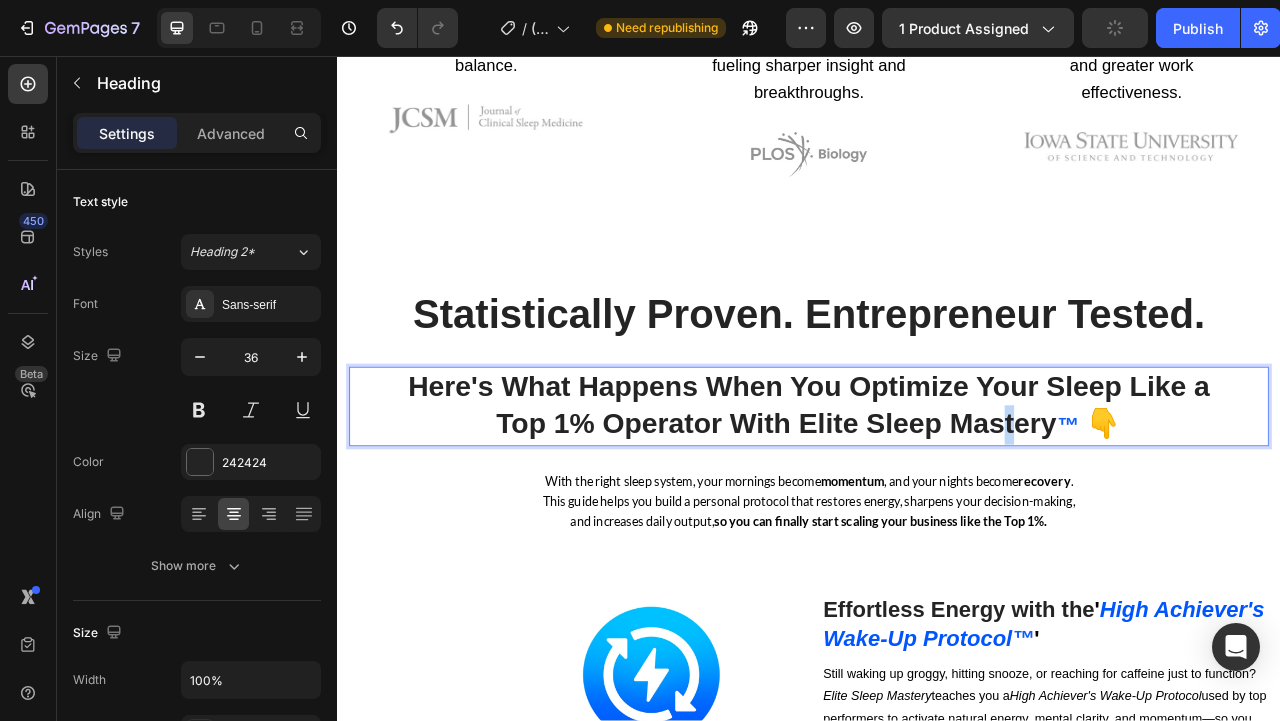 click on "Here's What Happens When You Optimize Your Sleep Like a Top 1% Operator With Elite Sleep Mastery ™   👇" at bounding box center [937, 502] 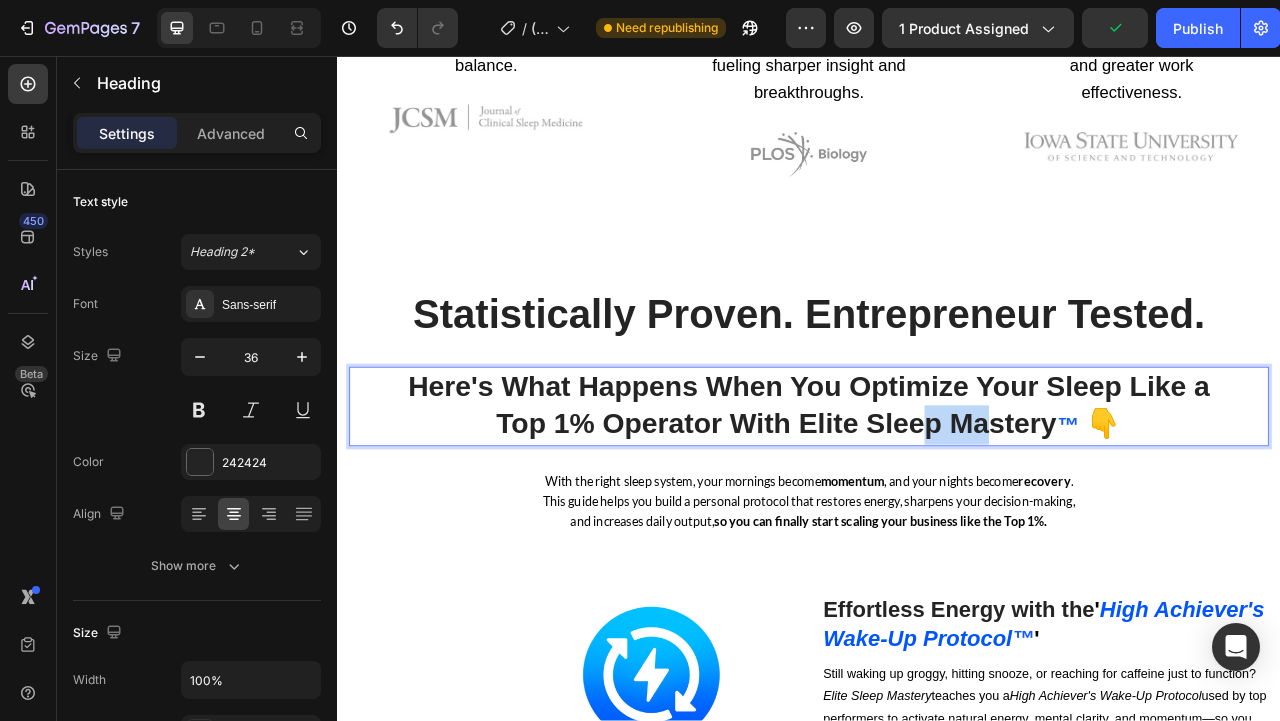 drag, startPoint x: 1178, startPoint y: 518, endPoint x: 1089, endPoint y: 518, distance: 89 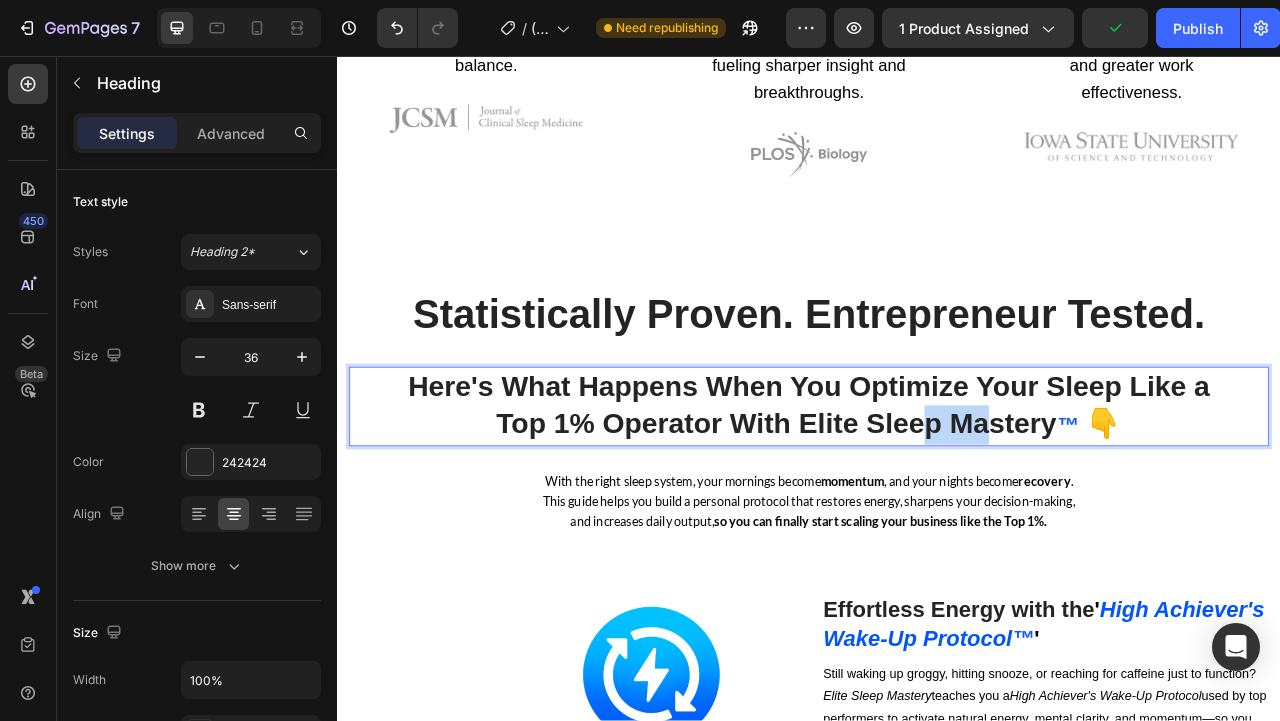 click on "Here's What Happens When You Optimize Your Sleep Like a Top 1% Operator With Elite Sleep Mastery ™   👇" at bounding box center (937, 502) 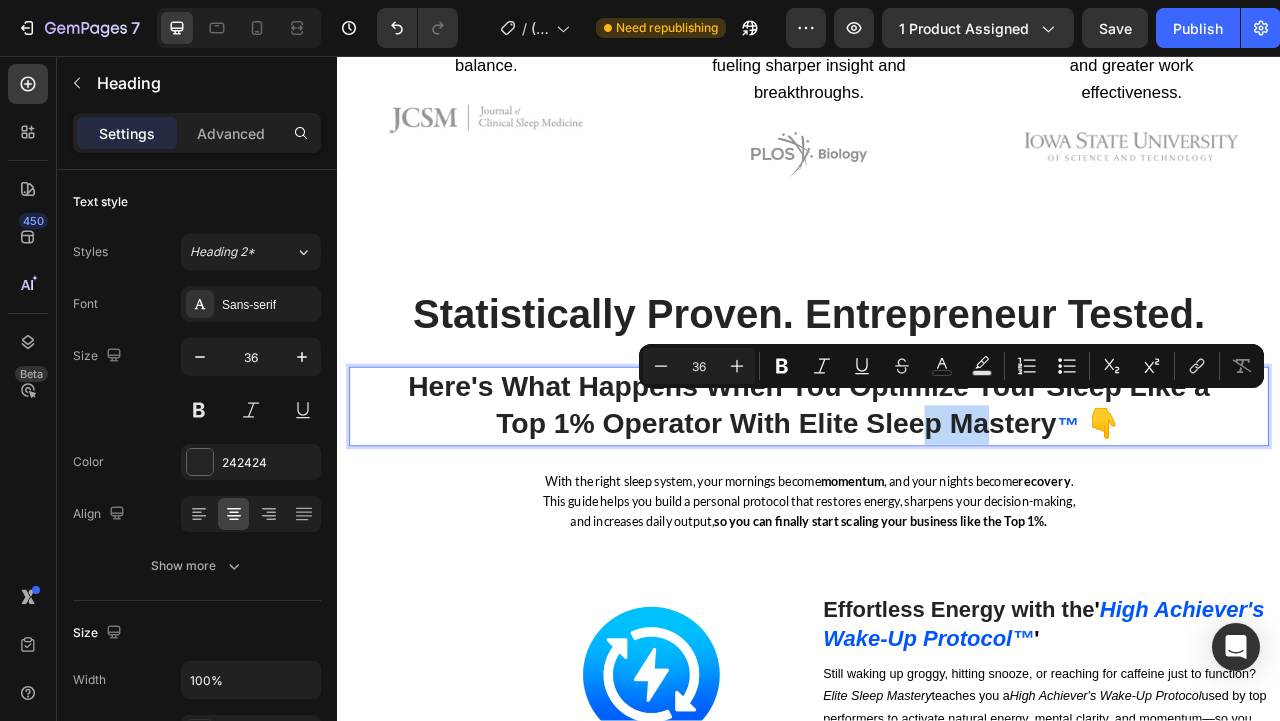 type on "28" 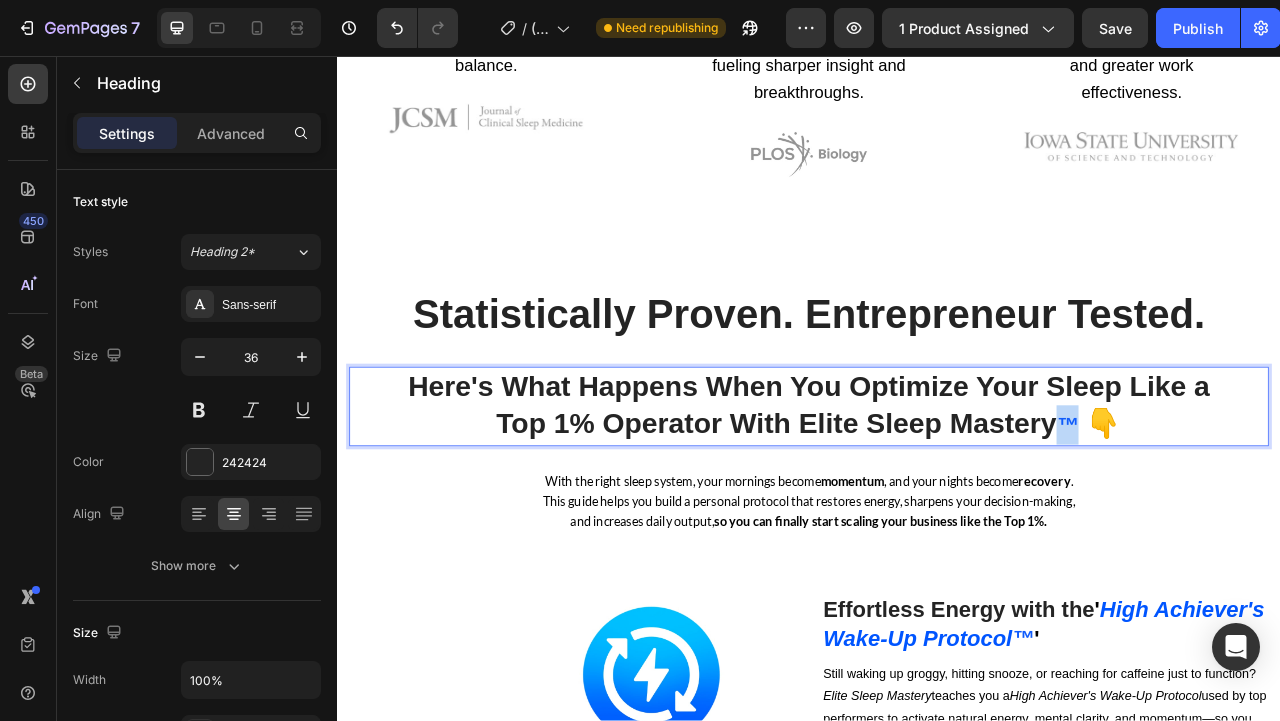 drag, startPoint x: 1278, startPoint y: 496, endPoint x: 1262, endPoint y: 496, distance: 16 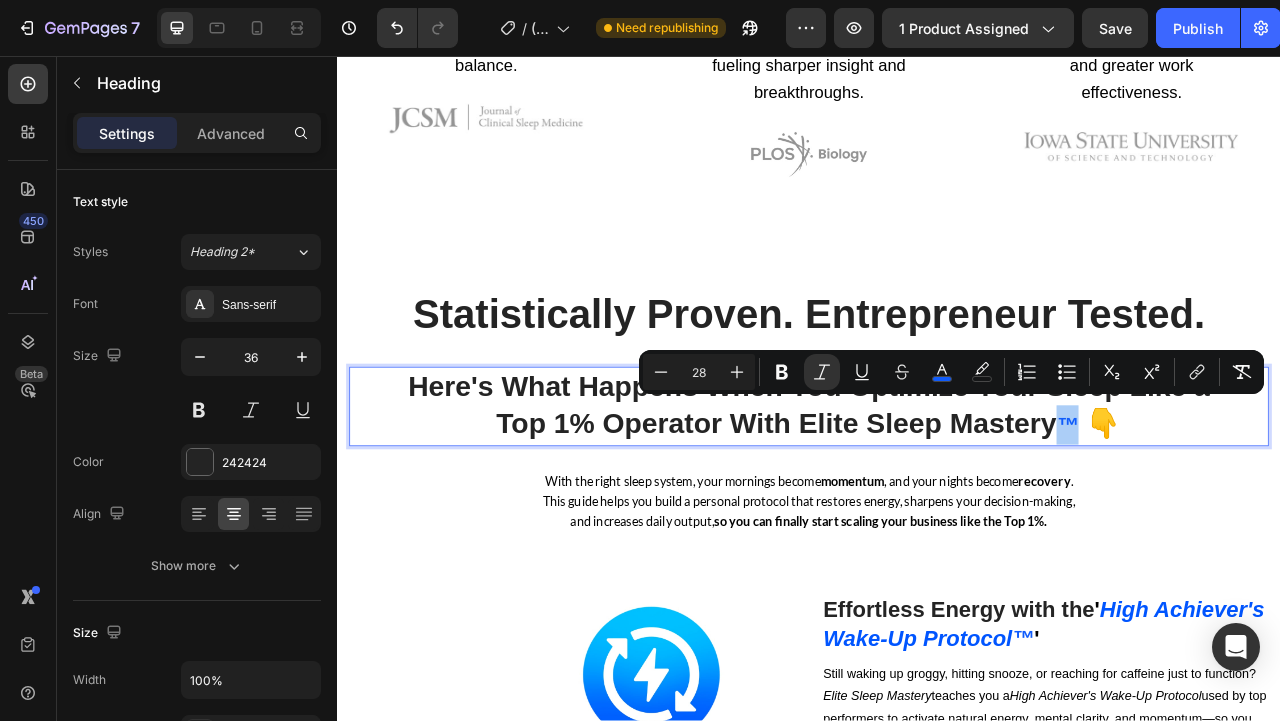 click on "28" at bounding box center (699, 372) 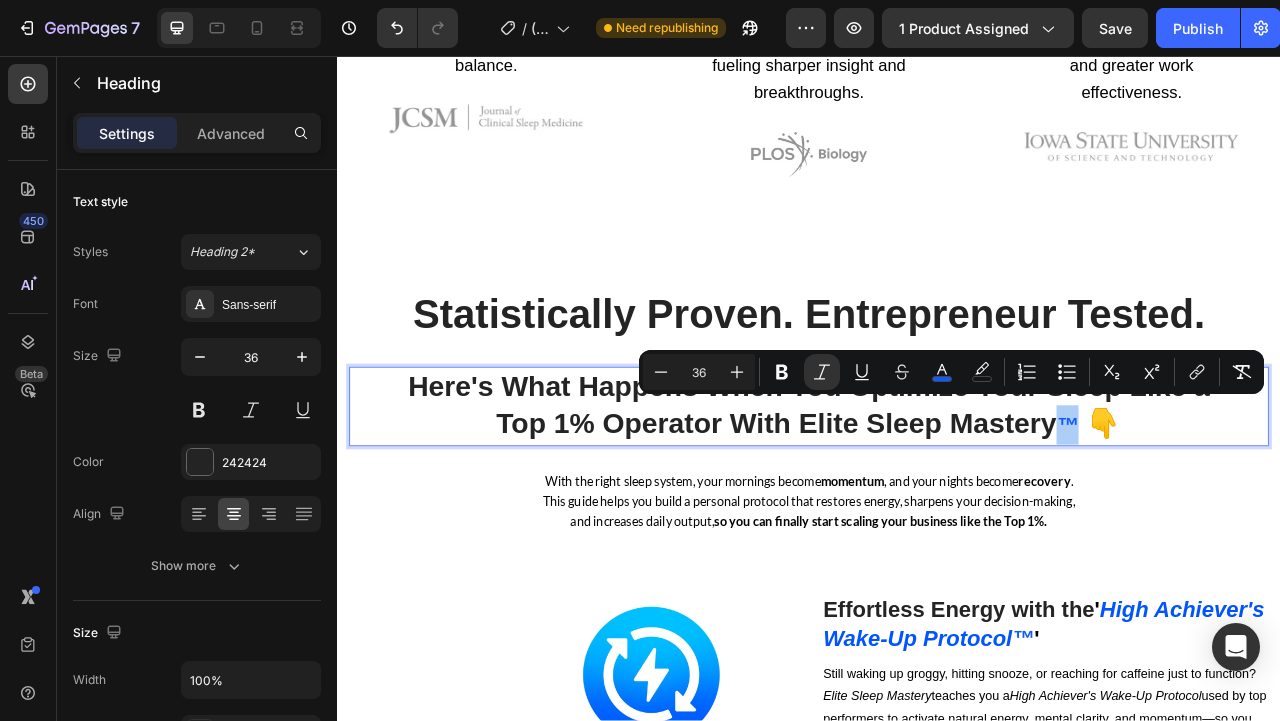 type on "36" 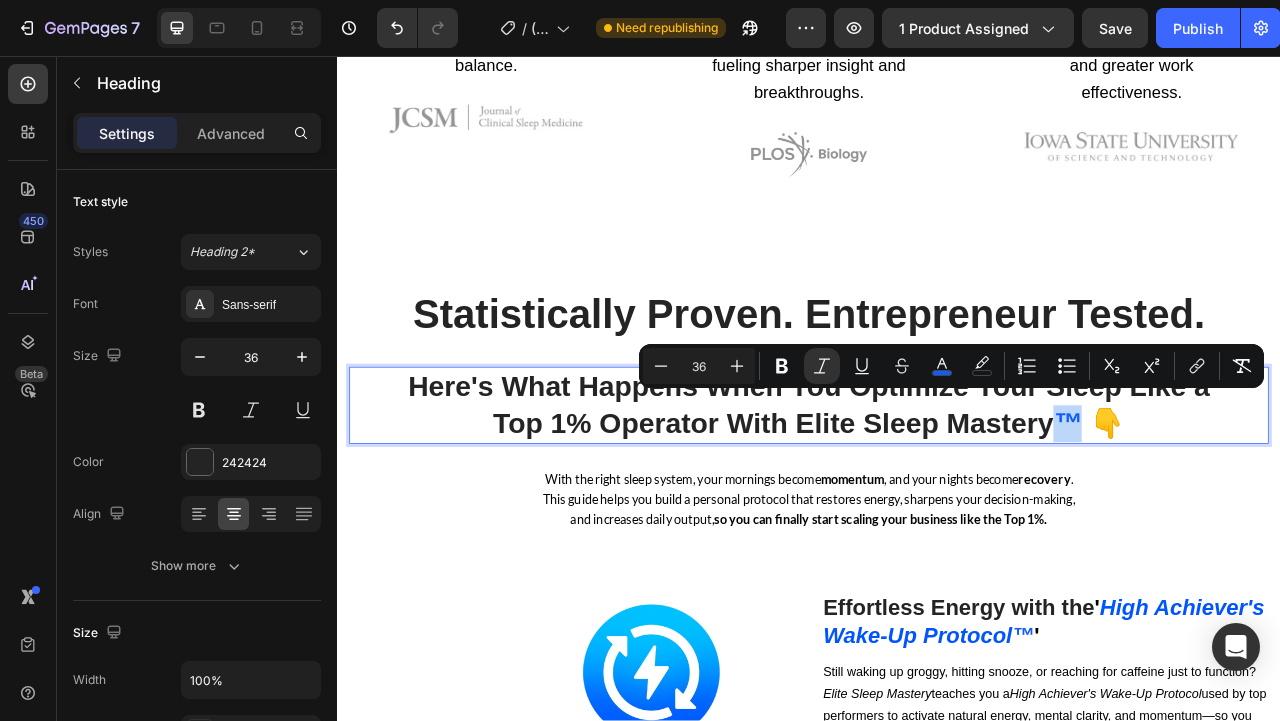drag, startPoint x: 1288, startPoint y: 500, endPoint x: 1251, endPoint y: 500, distance: 37 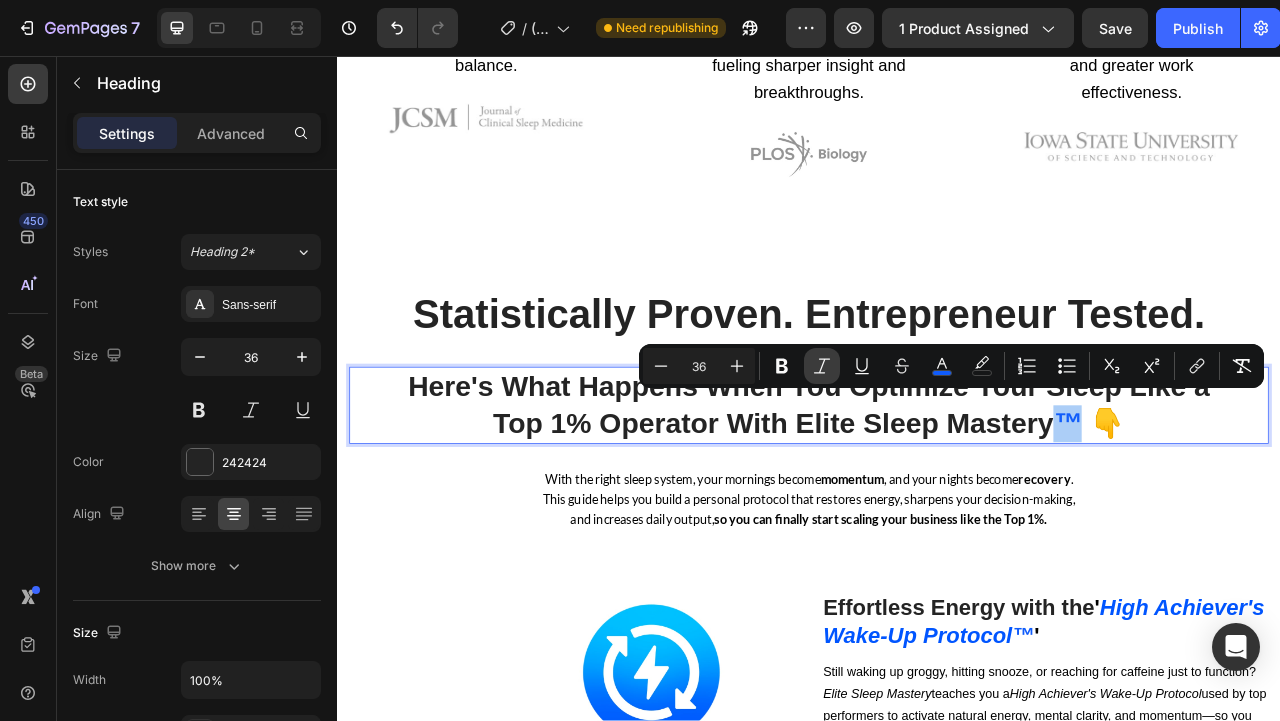 click 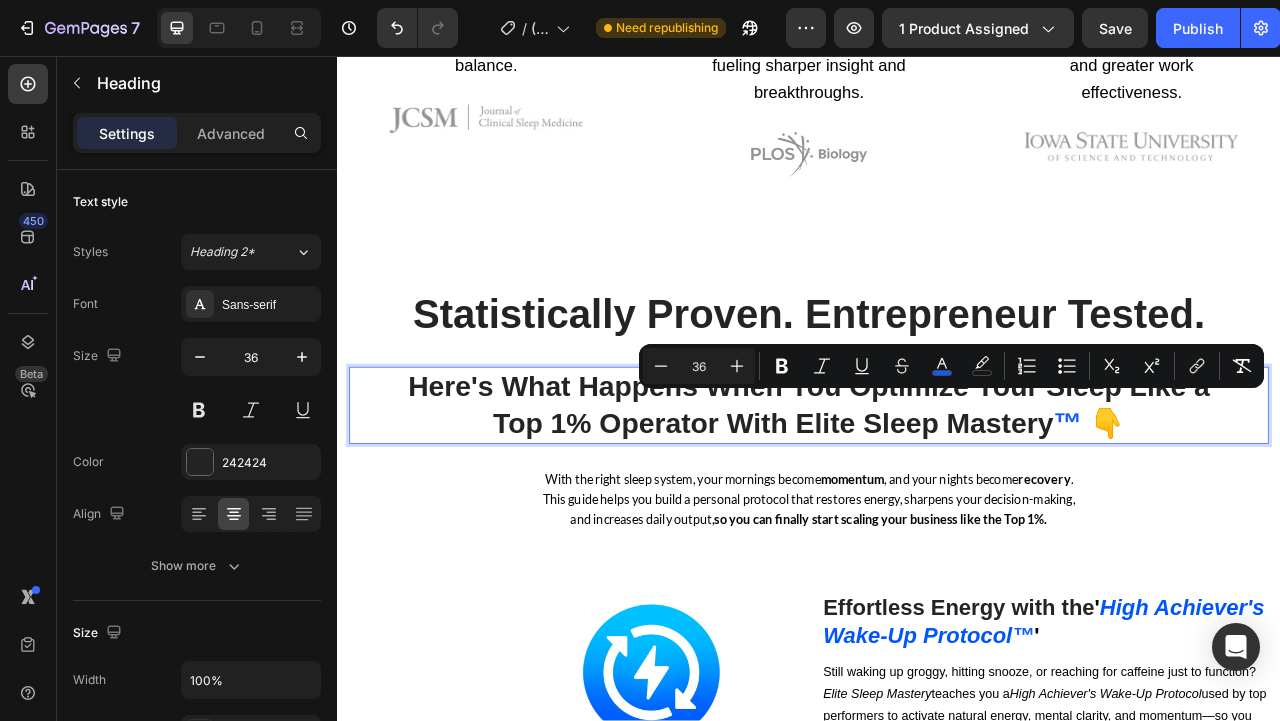 click on "👇" at bounding box center (1316, 523) 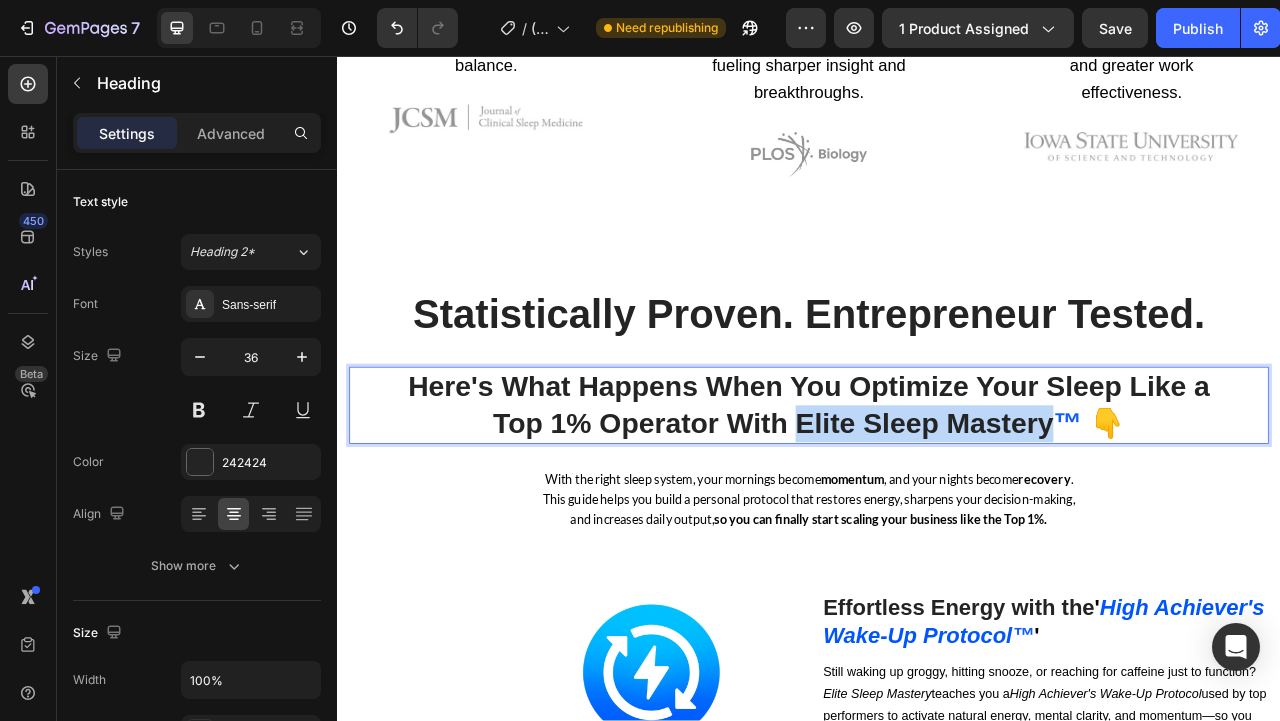 drag, startPoint x: 1253, startPoint y: 516, endPoint x: 927, endPoint y: 507, distance: 326.1242 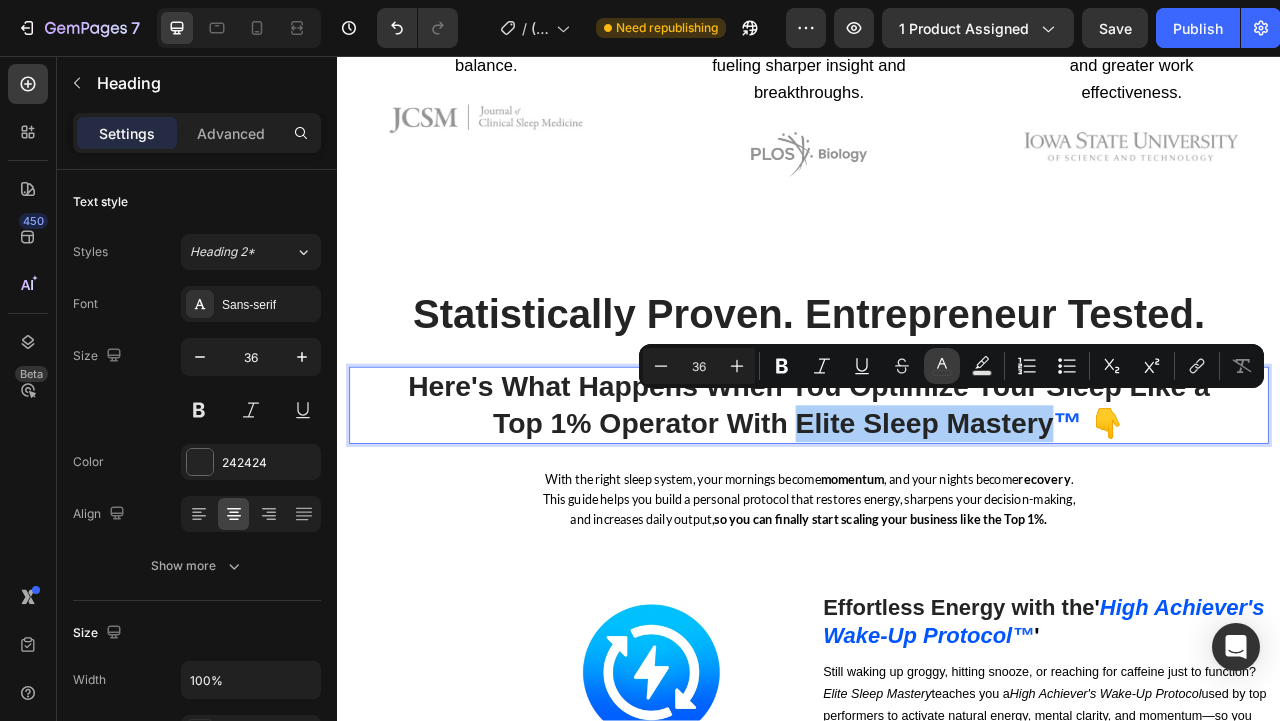 click on "color" at bounding box center [942, 366] 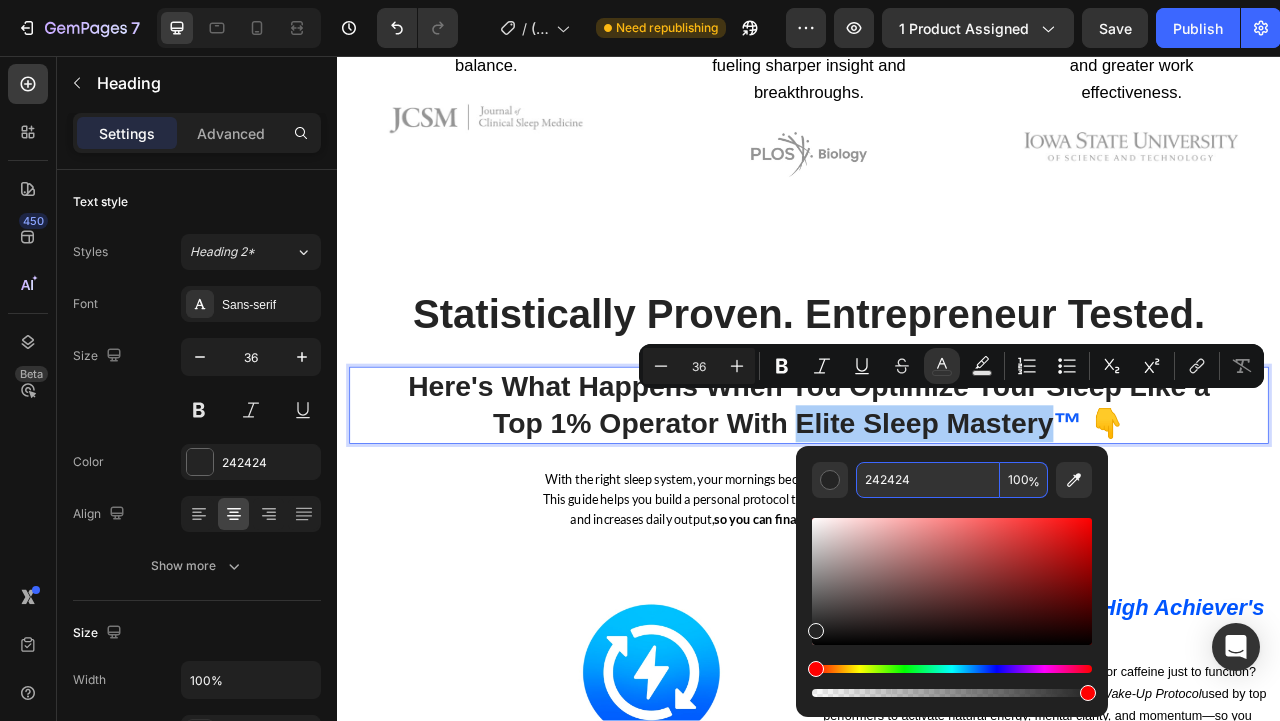 click on "242424" at bounding box center [928, 480] 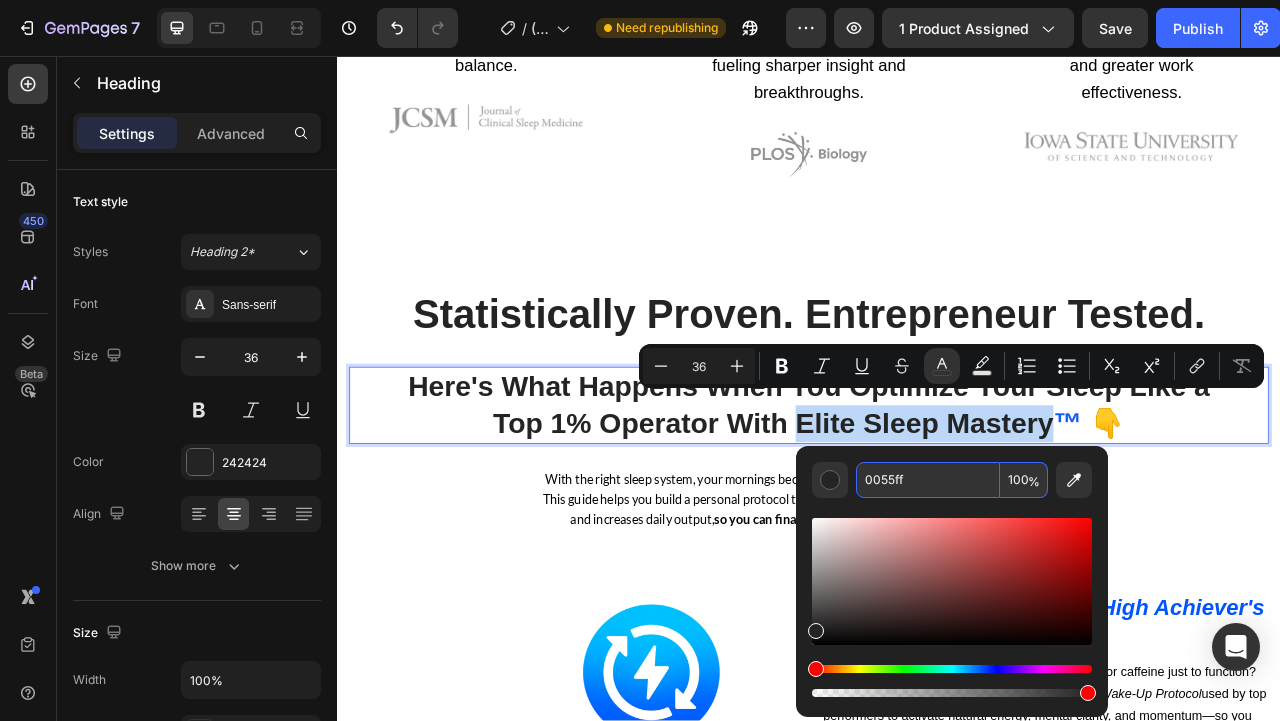 type on "[COLOR]" 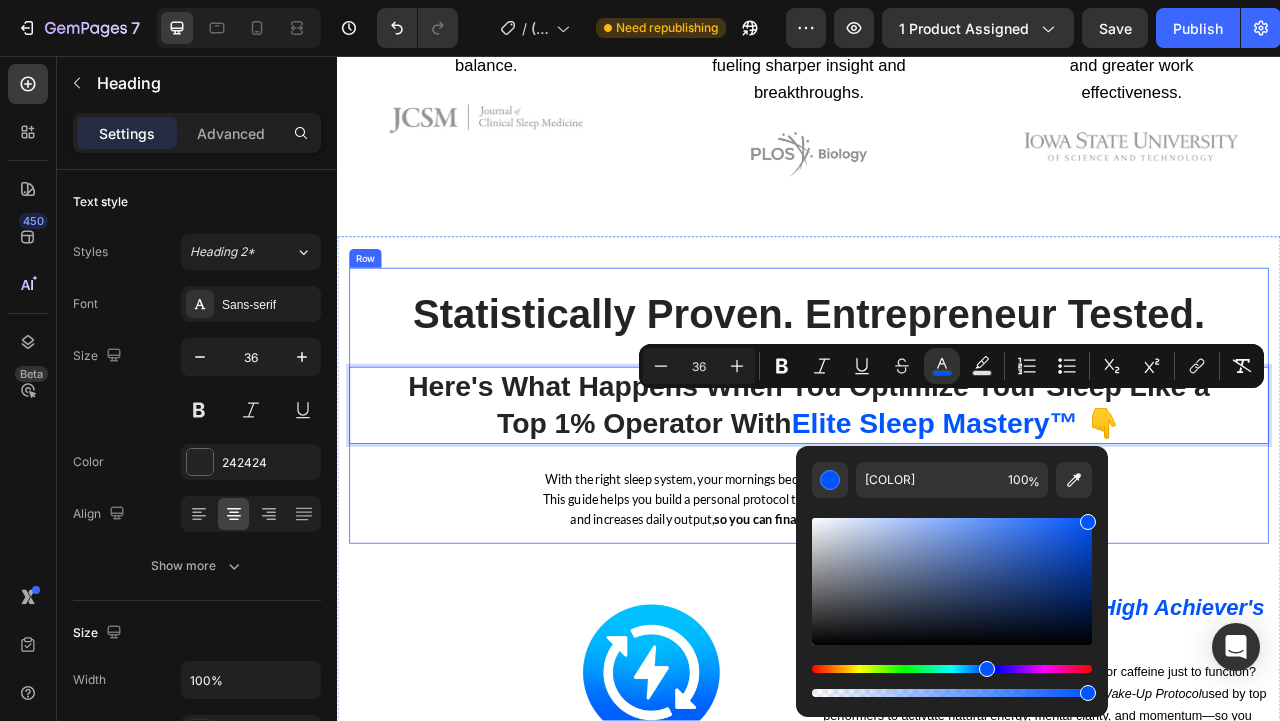 click on "⁠⁠⁠⁠⁠⁠⁠ Statistically Proven. Entrepreneur Tested. Heading Here's What Happens When You Optimize Your Sleep Like a Top 1% Operator With  Elite Sleep Mastery ™   👇 Heading   [NUMBER] With the right sleep system, your mornings become  momentum , and your nights become  recovery . This guide helps you build a personal protocol that restores energy, sharpens your decision-making, and increases daily output,  so you can finally start scaling your business like the Top 1%. Text block" at bounding box center [937, 493] 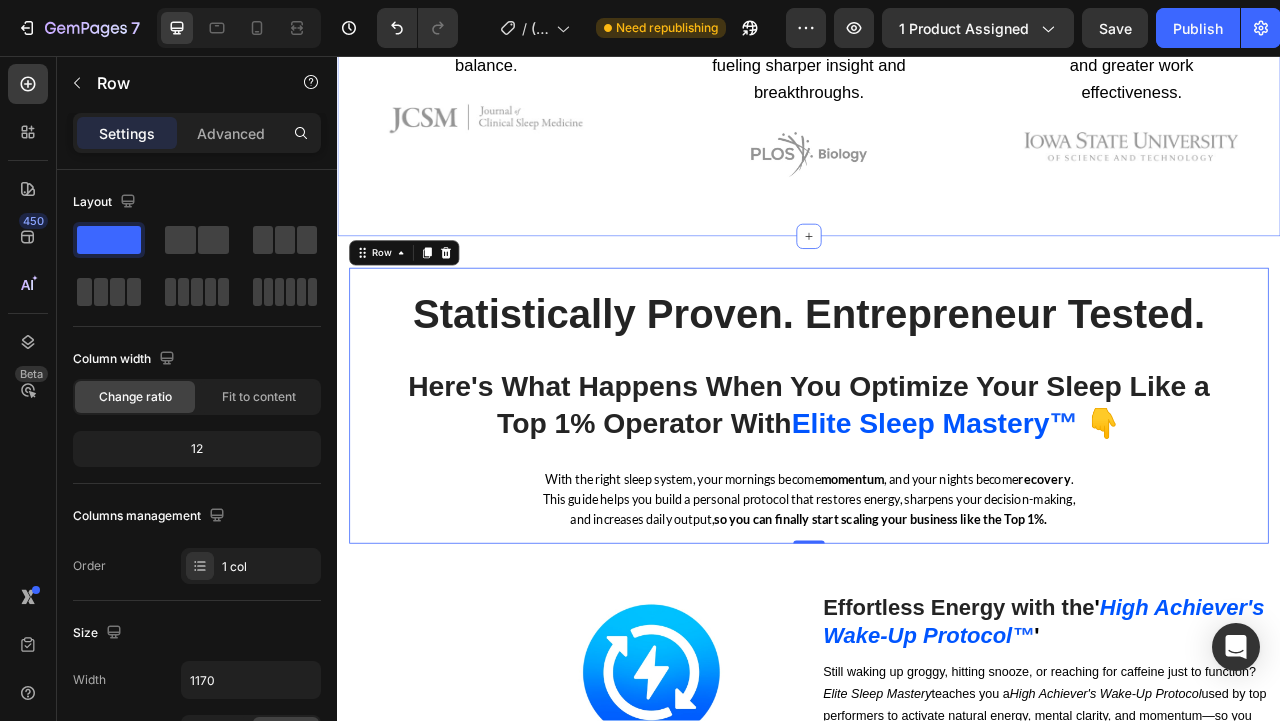 click on "Image Prioritizing sleep  reduces stress by   over [PERCENTAGE]% , boosting emotional resilience and daily balance. Text block Image Image Quality sleep increases  problem-solving success by up to [PERCENTAGE]% , fueling sharper insight and breakthroughs.  Text block Image Image Over [PERCENTAGE]%  of well-rested professionals report higher performance, better focus, and greater work effectiveness. Text block Image Section 7/[NUMBER]" at bounding box center (937, -26) 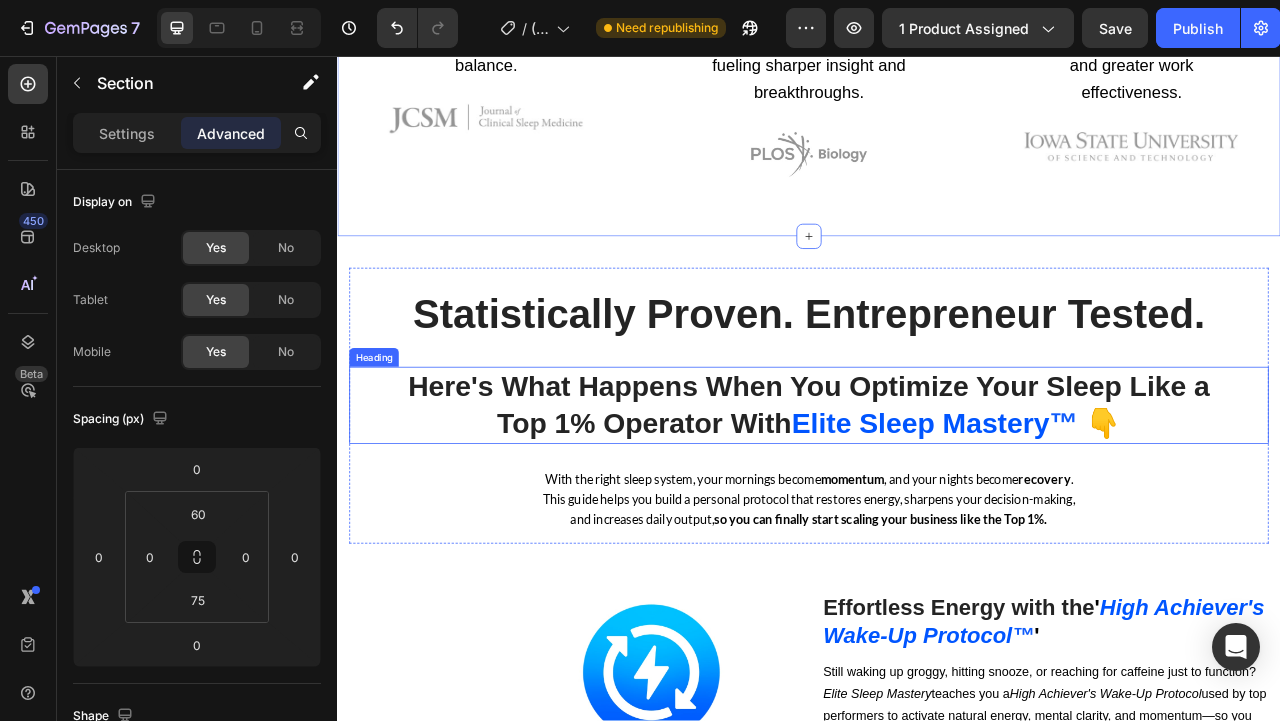 click on "👇" at bounding box center (1311, 523) 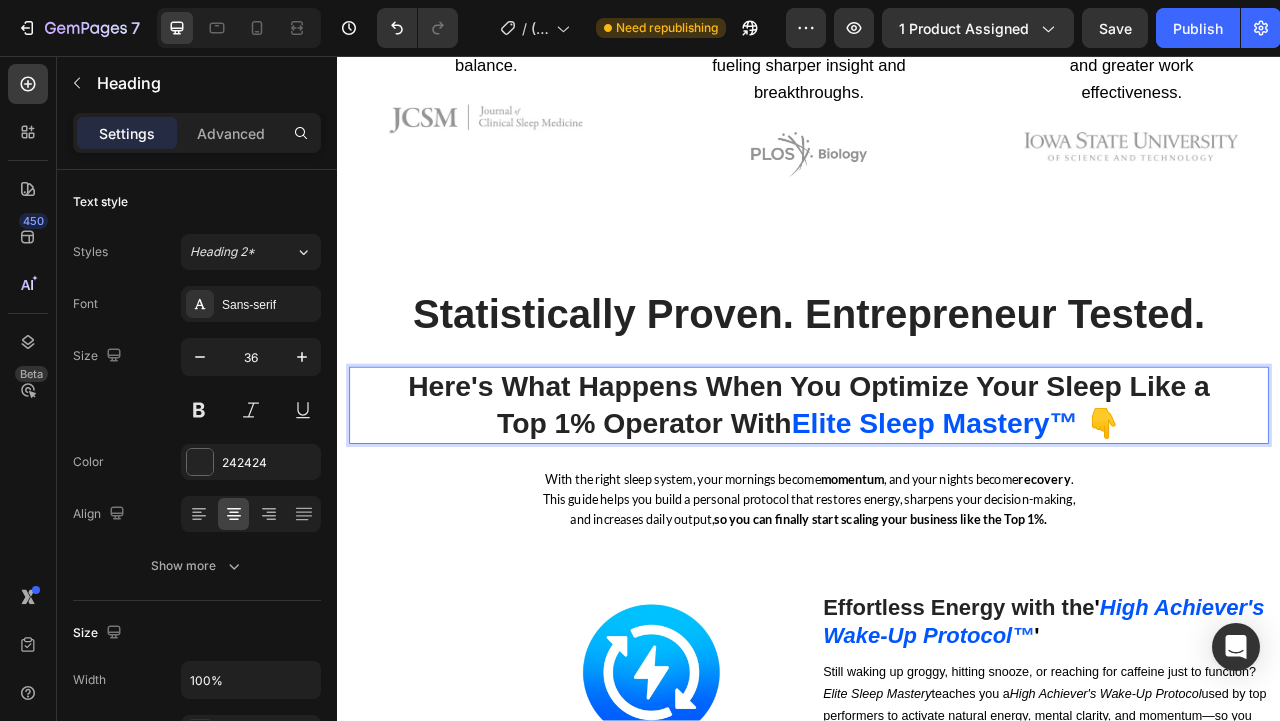 click on "👇" at bounding box center [1311, 523] 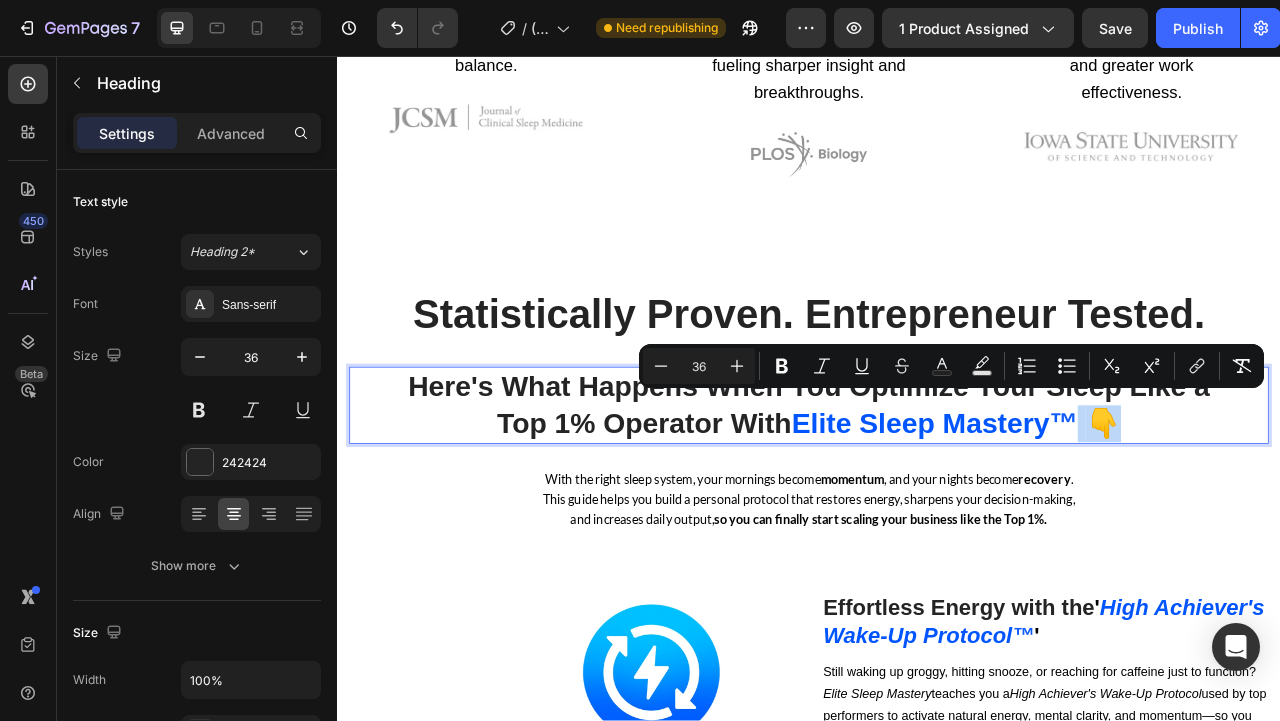 click on "👇" at bounding box center (1311, 523) 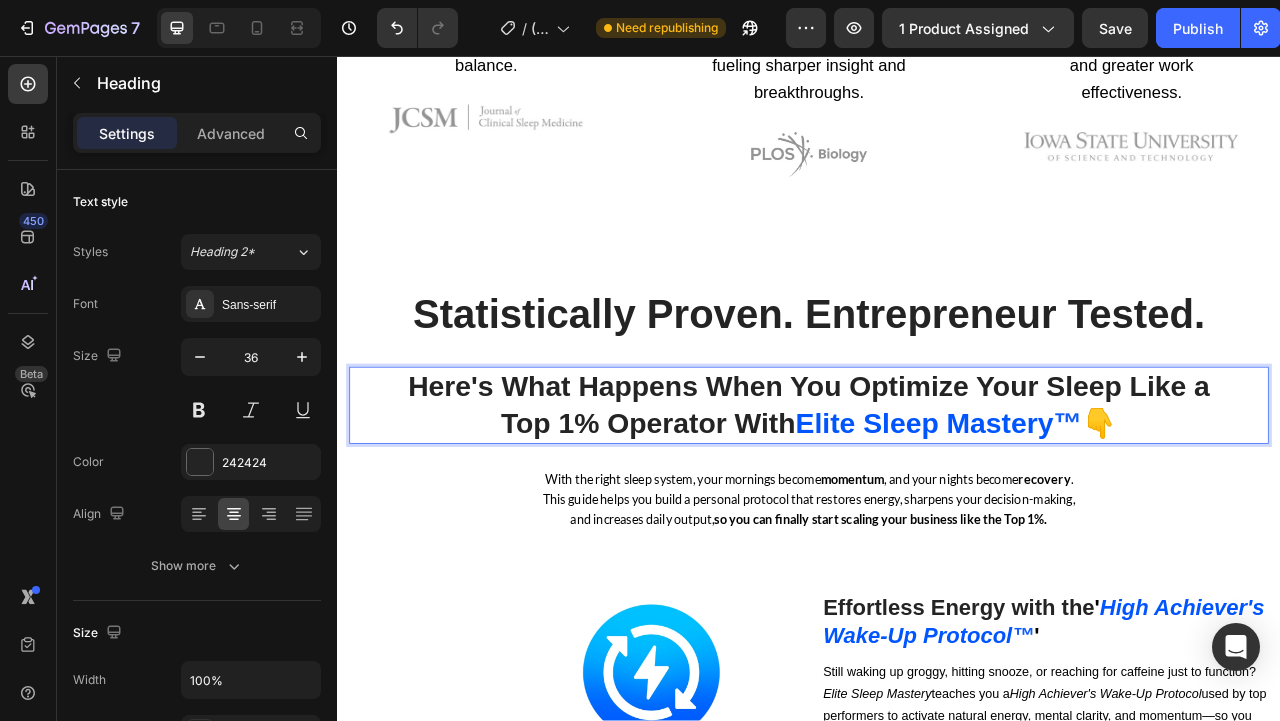 click on "Image Prioritizing sleep  reduces stress by   over [PERCENTAGE]% , boosting emotional resilience and daily balance. Text block Image Image Quality sleep increases  problem-solving success by up to [PERCENTAGE]% , fueling sharper insight and breakthroughs.  Text block Image Image Over [PERCENTAGE]%  of well-rested professionals report higher performance, better focus, and greater work effectiveness. Text block Image Section 7/[NUMBER]" at bounding box center [937, -26] 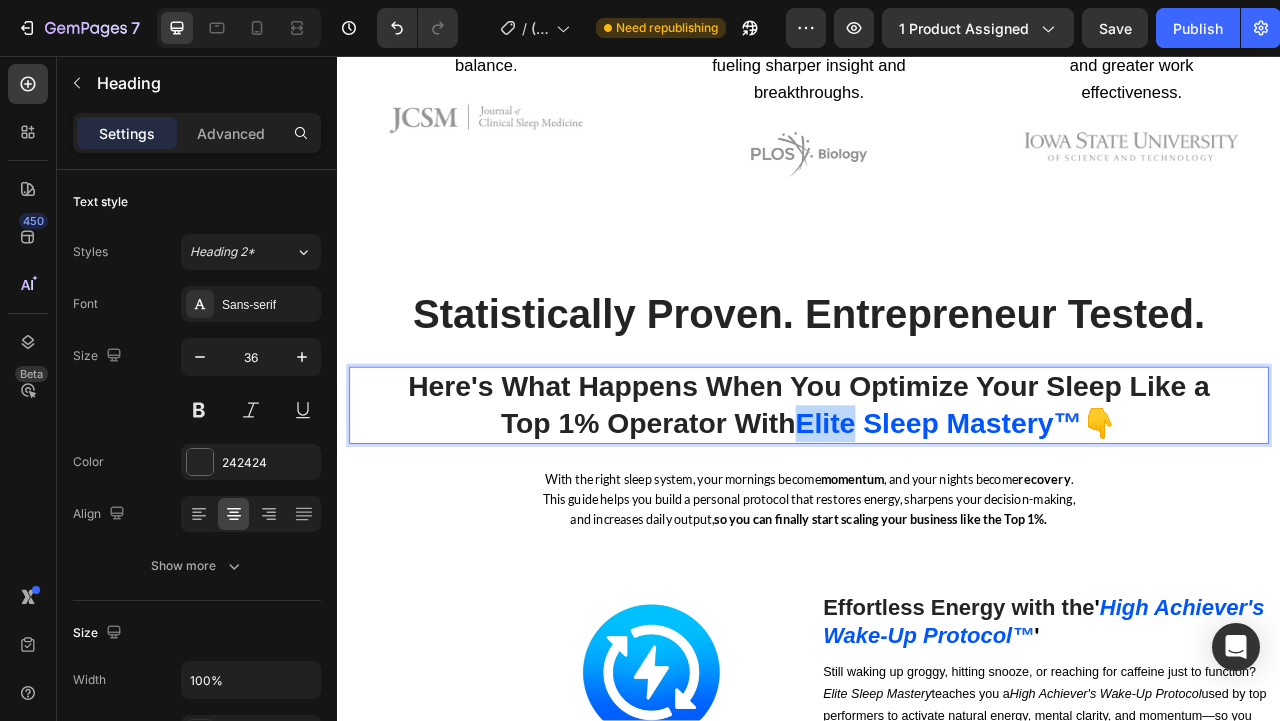 click on "Elite Sleep Mastery" at bounding box center (1084, 523) 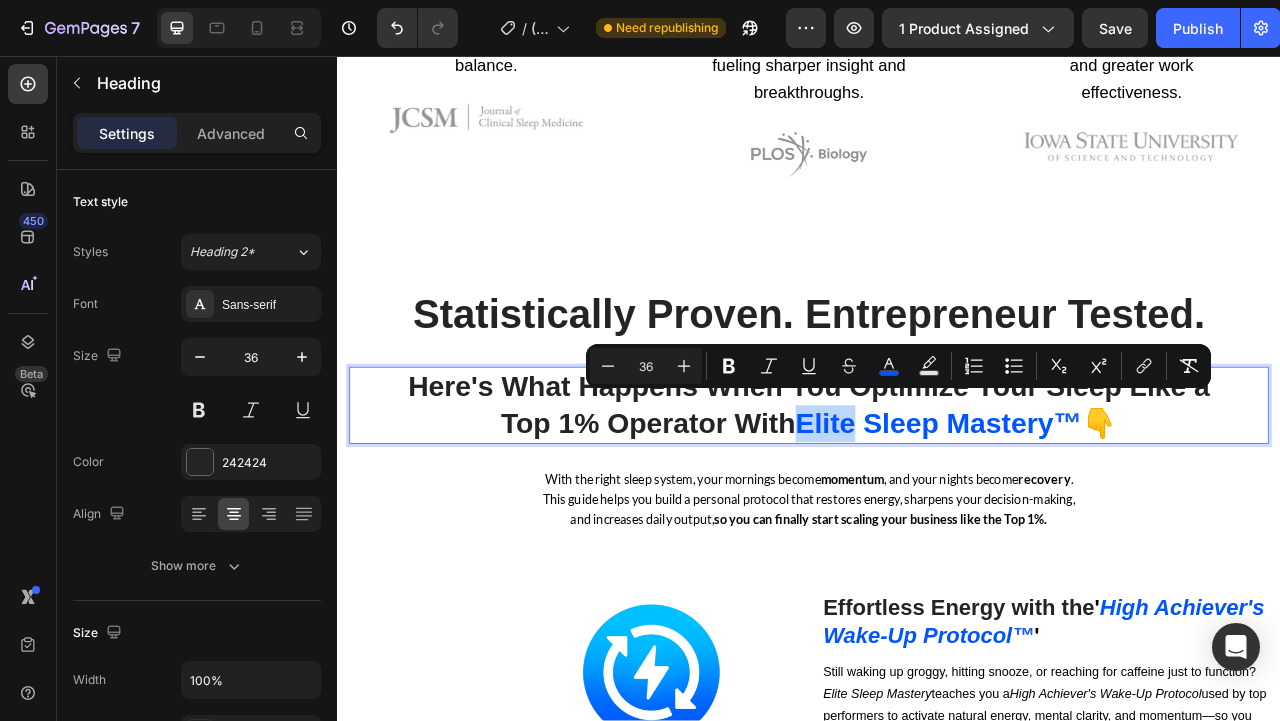 click on "Elite Sleep Mastery" at bounding box center [1084, 523] 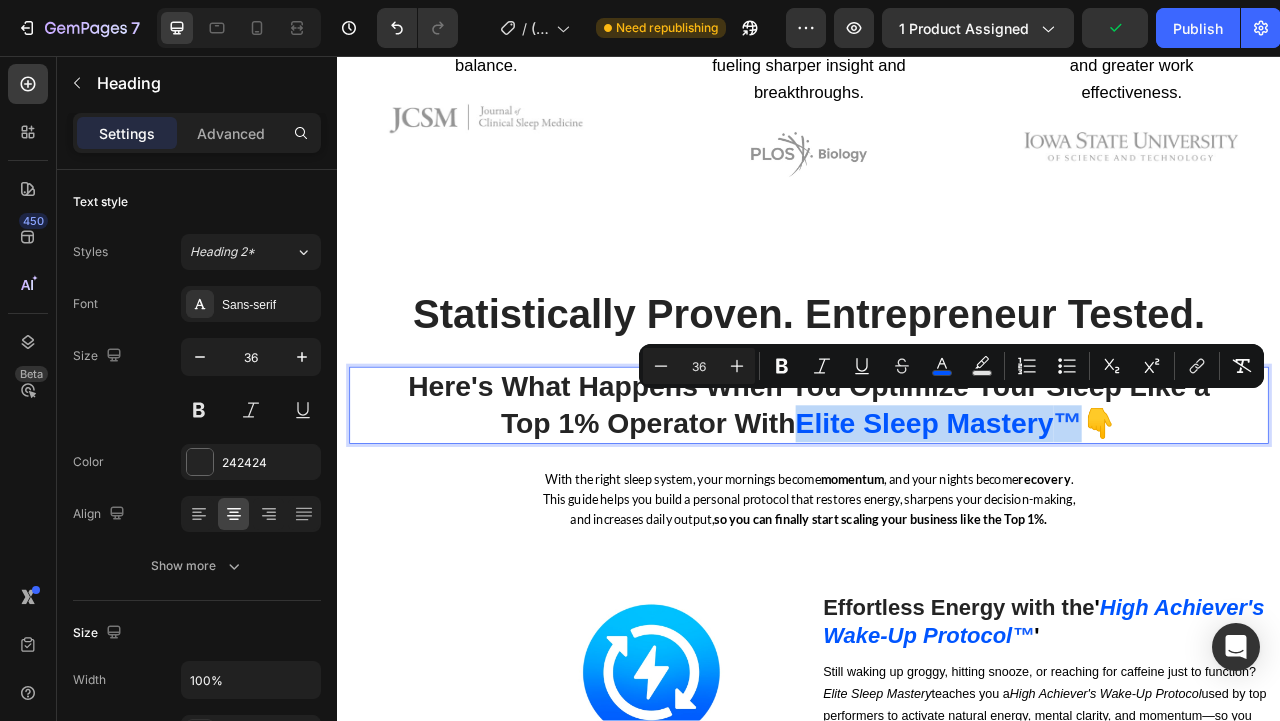 drag, startPoint x: 939, startPoint y: 500, endPoint x: 1281, endPoint y: 505, distance: 342.03656 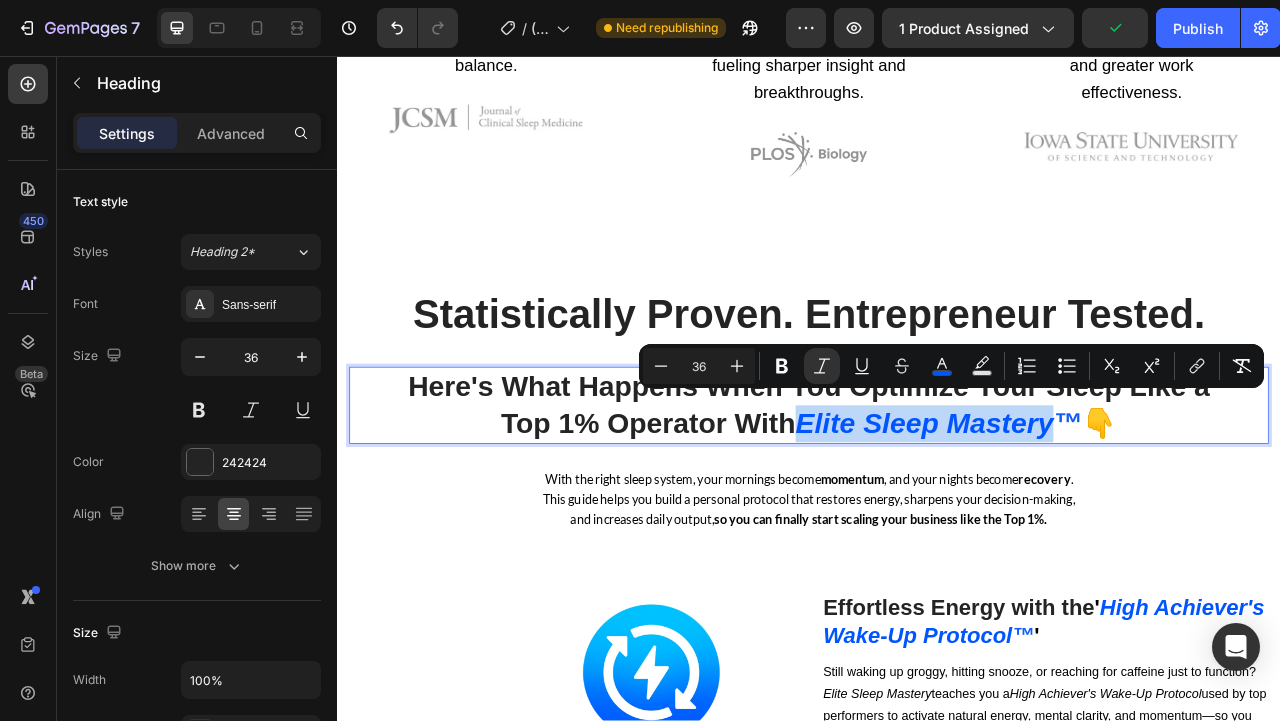 click on "⁠⁠⁠⁠⁠⁠⁠ Statistically Proven. Entrepreneur Tested. Heading Here's What Happens When You Optimize Your Sleep Like a Top 1% Operator With  Elite Sleep Mastery ™ 👇 Heading   [NUMBER] With the right sleep system, your mornings become  momentum , and your nights become  recovery . This guide helps you build a personal protocol that restores energy, sharpens your decision-making, and increases daily output,  so you can finally start scaling your business like the Top 1%. Text block Row Image ⁠⁠⁠⁠⁠⁠⁠ Effortless Energy with the  ' High Achiever's Wake-Up Protocol ™ ' Heading Still waking up groggy, hitting snooze, or reaching for caffeine just to function?  Elite Sleep Mastery  teaches you a  High Achiever's Wake-Up Protocol  used by top performers to activate natural energy, mental clarity, and momentum—so you can rise with purpose and own your day from the very first minute. Text block Row Image Stress-Free Nights with the  ' Success Wind-Down Ritual ™ ' Heading wind-down ritual," at bounding box center [937, 1432] 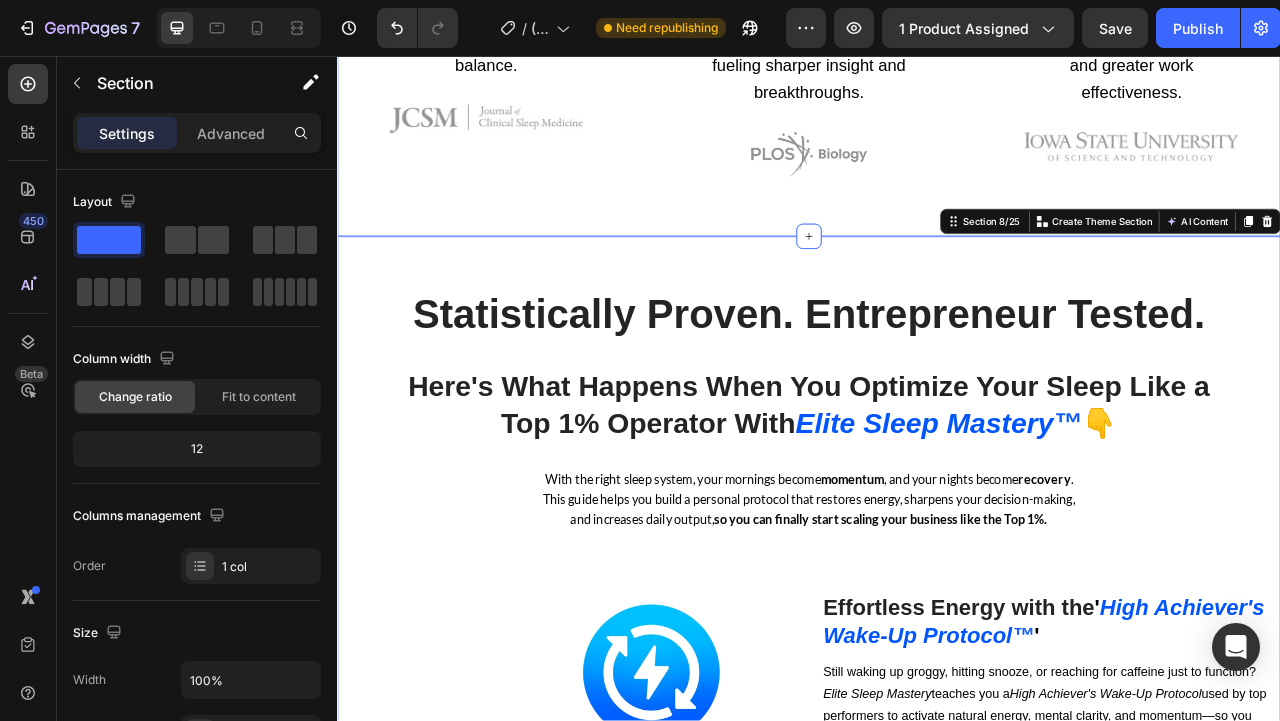 click on "Image Prioritizing sleep  reduces stress by   over [PERCENTAGE]% , boosting emotional resilience and daily balance. Text block Image Image Quality sleep increases  problem-solving success by up to [PERCENTAGE]% , fueling sharper insight and breakthroughs.  Text block Image Image Over [PERCENTAGE]%  of well-rested professionals report higher performance, better focus, and greater work effectiveness. Text block Image Section 7/[NUMBER]" at bounding box center [937, -26] 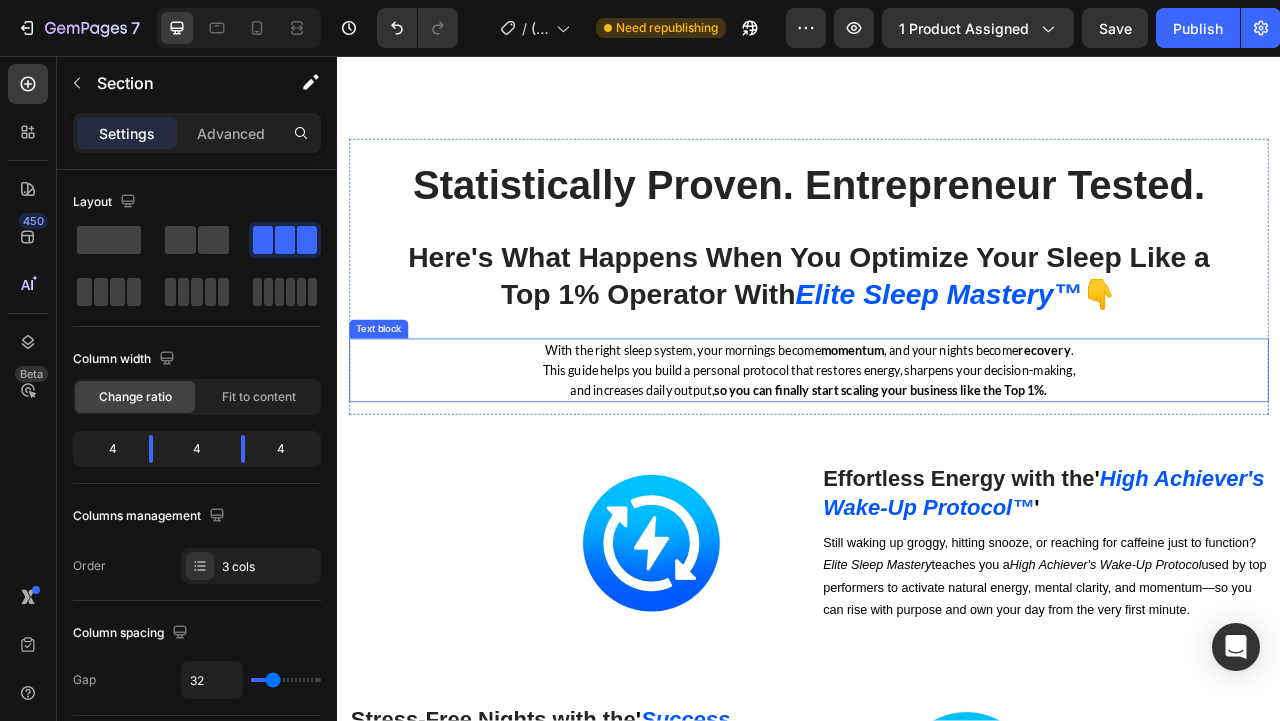 scroll, scrollTop: 5011, scrollLeft: 0, axis: vertical 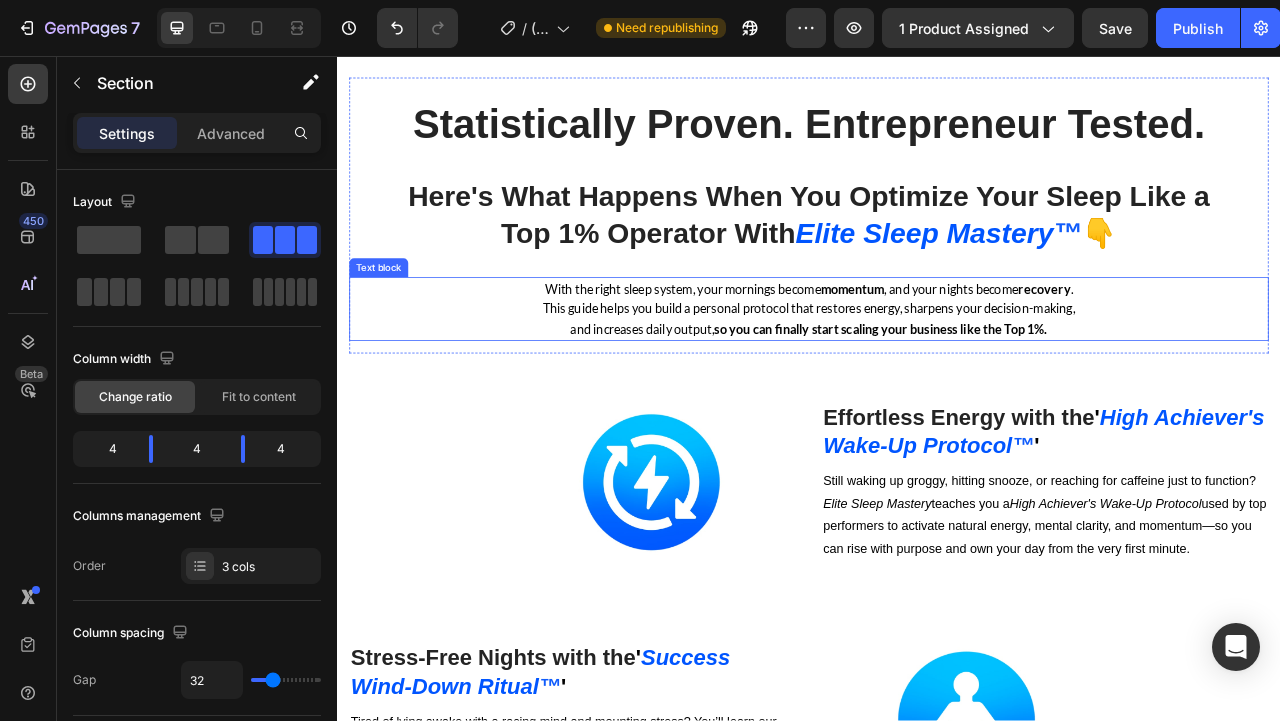 click on "so you can finally start scaling your business like the Top 1%." at bounding box center [1029, 403] 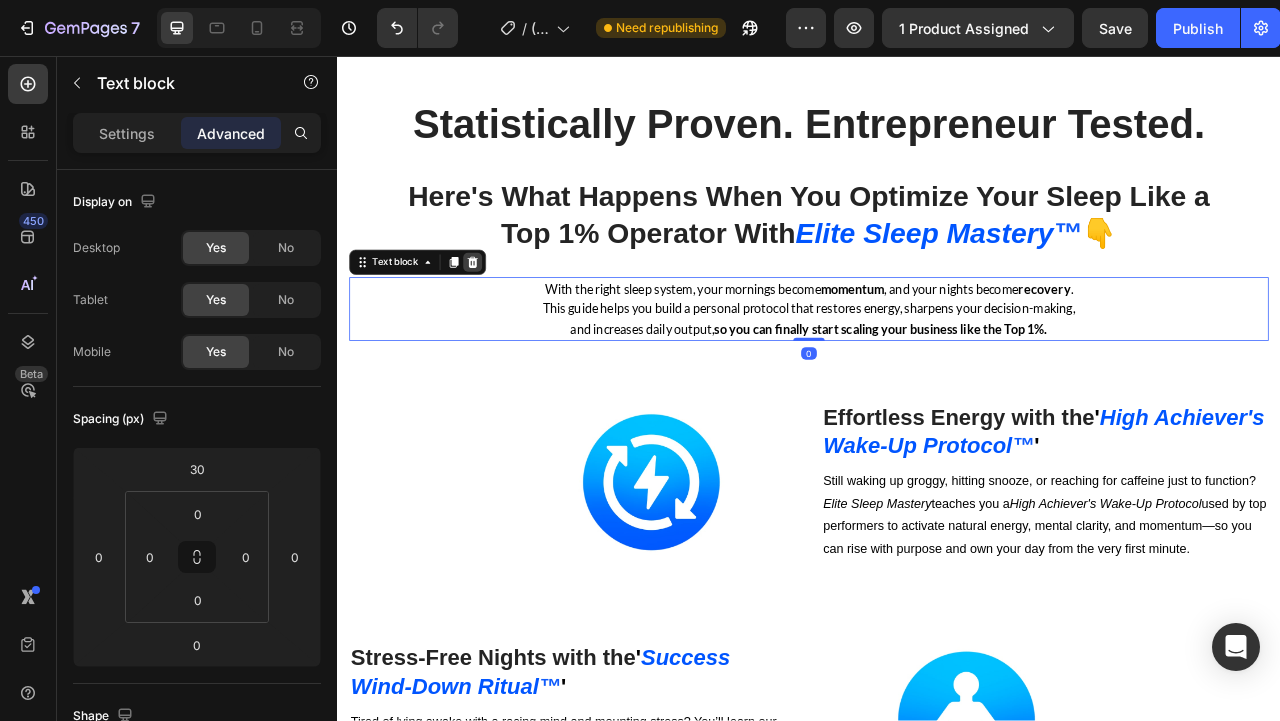 click 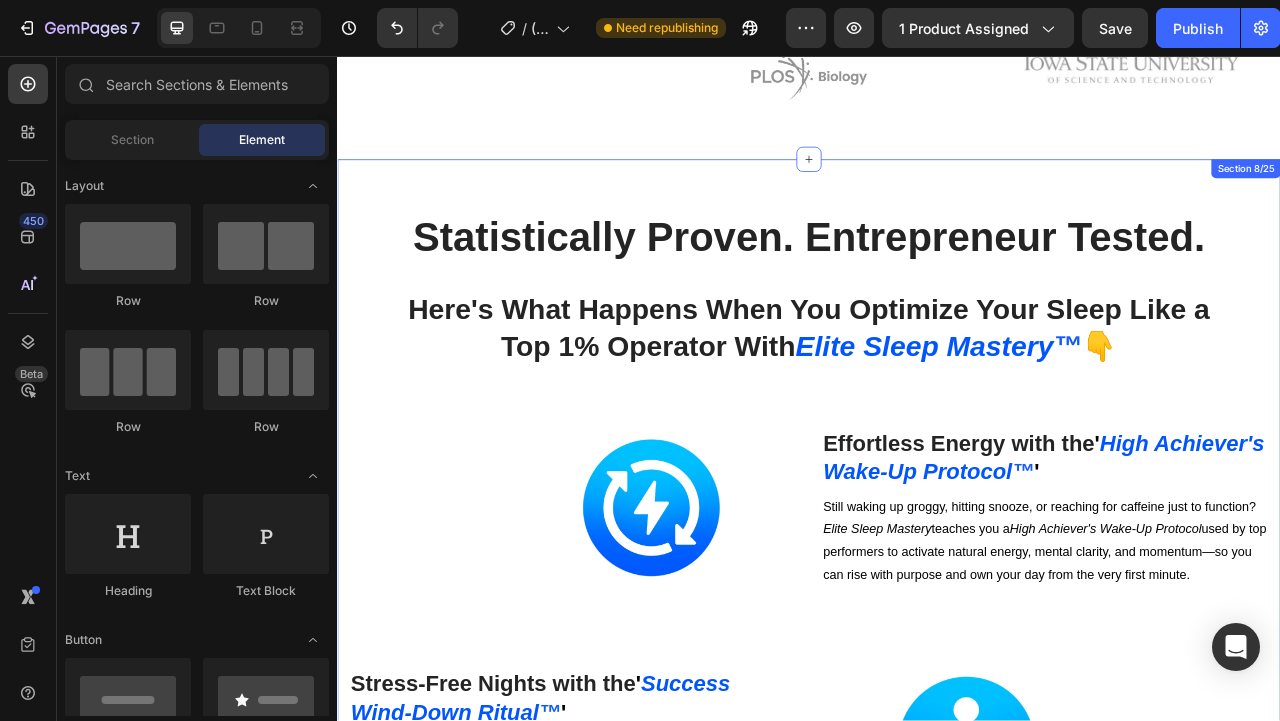 scroll, scrollTop: 4890, scrollLeft: 0, axis: vertical 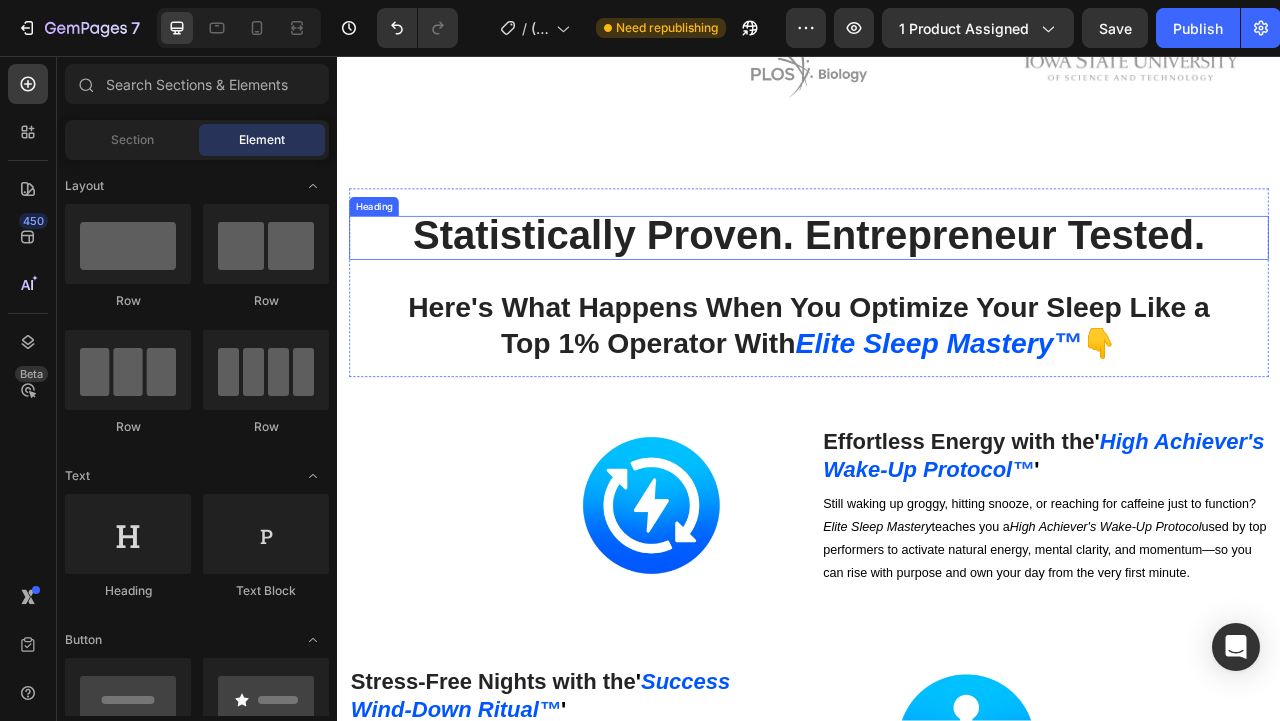 click on "Statistically Proven. Entrepreneur Tested." at bounding box center [937, 284] 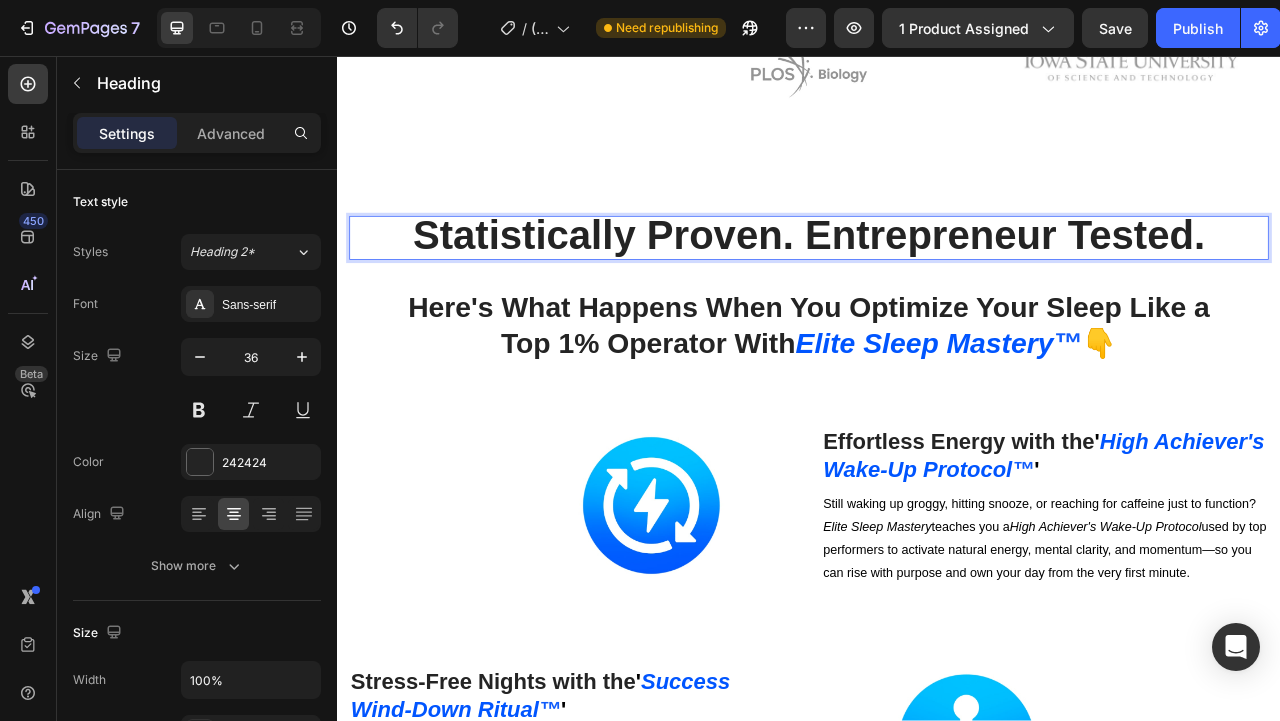 click on "Statistically Proven. Entrepreneur Tested." at bounding box center (937, 284) 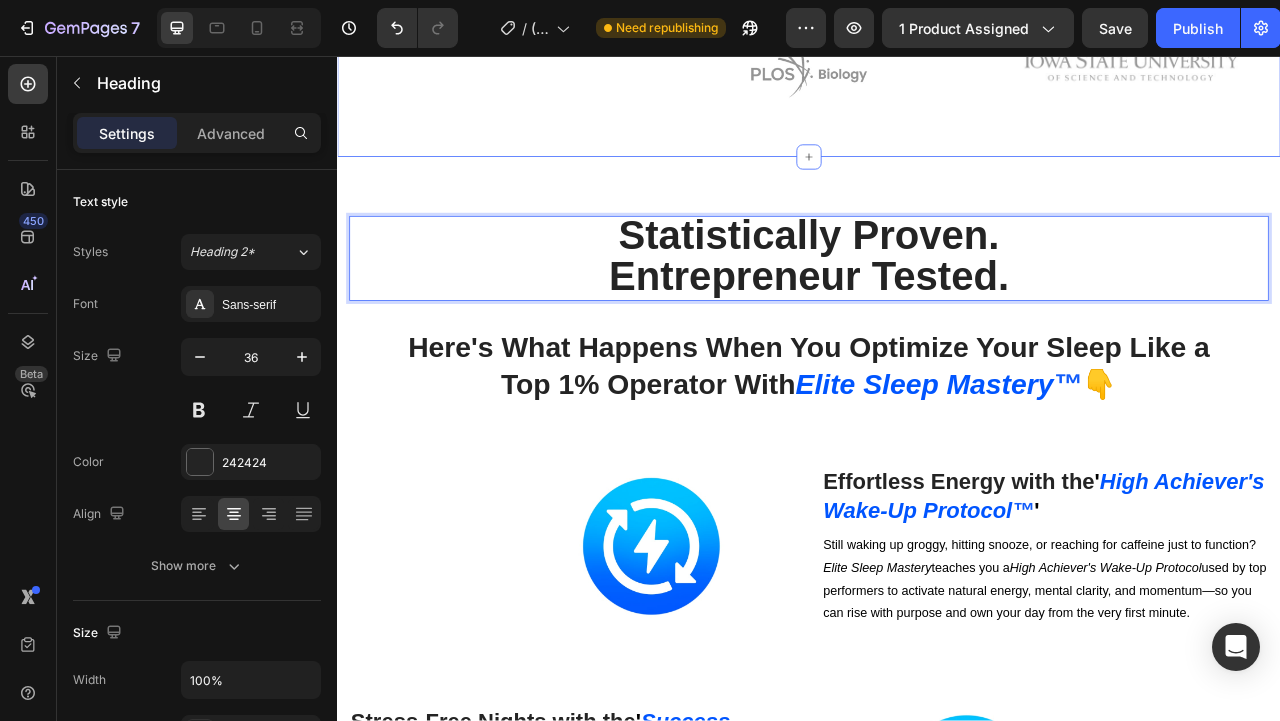 click on "Image Prioritizing sleep  reduces stress by   over [PERCENTAGE]% , boosting emotional resilience and daily balance. Text block Image Image Quality sleep increases  problem-solving success by up to [PERCENTAGE]% , fueling sharper insight and breakthroughs.  Text block Image Image Over [PERCENTAGE]%  of well-rested professionals report higher performance, better focus, and greater work effectiveness. Text block Image Section 7/[NUMBER]" at bounding box center (937, -127) 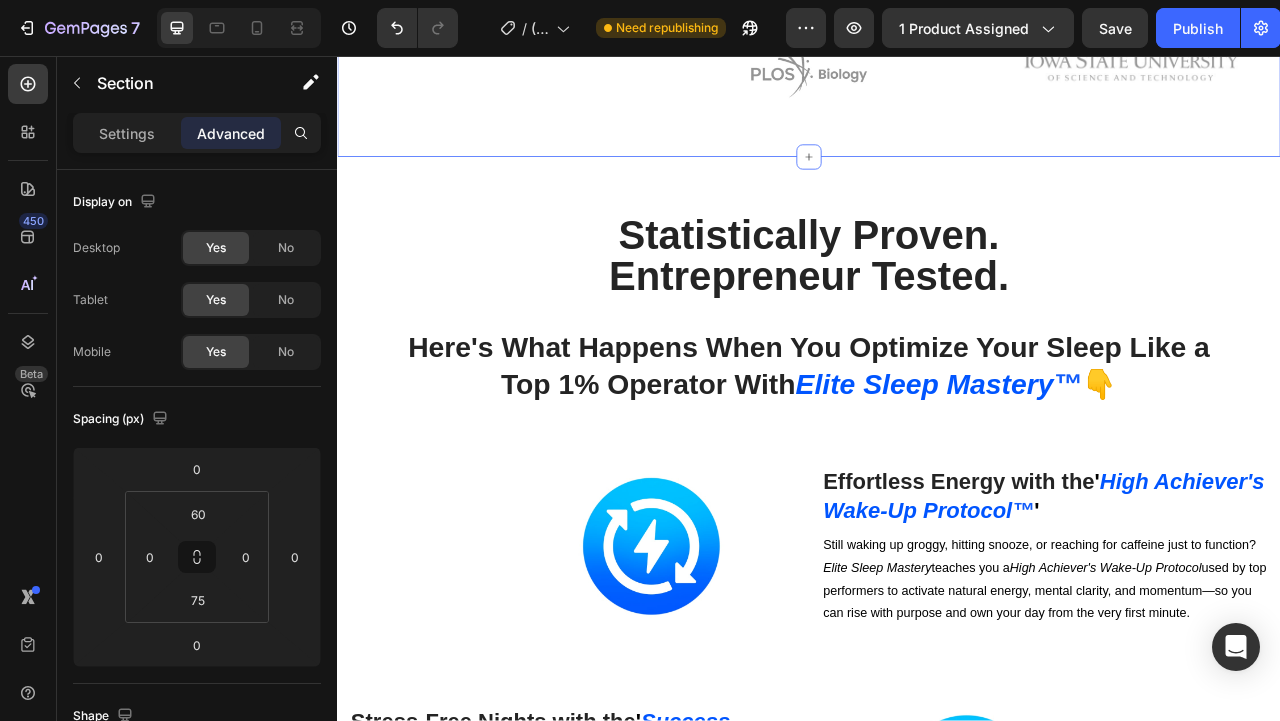 click on "Statistically Proven." at bounding box center [937, 284] 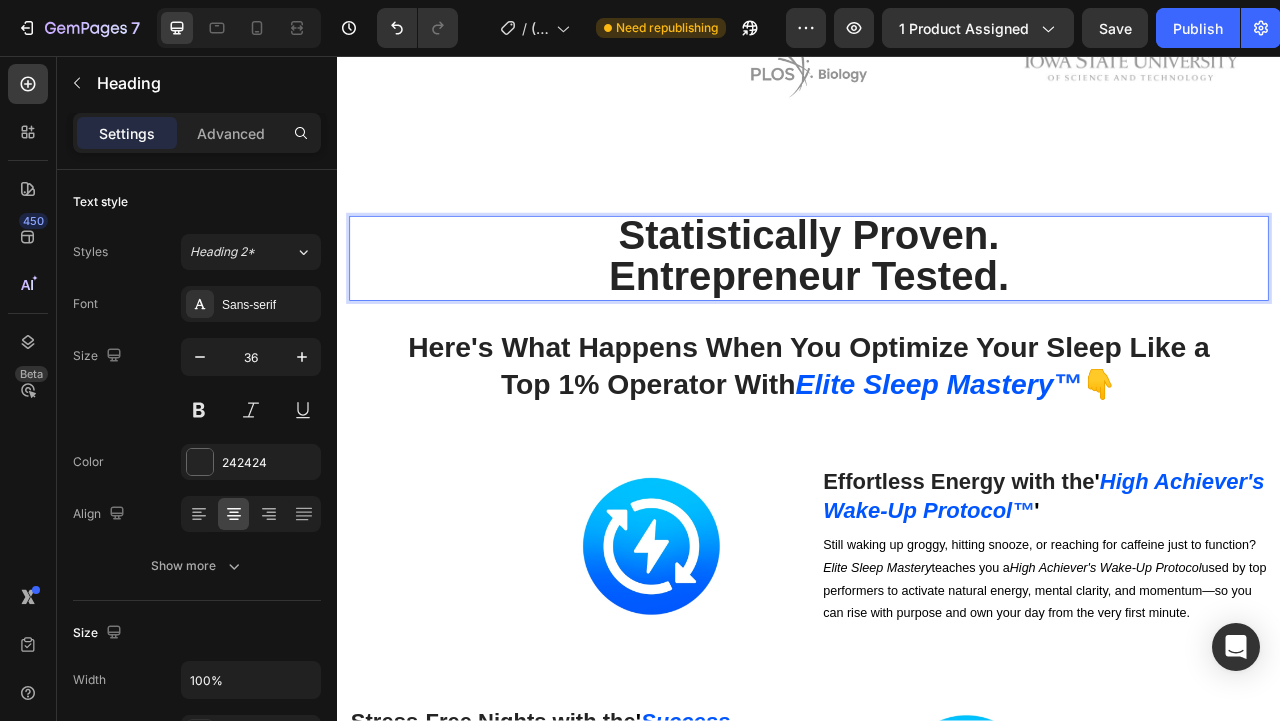 click on "Statistically Proven." at bounding box center (937, 284) 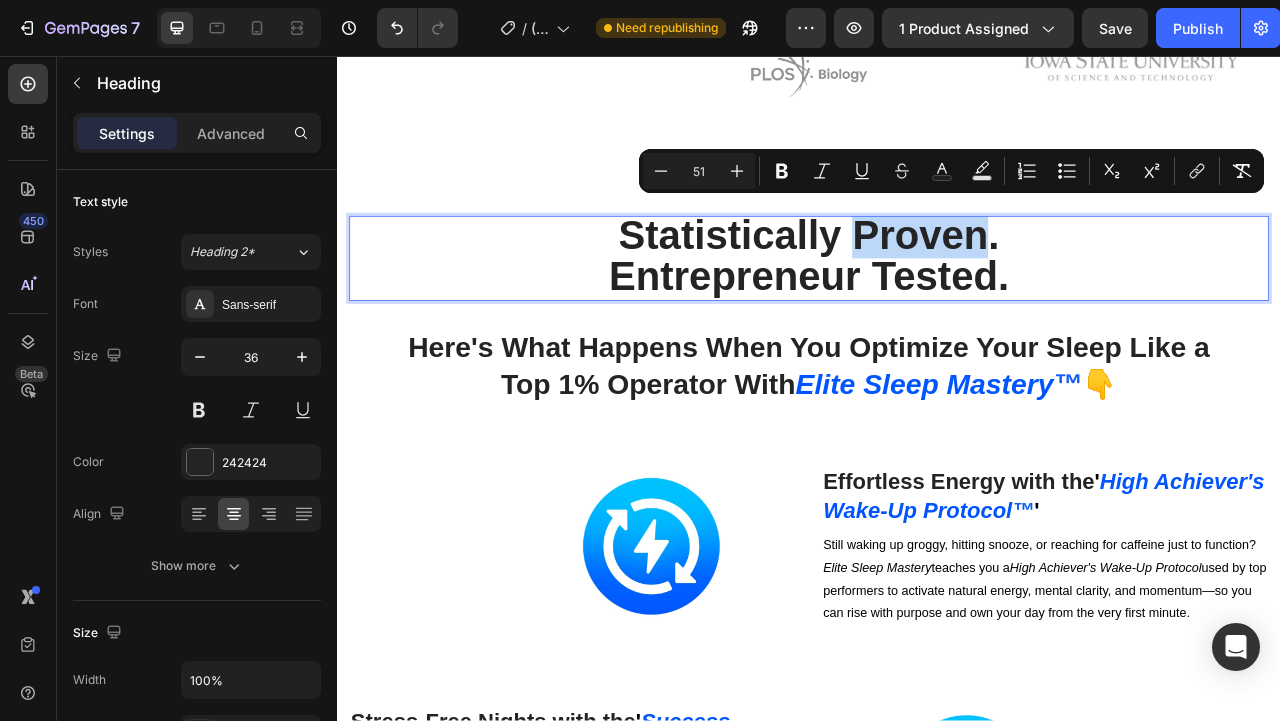 click on "Statistically Proven." at bounding box center (937, 284) 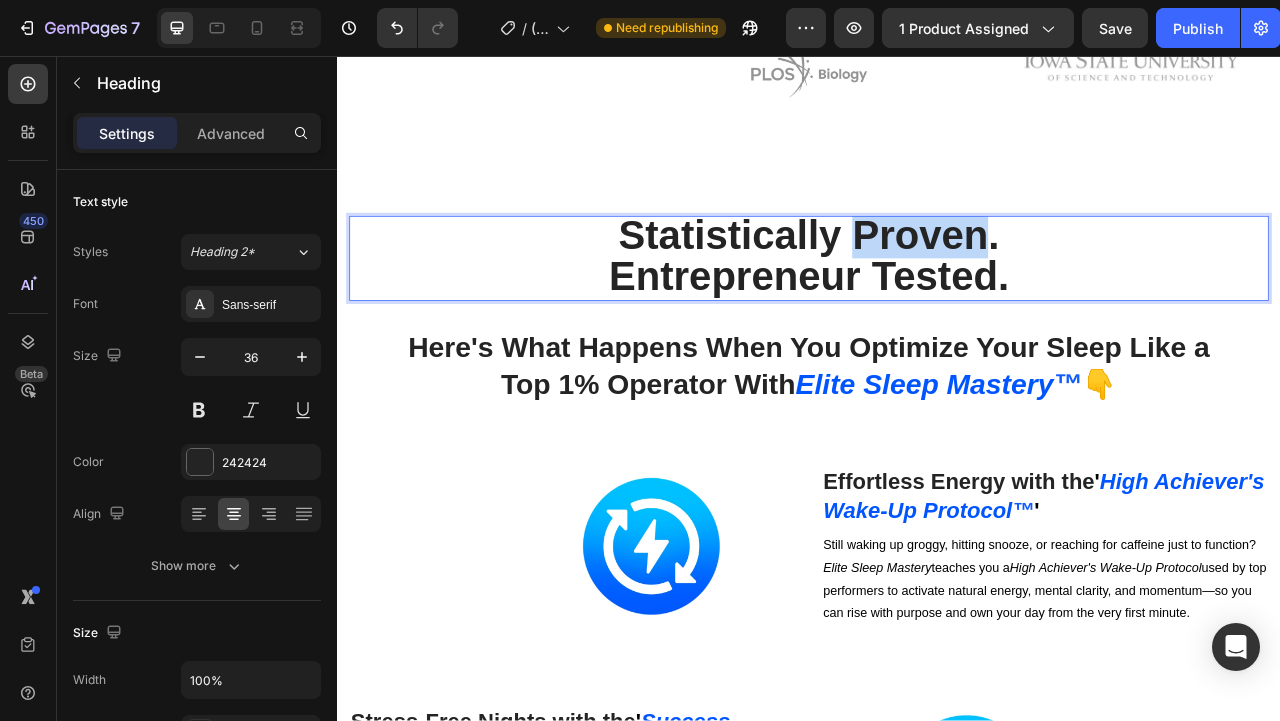 drag, startPoint x: 1168, startPoint y: 258, endPoint x: 1003, endPoint y: 258, distance: 165 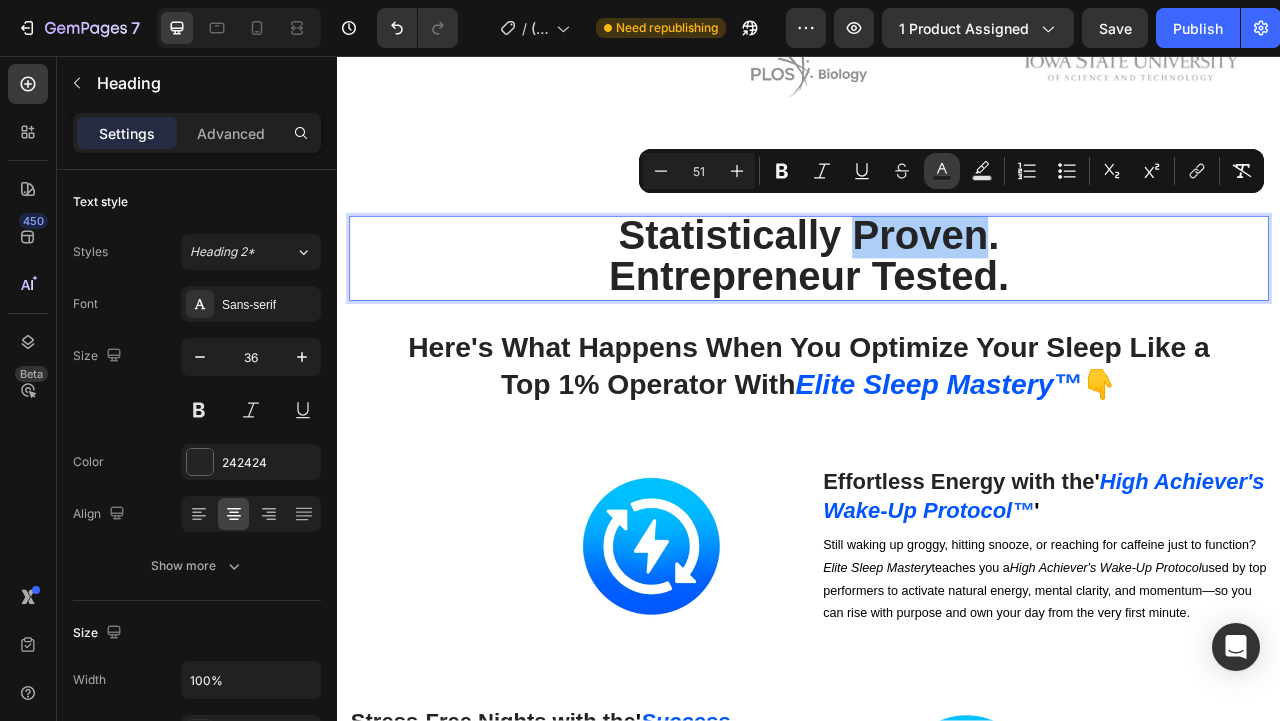 click on "Text Color" at bounding box center [942, 171] 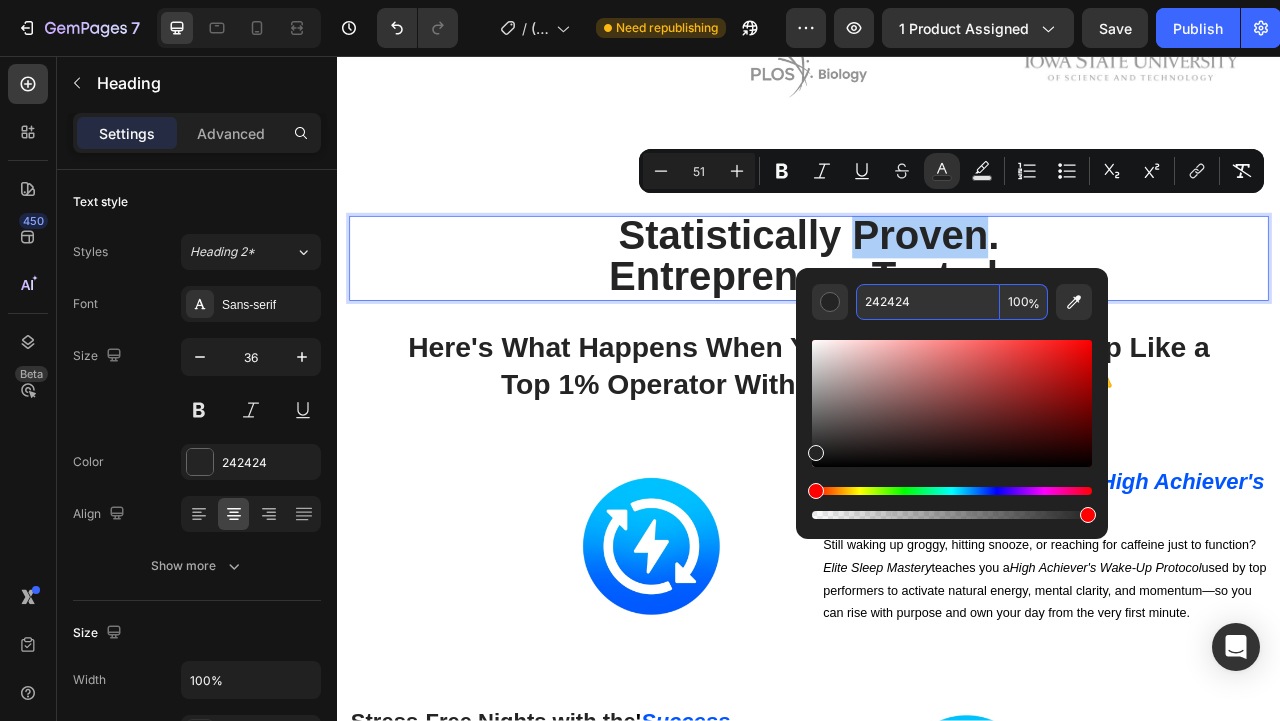 click on "242424" at bounding box center [928, 302] 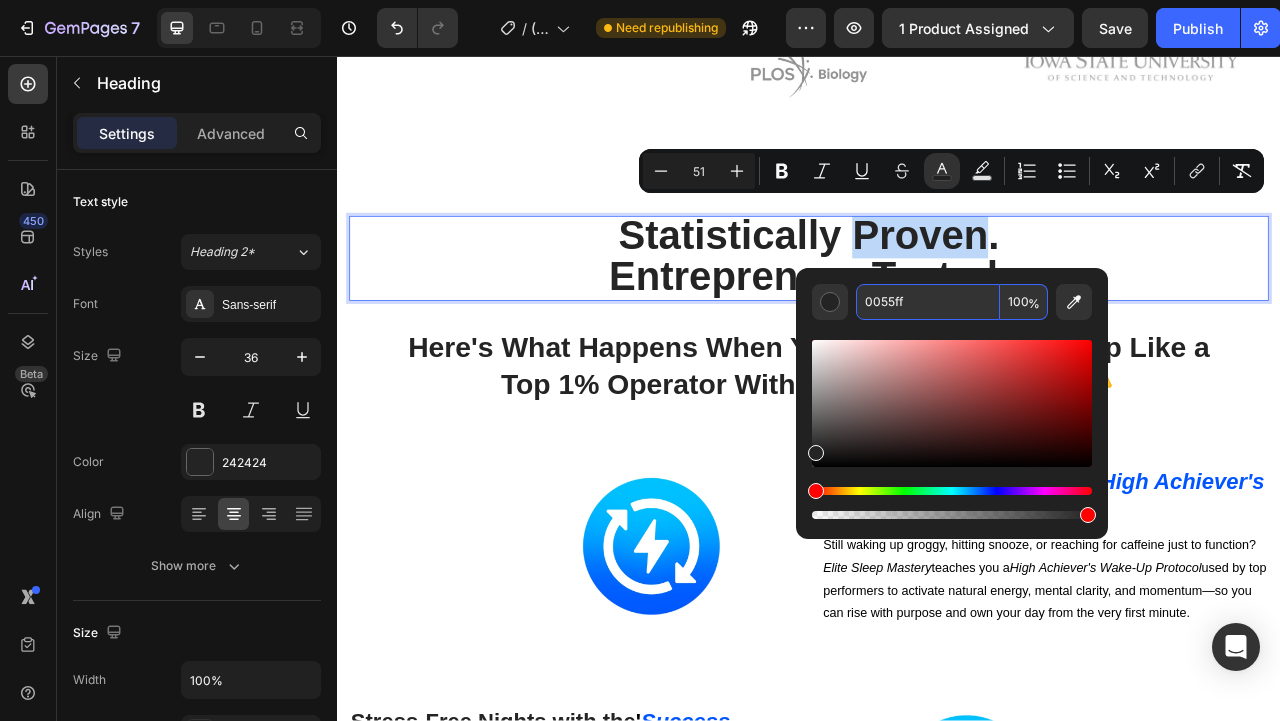 type on "[COLOR]" 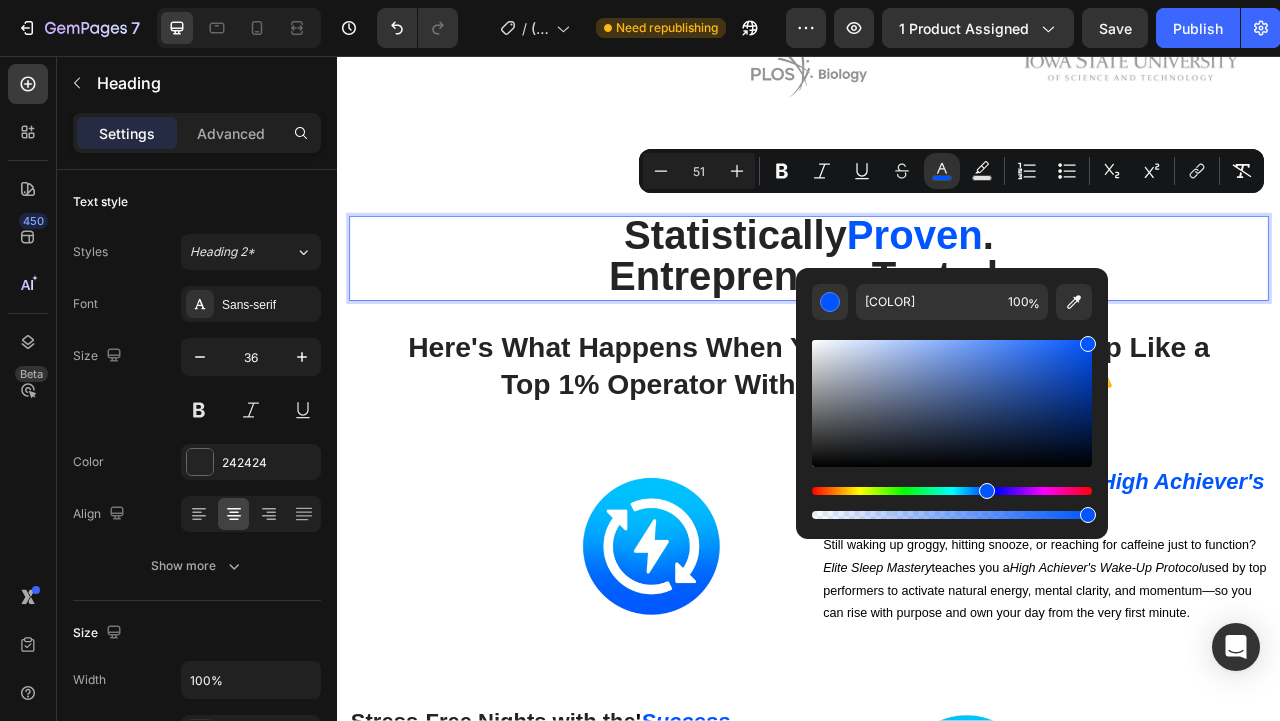 click on "Entrepreneur Tested." at bounding box center (936, 336) 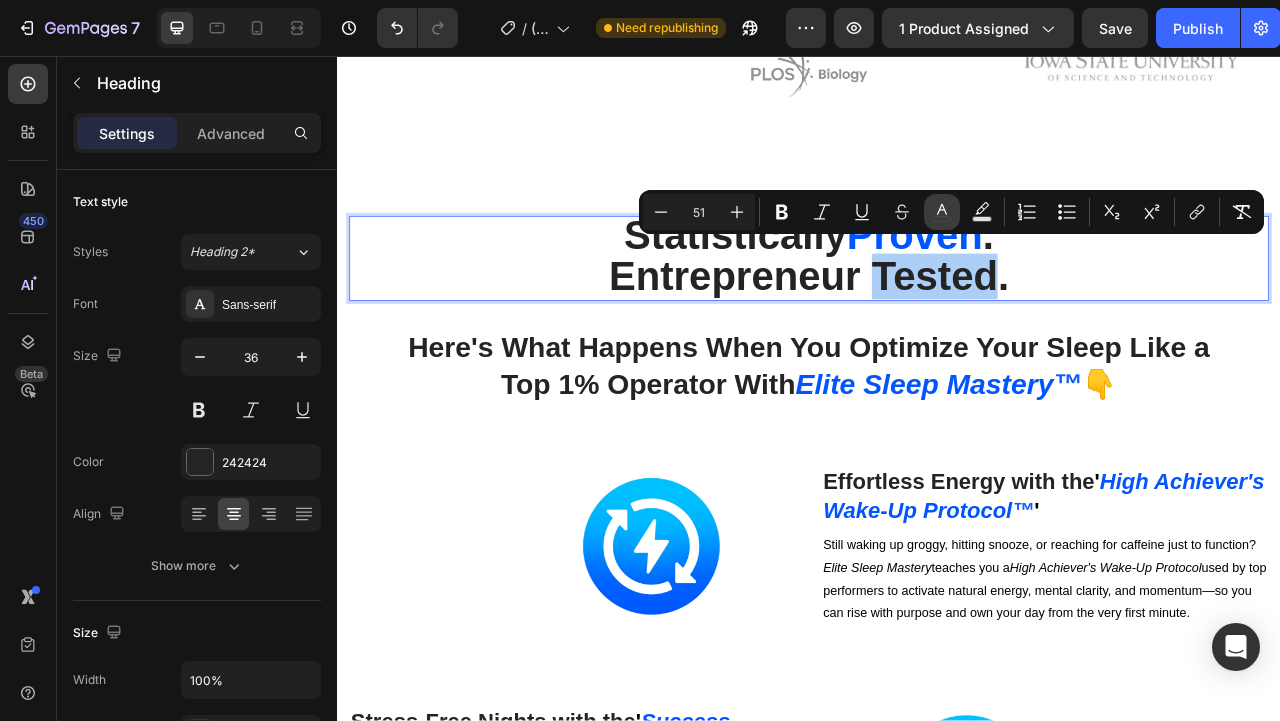 click on "color" at bounding box center [942, 212] 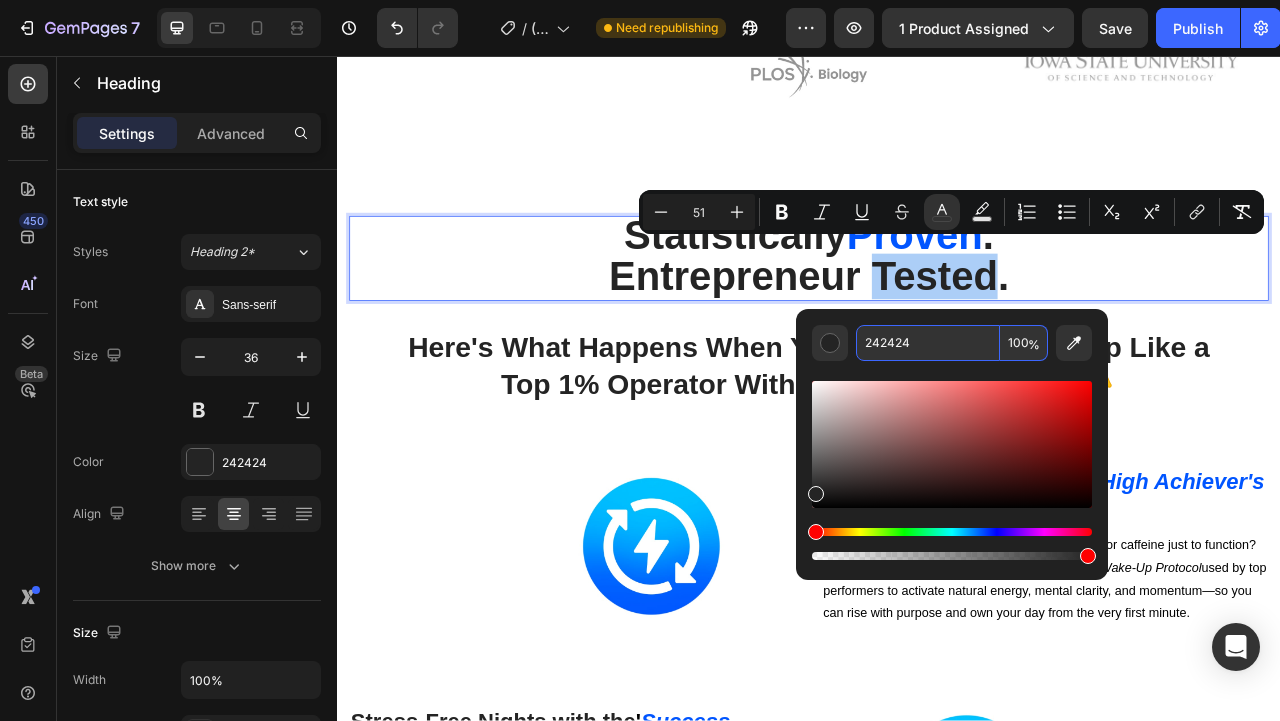 click on "242424" at bounding box center (928, 343) 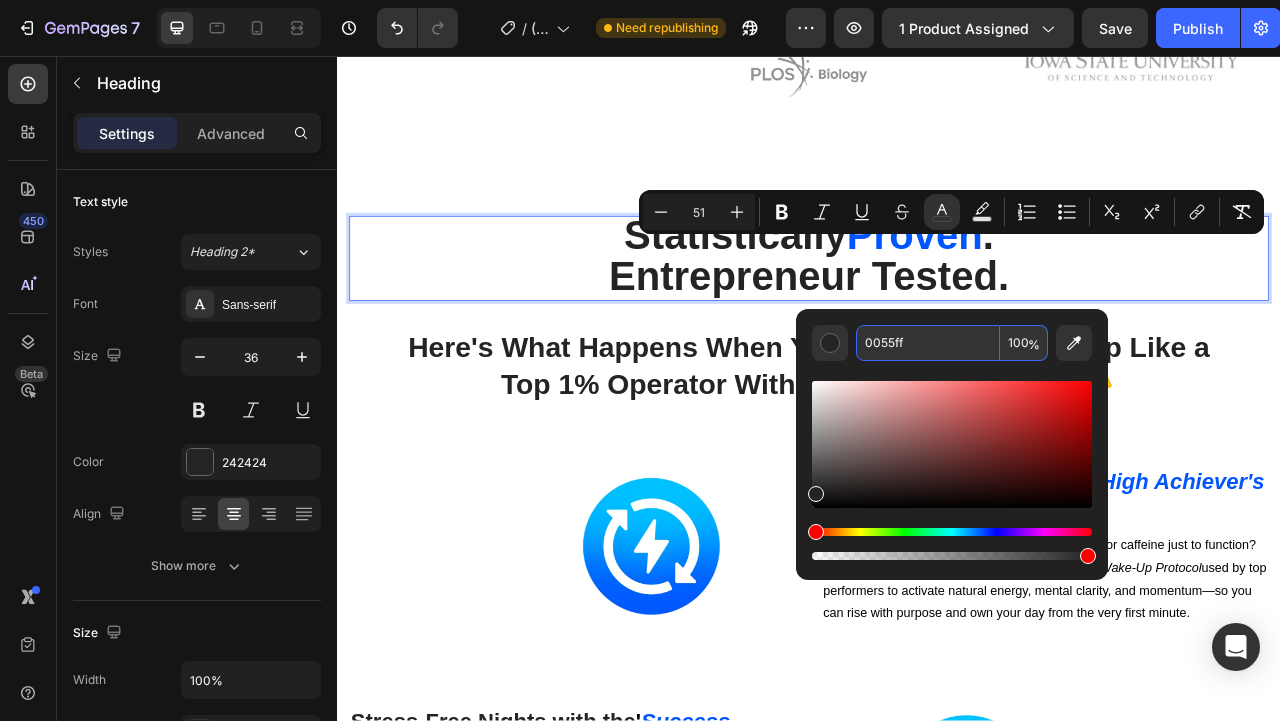type on "[COLOR]" 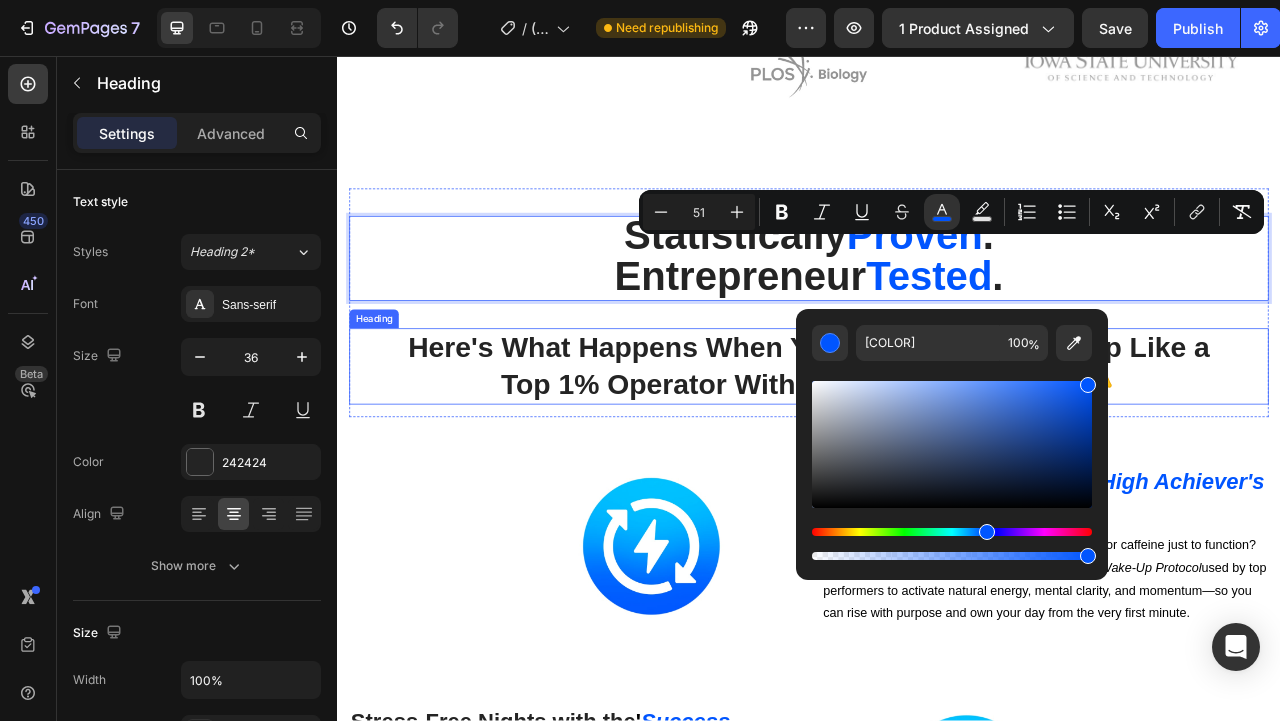 click on "Here's What Happens When You Optimize Your Sleep Like a Top 1% Operator With  Elite Sleep Mastery ™ 👇" at bounding box center [937, 452] 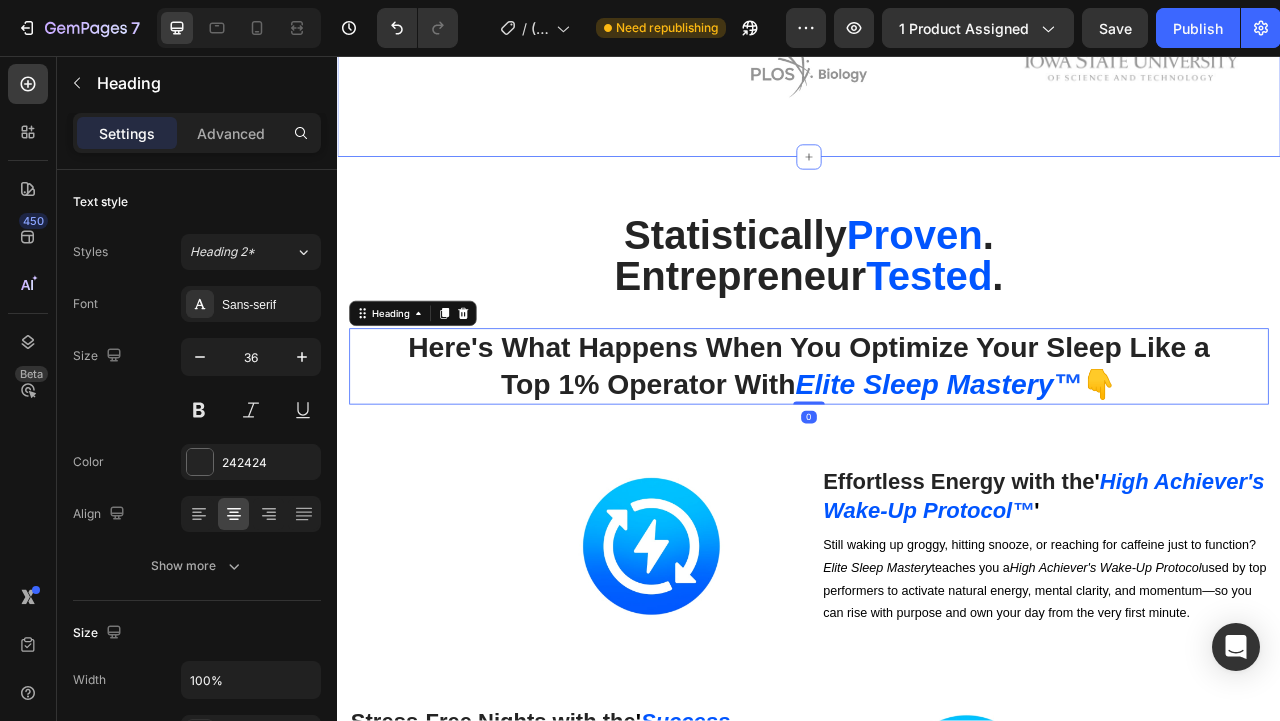 click on "⁠⁠⁠⁠⁠⁠⁠ Statistically  Proven . Entrepreneur  Tested . Heading Here's What Happens When You Optimize Your Sleep Like a Top 1% Operator With  Elite Sleep Mastery ™ 👇 Heading   [NUMBER] Row Image Effortless Energy with the  ' High Achiever's Wake-Up Protocol ™ ' Heading Still waking up groggy, hitting snooze, or reaching for caffeine just to function?  Elite Sleep Mastery  teaches you a  High Achiever's Wake-Up Protocol  used by top performers to activate natural energy, mental clarity, and momentum—so you can rise with purpose and own your day from the very first minute. Text block Row Image Stress-Free Nights with the  ' Success Wind-Down Ritual ™ ' Heading Tired of lying awake with a racing mind and mounting stress? You’ll learn our  proven success  wind-down ritual,  designed specifically for high achievers to reach a calm, focused state so you can disconnect, recharge, and sleep deeply… all while setting the stage for a more productive tomorrow.  Text block Image Row Image Row" at bounding box center [937, 1301] 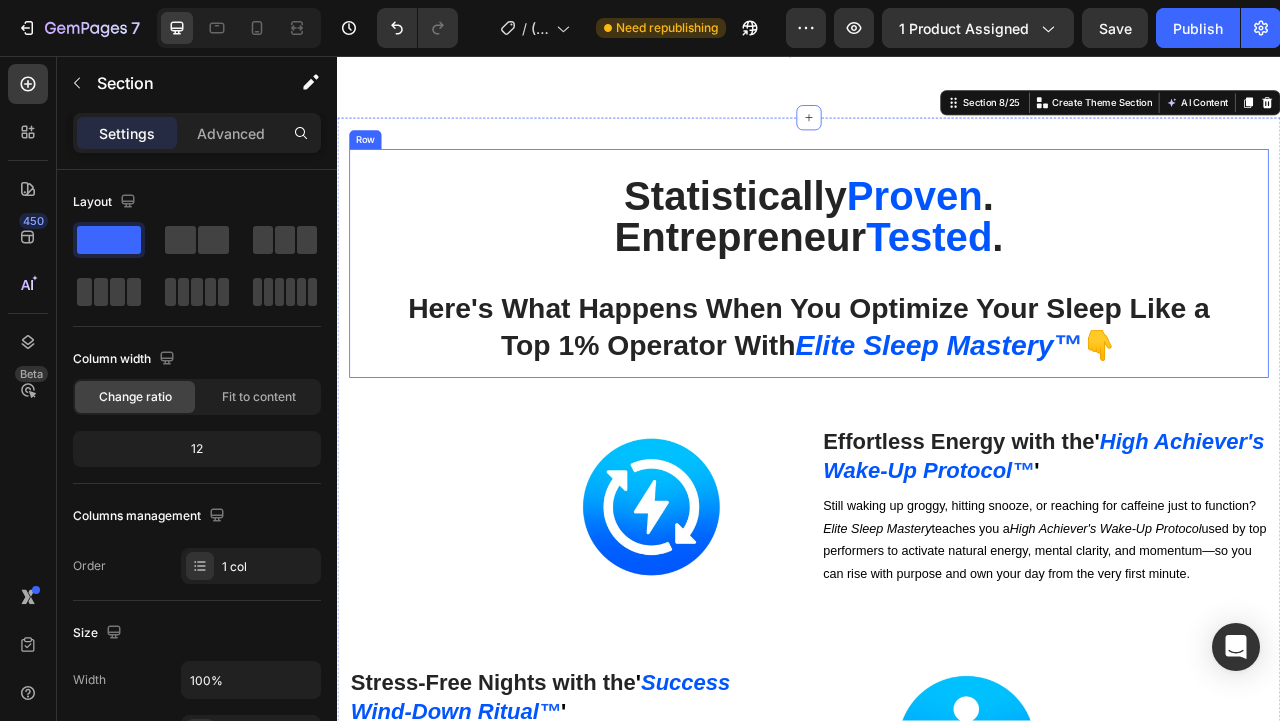 scroll, scrollTop: 4858, scrollLeft: 0, axis: vertical 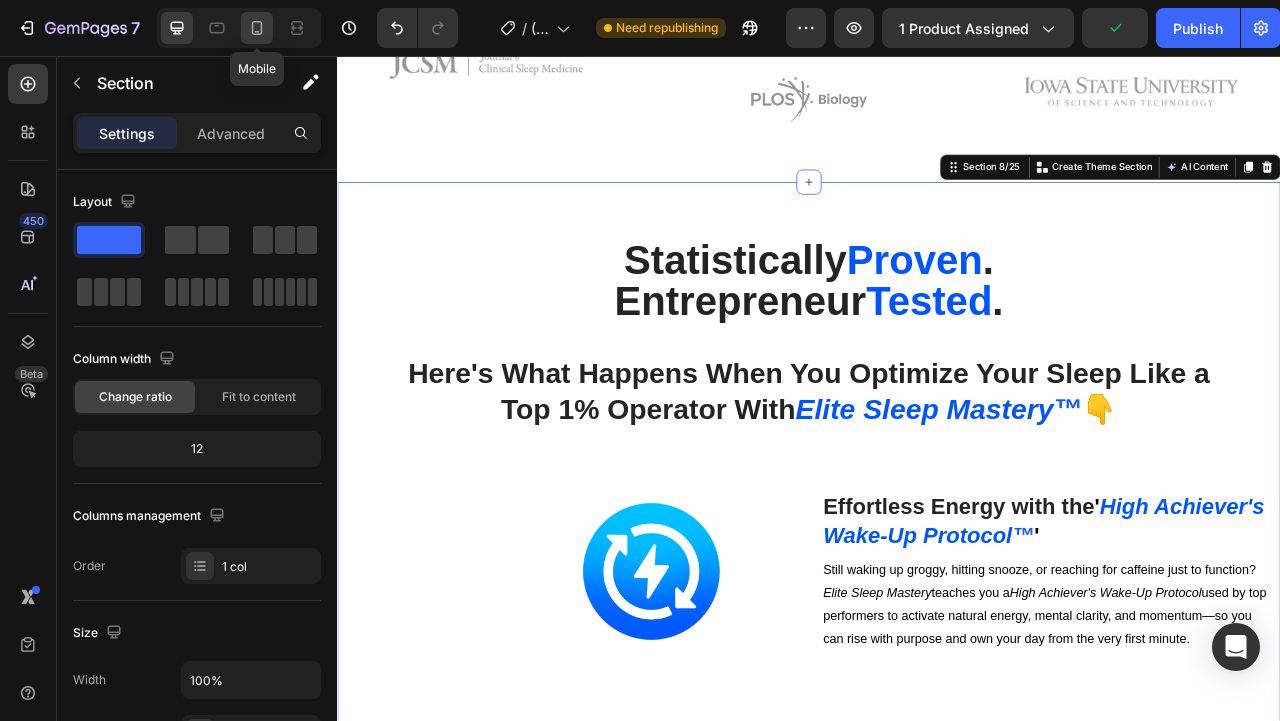 click 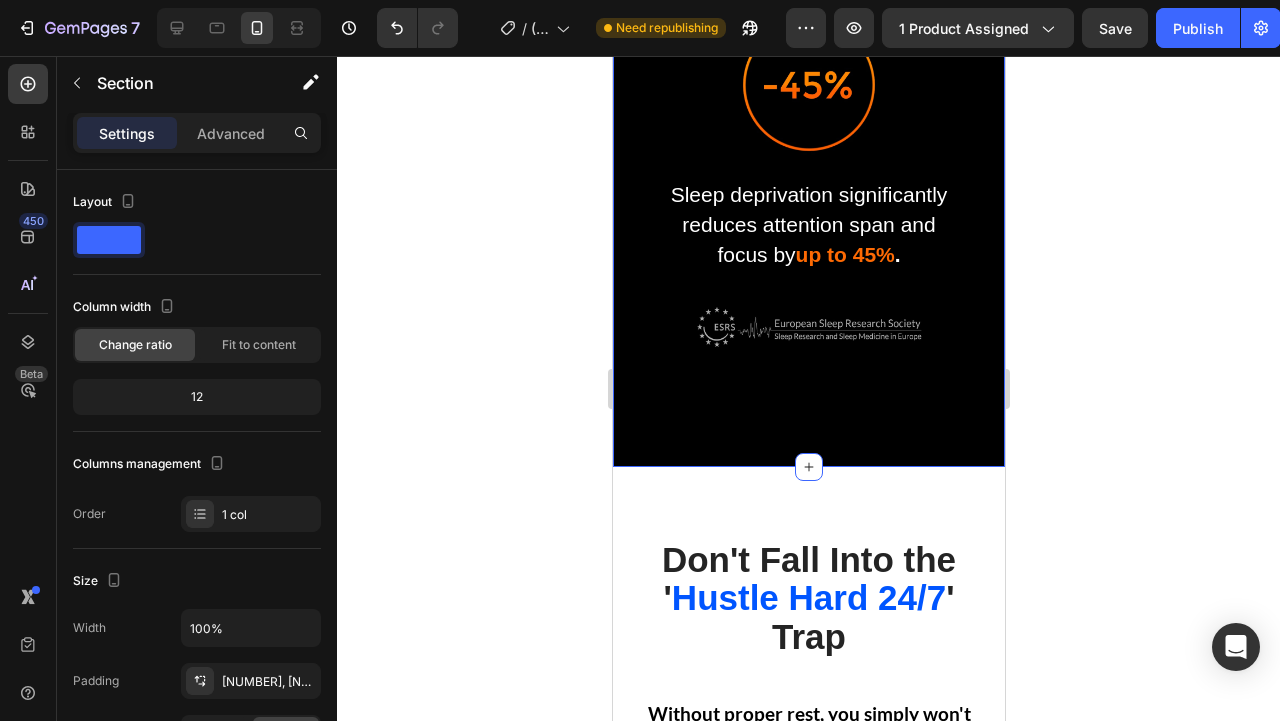 scroll, scrollTop: 3613, scrollLeft: 0, axis: vertical 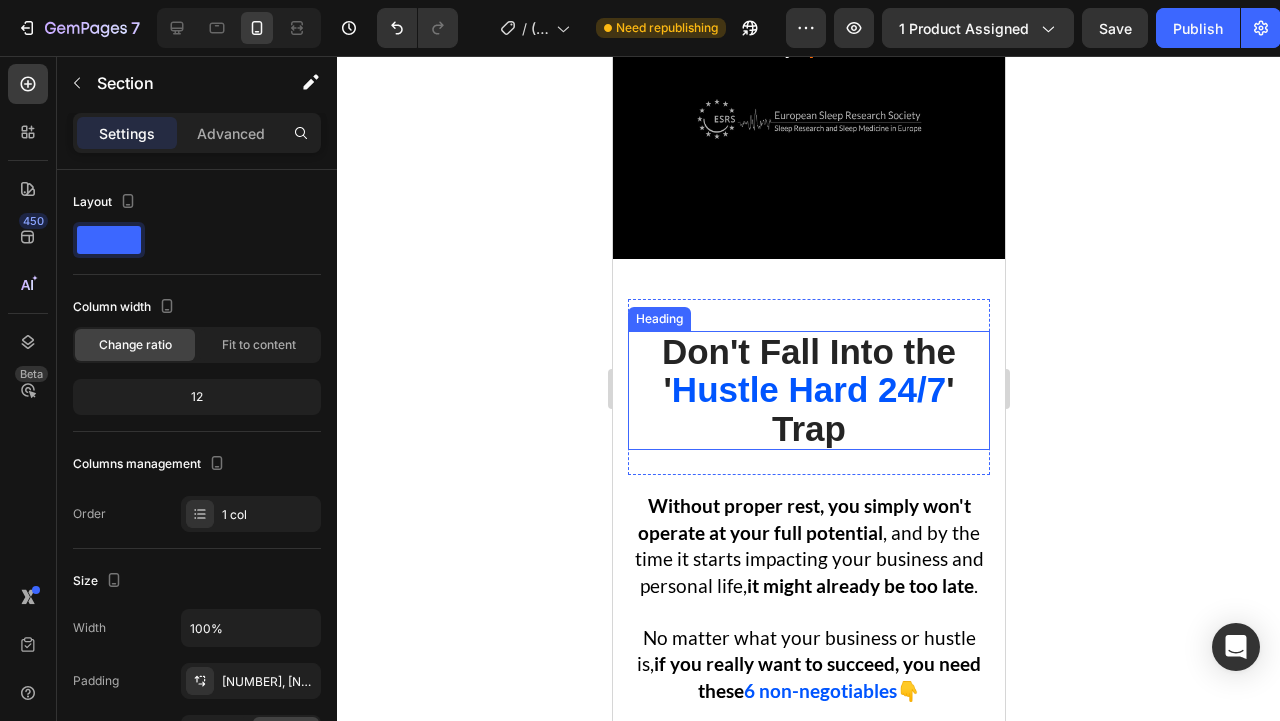 click on "Hustle Hard 24/7" at bounding box center [808, 389] 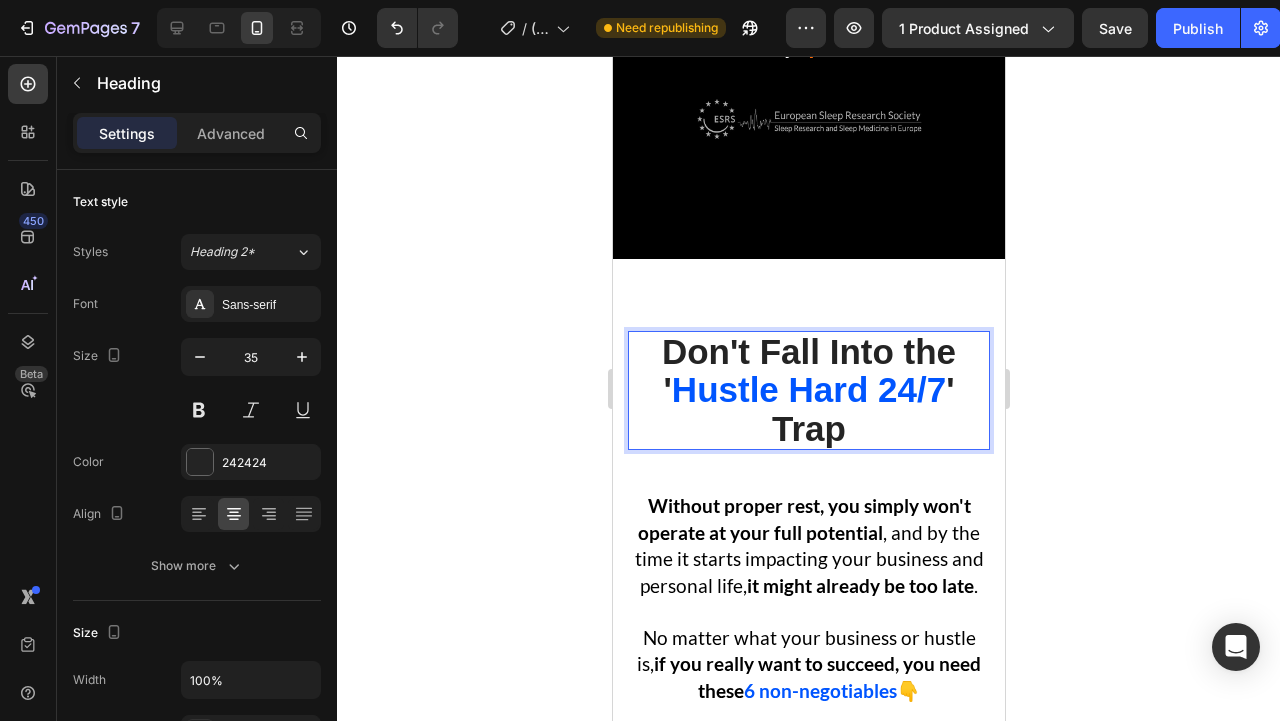 click on "Hustle Hard 24/7" at bounding box center (808, 389) 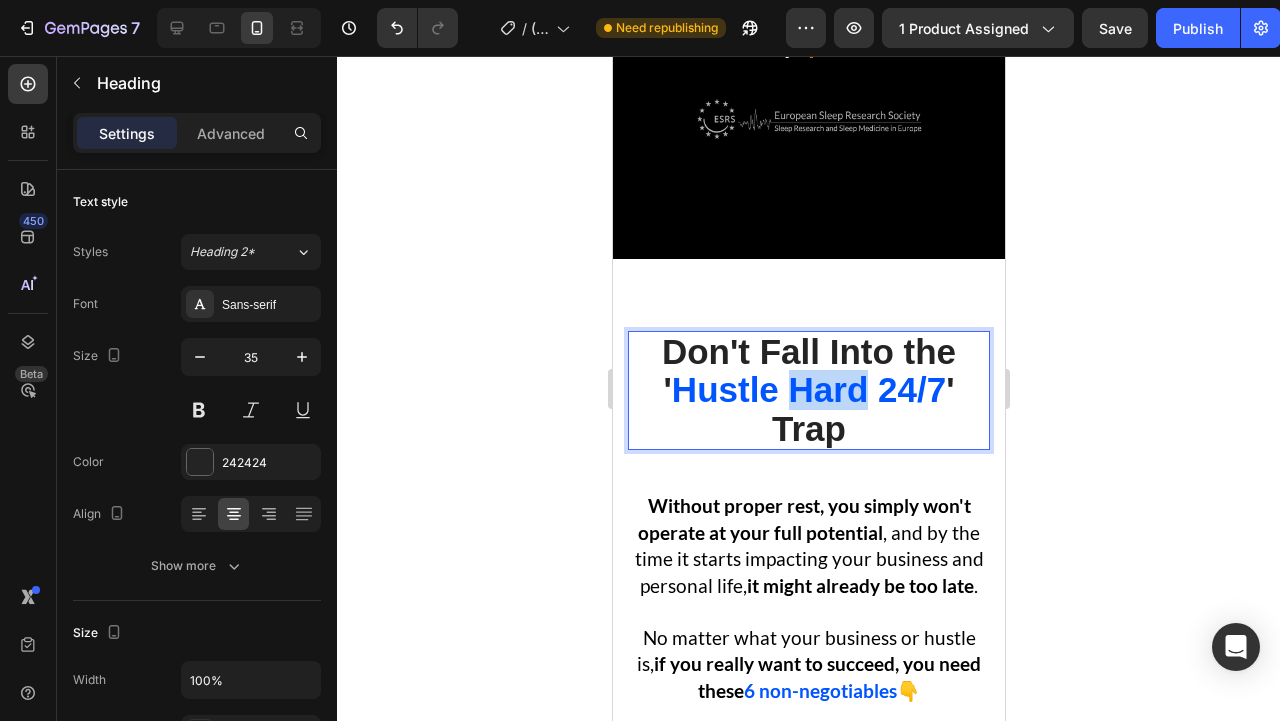 click on "Hustle Hard 24/7" at bounding box center [808, 389] 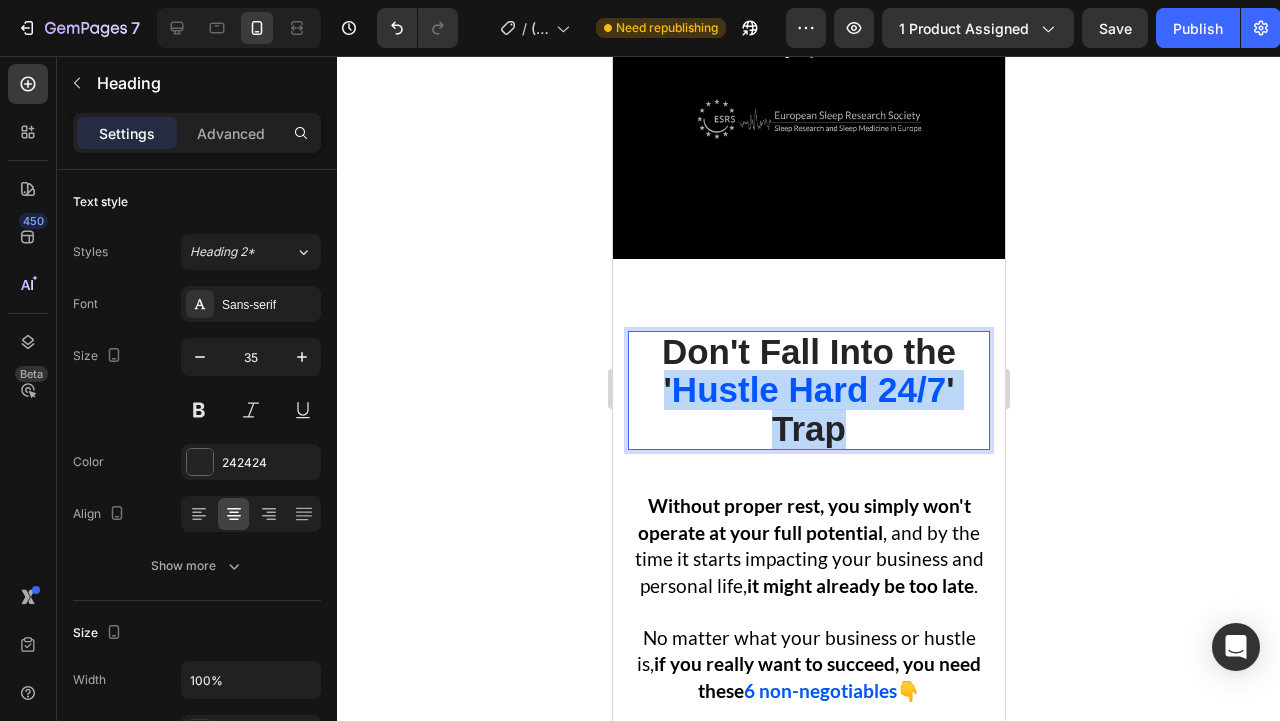 click on "Hustle Hard 24/7" at bounding box center [808, 389] 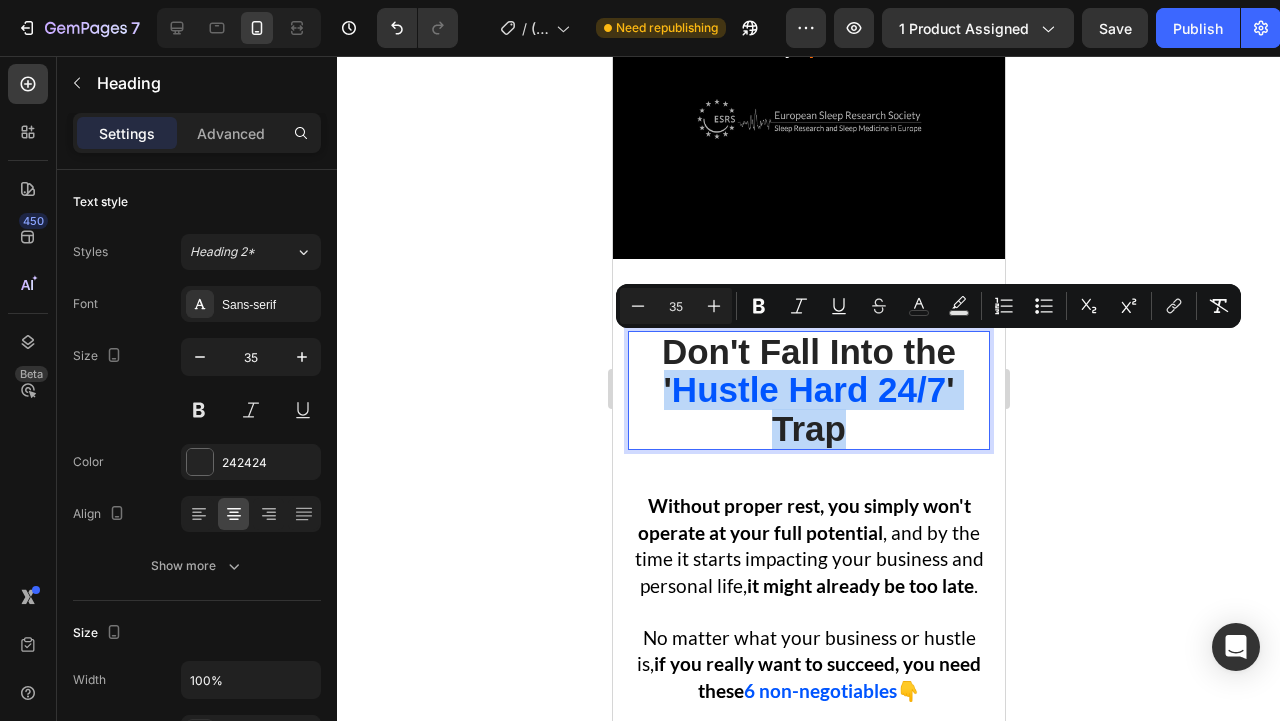 click on "Hustle Hard 24/7" at bounding box center (808, 389) 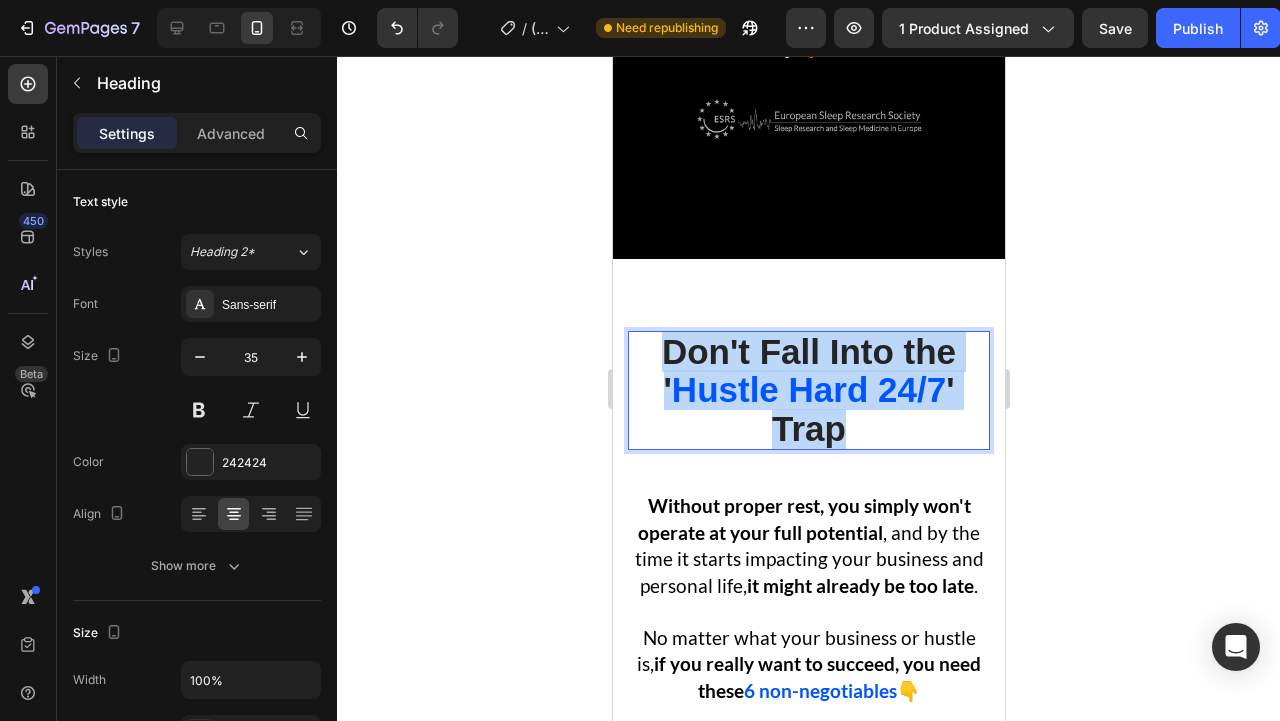drag, startPoint x: 854, startPoint y: 383, endPoint x: 600, endPoint y: 331, distance: 259.2682 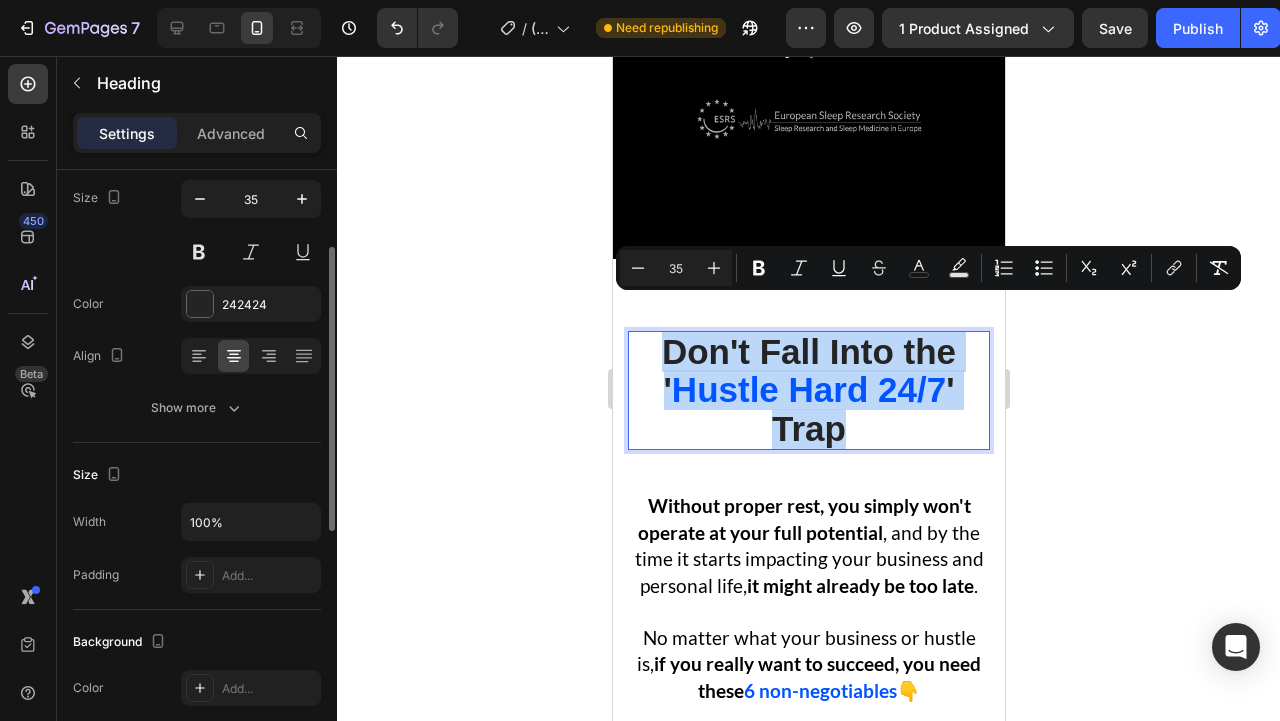 scroll, scrollTop: 160, scrollLeft: 0, axis: vertical 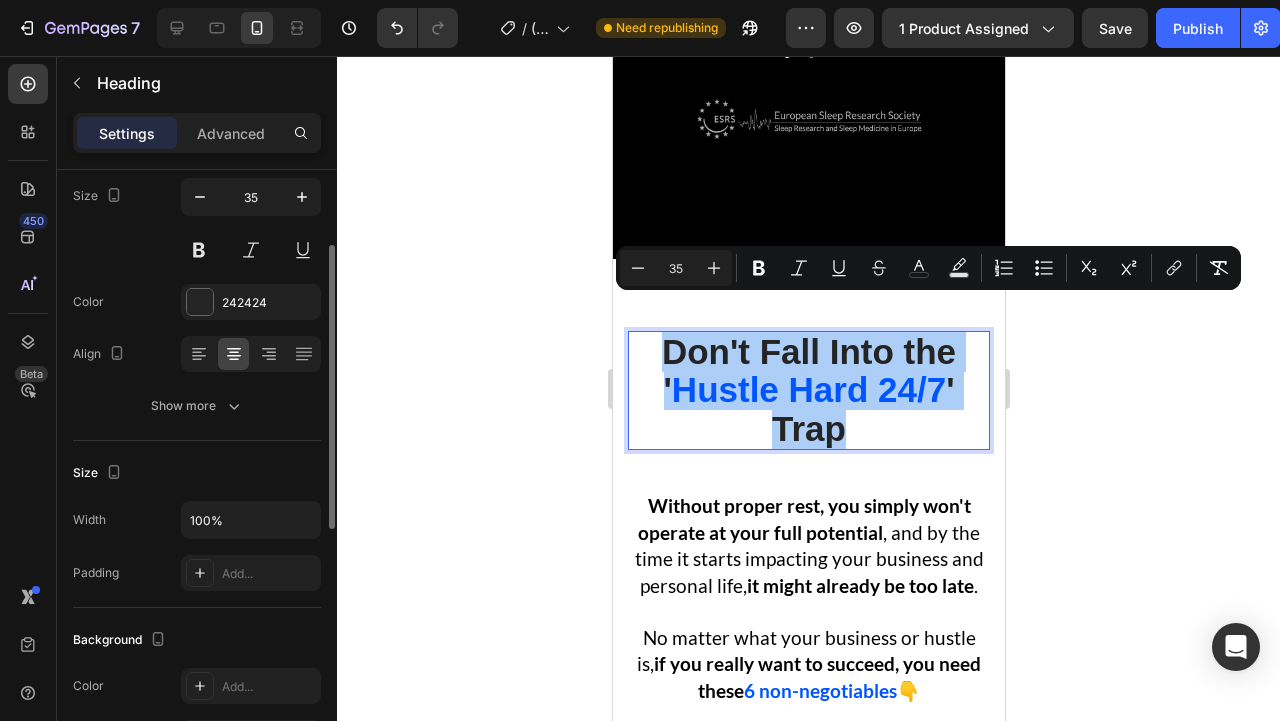 click on "Text style Styles Heading 2* Font Sans-serif Size 35 Color [COLOR] Align Show more" 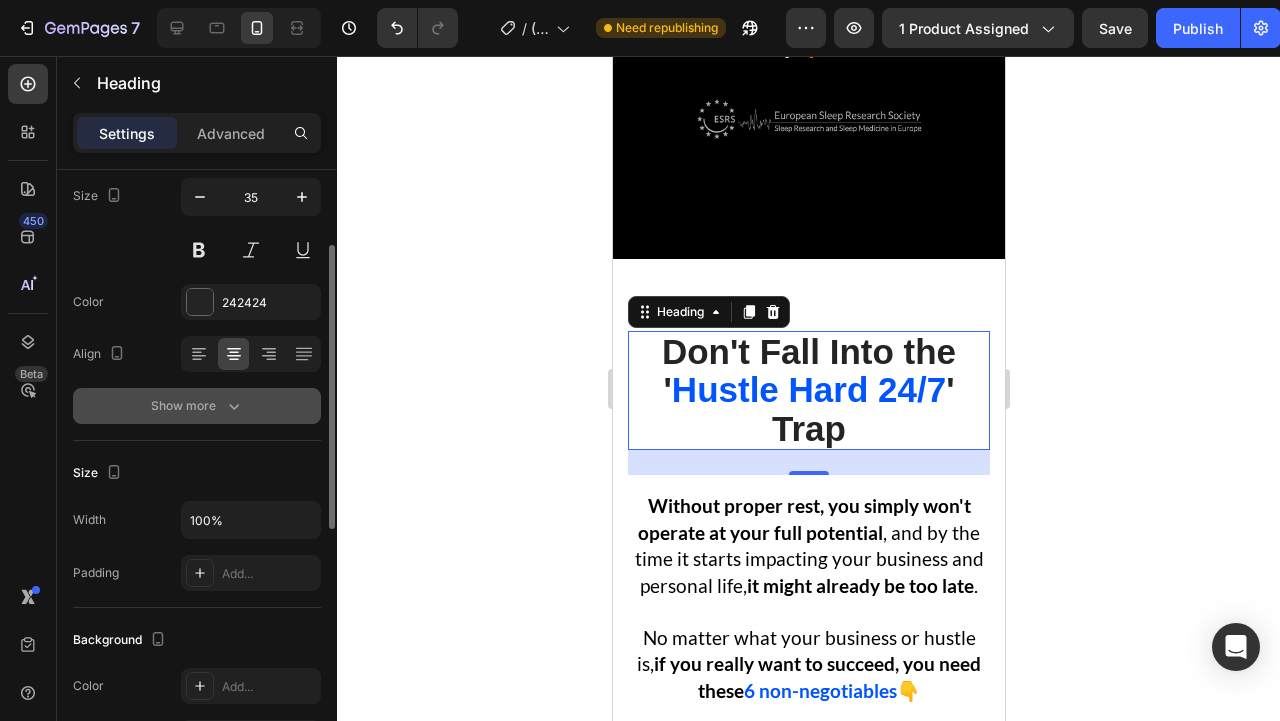 click 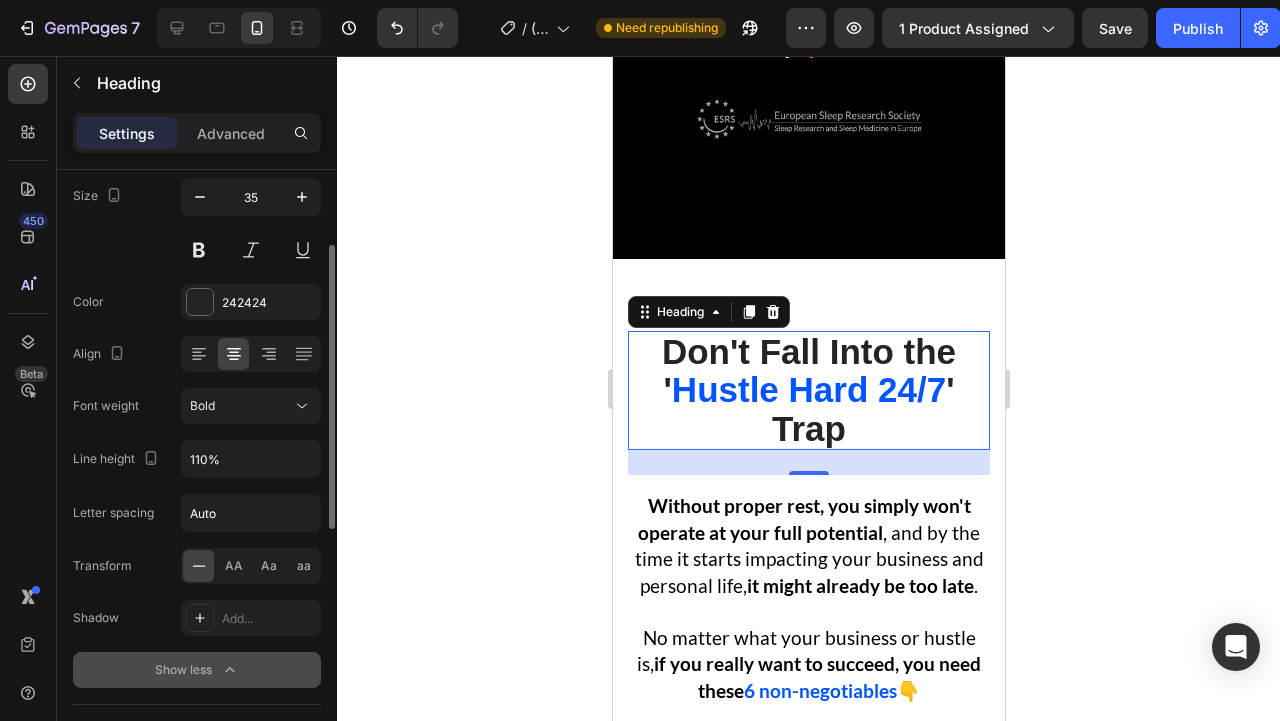 click on "25" at bounding box center (808, 462) 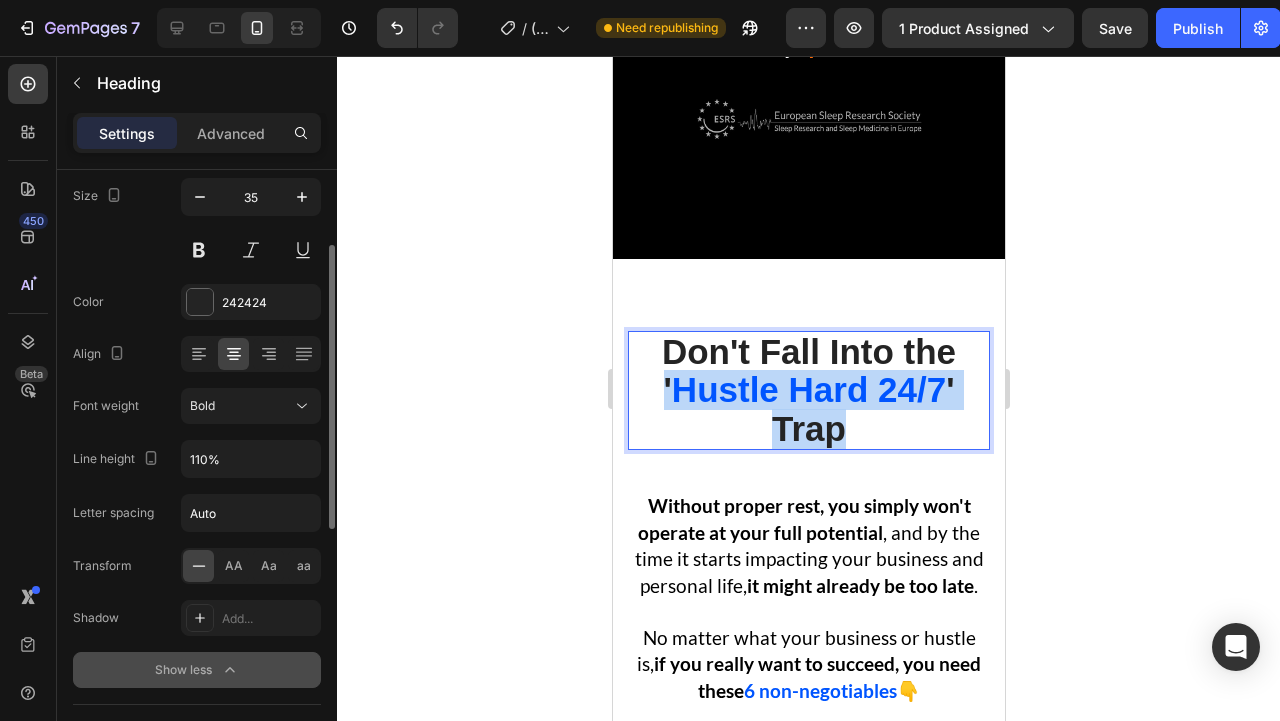 click on "Don't Fall Into the ' Hustle Hard 24/7 ' Trap" at bounding box center [808, 391] 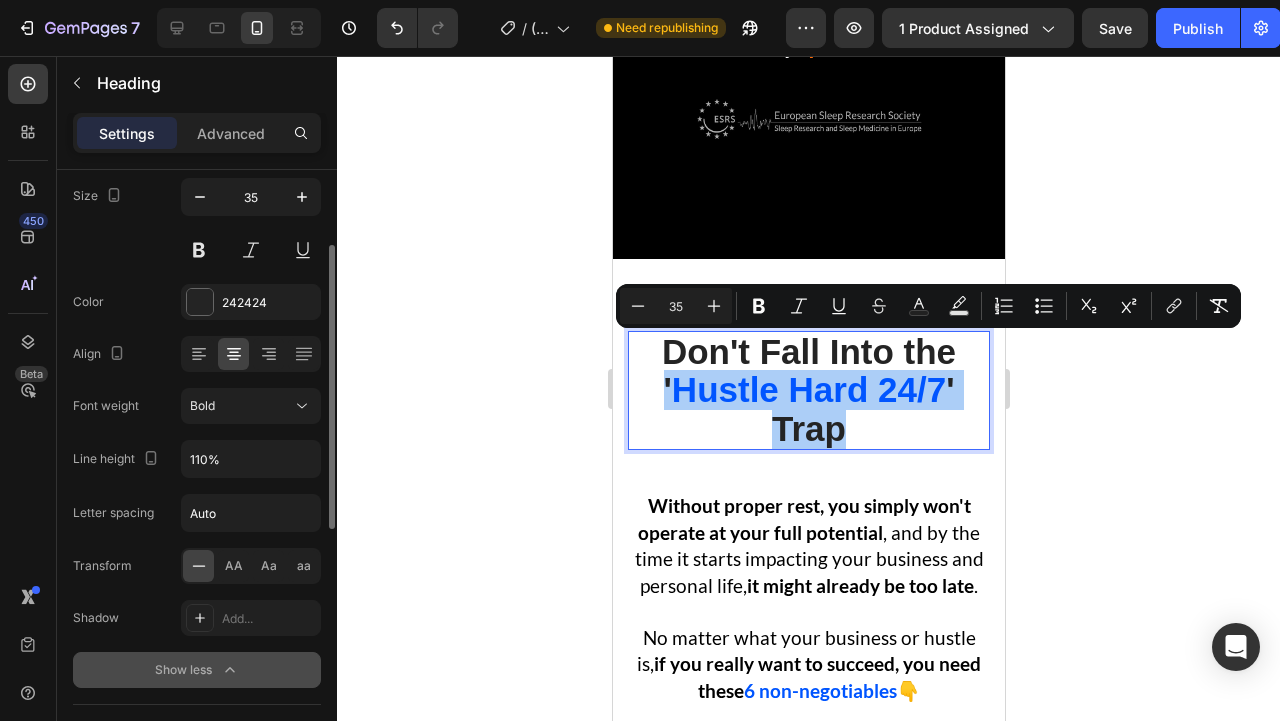 click 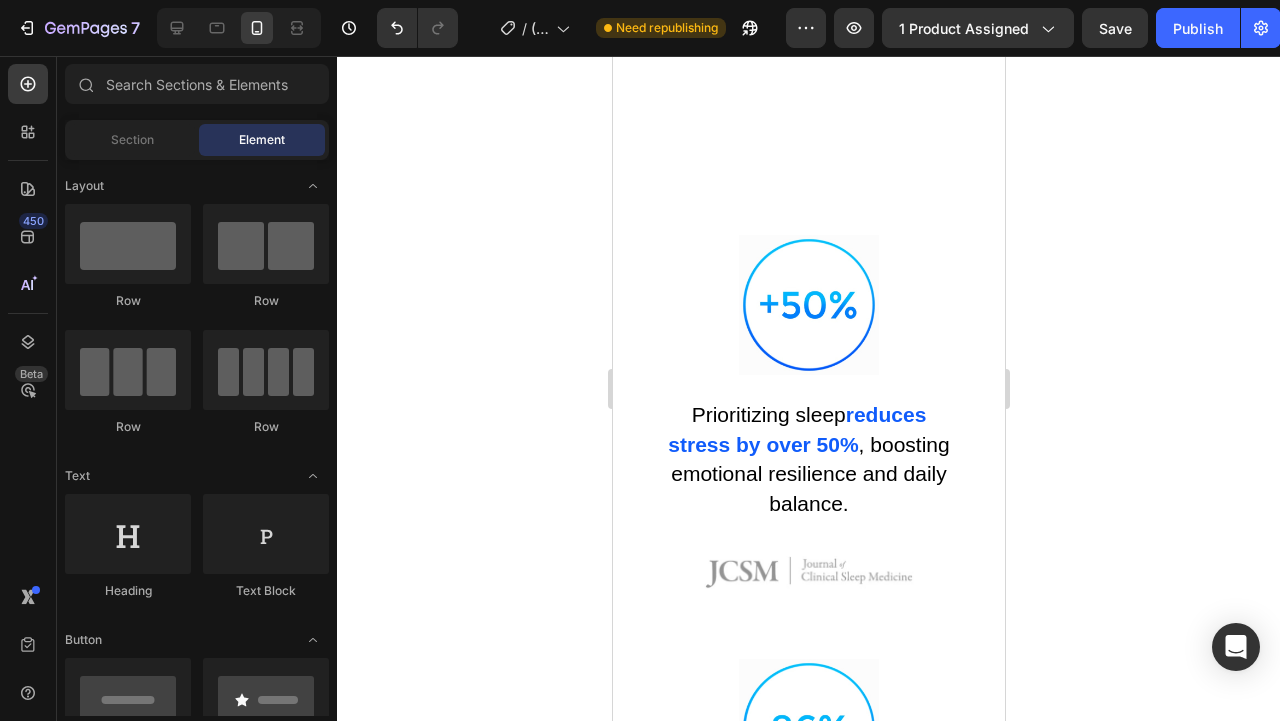 scroll, scrollTop: 6925, scrollLeft: 0, axis: vertical 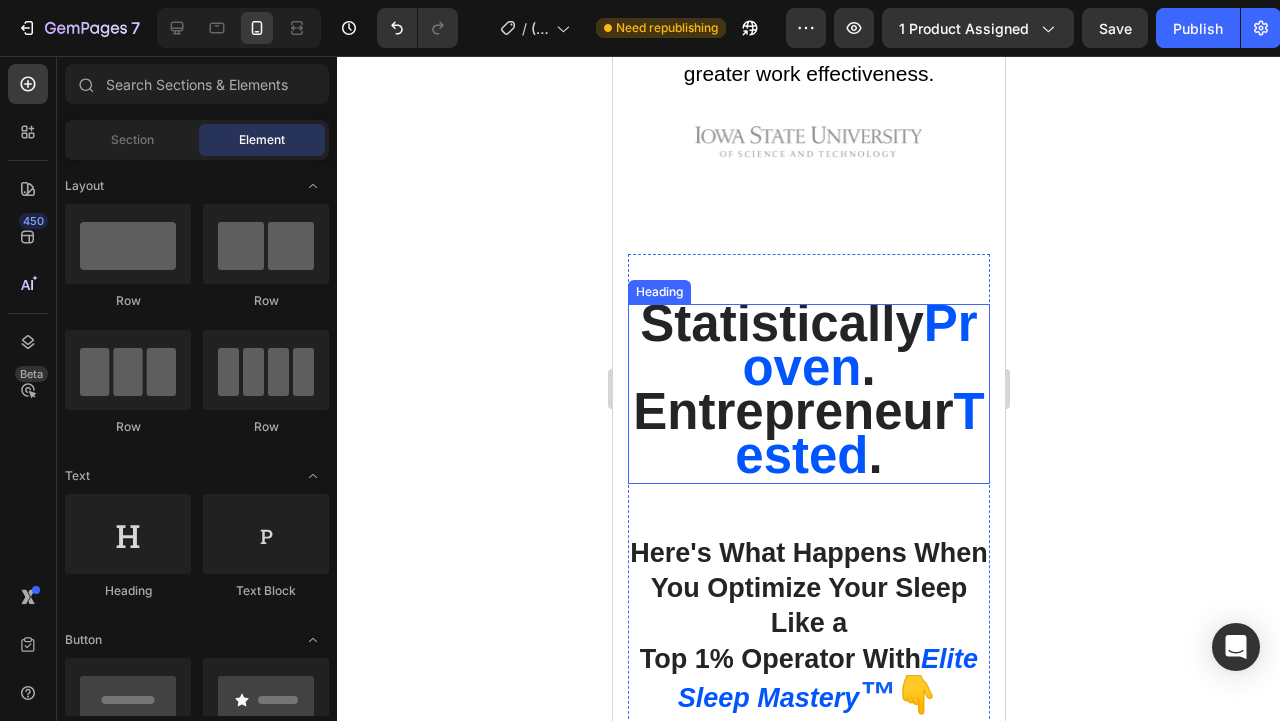 click on "Proven" at bounding box center [858, 345] 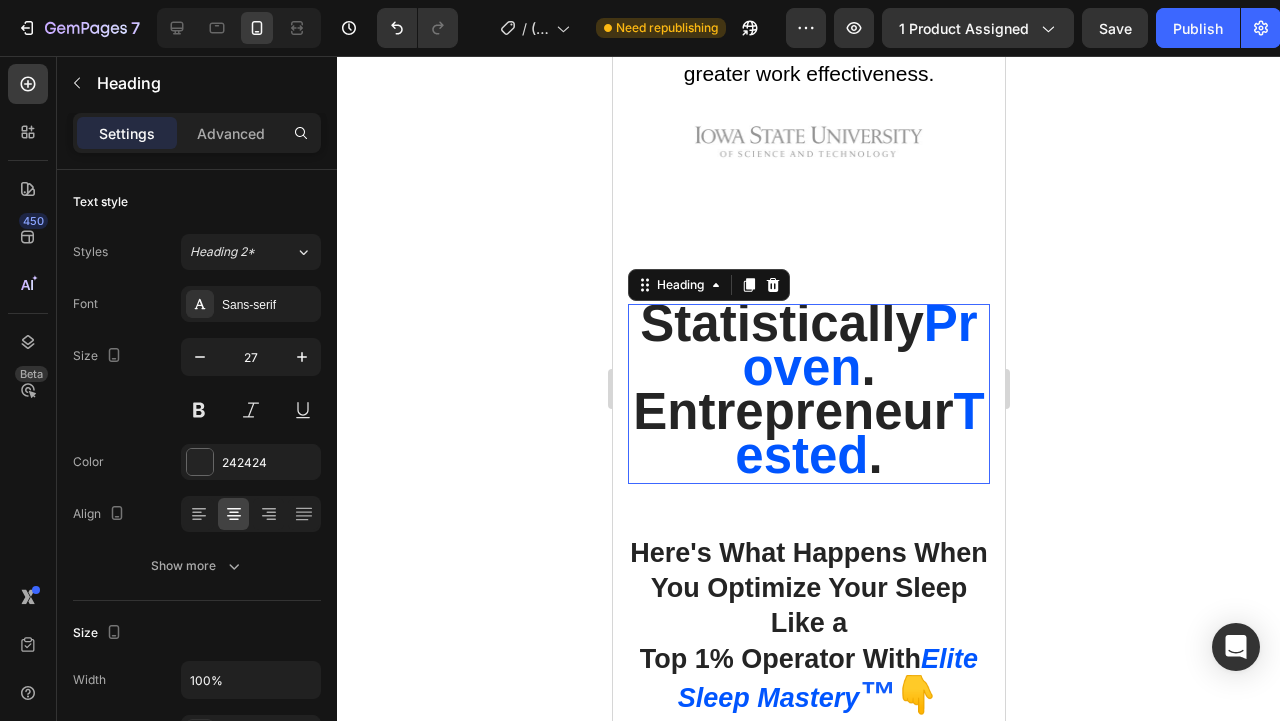 click on "Proven" at bounding box center (858, 345) 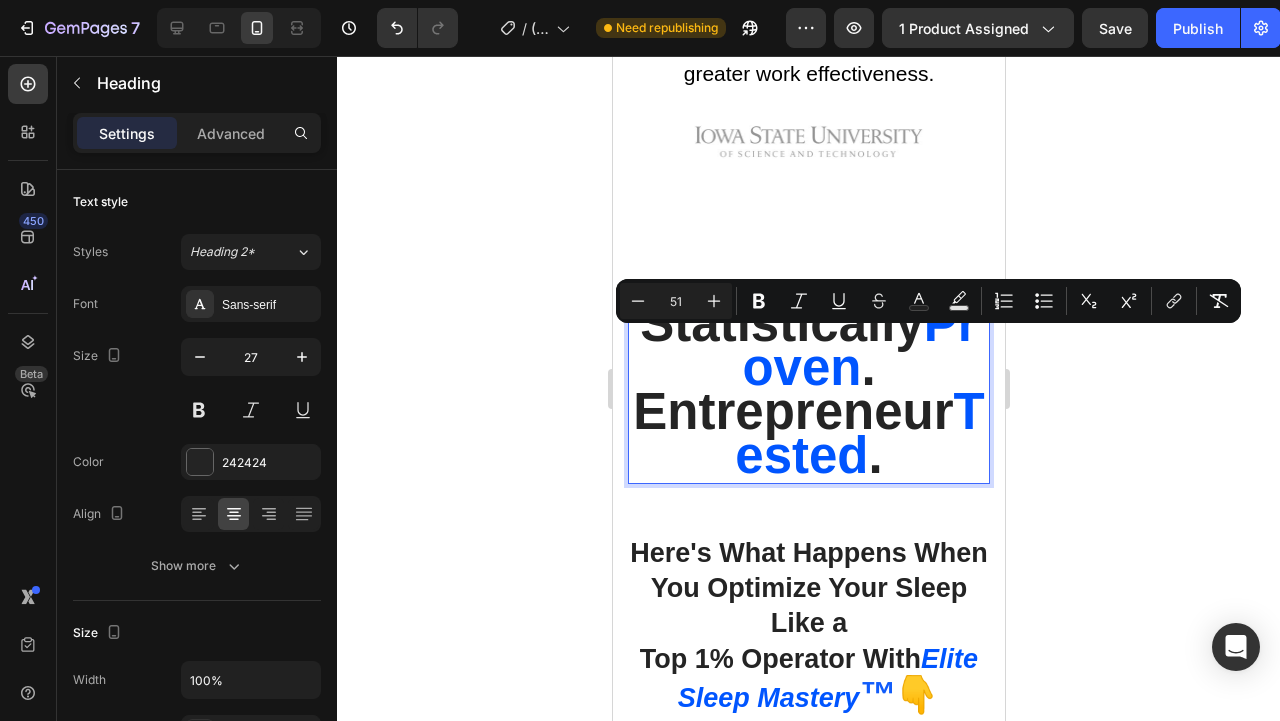 click on "Entrepreneur" at bounding box center [792, 411] 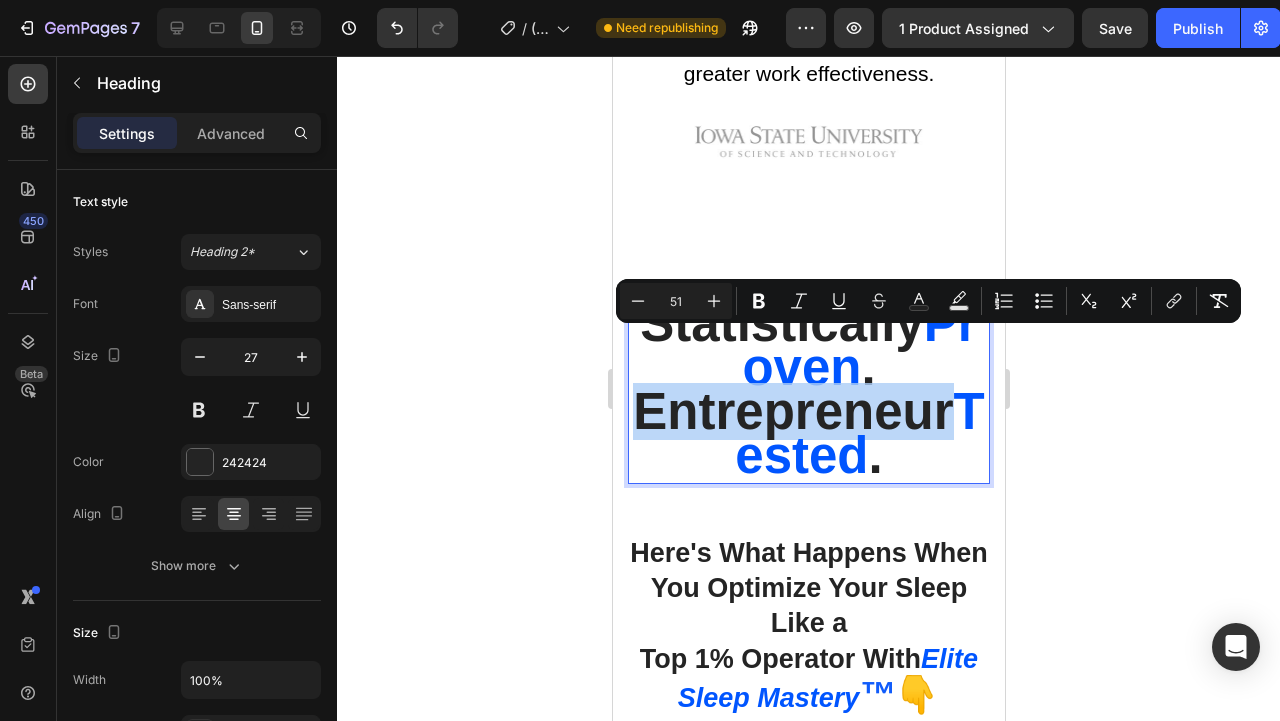 click on "Entrepreneur" at bounding box center (792, 411) 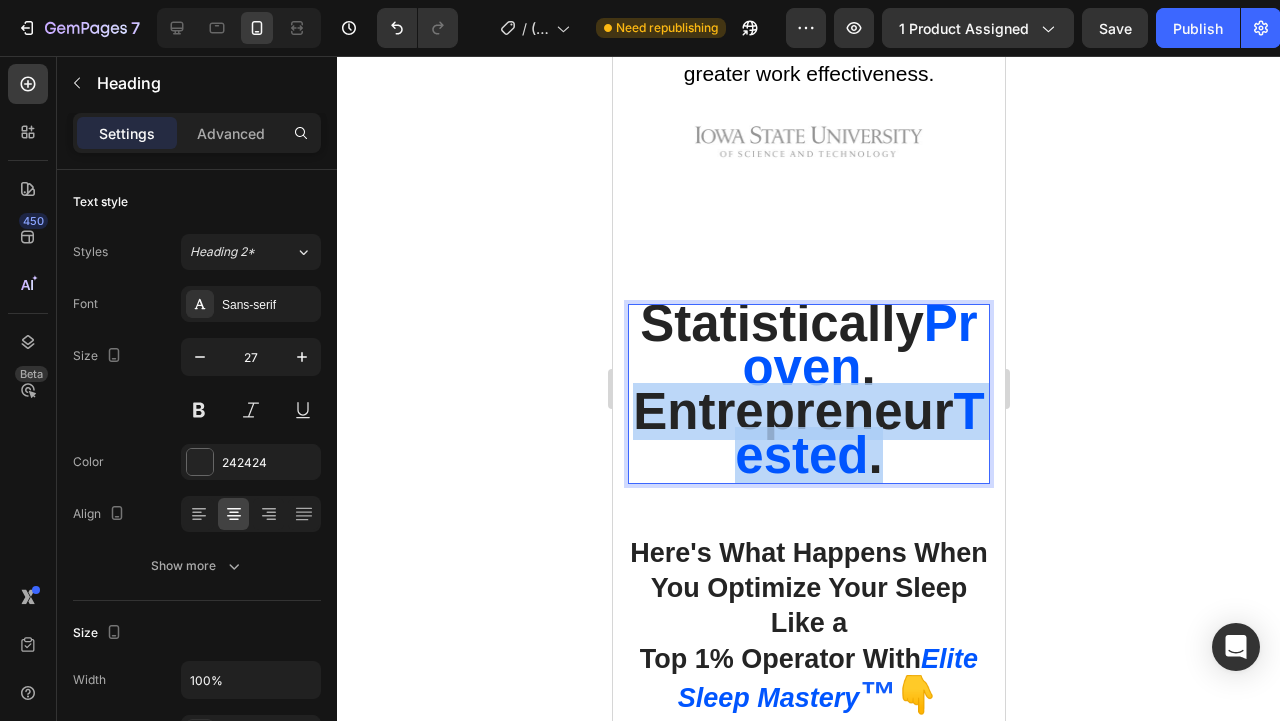 click on "Entrepreneur" at bounding box center (792, 411) 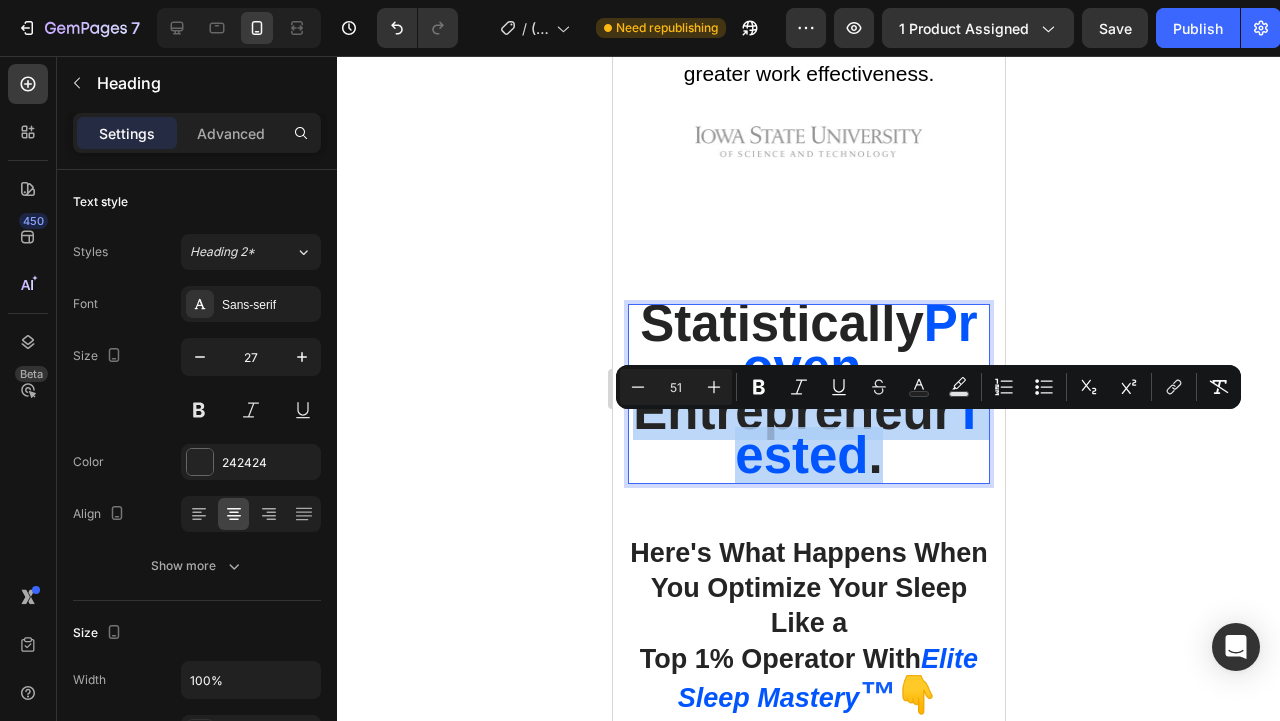 click on "Entrepreneur" at bounding box center (792, 411) 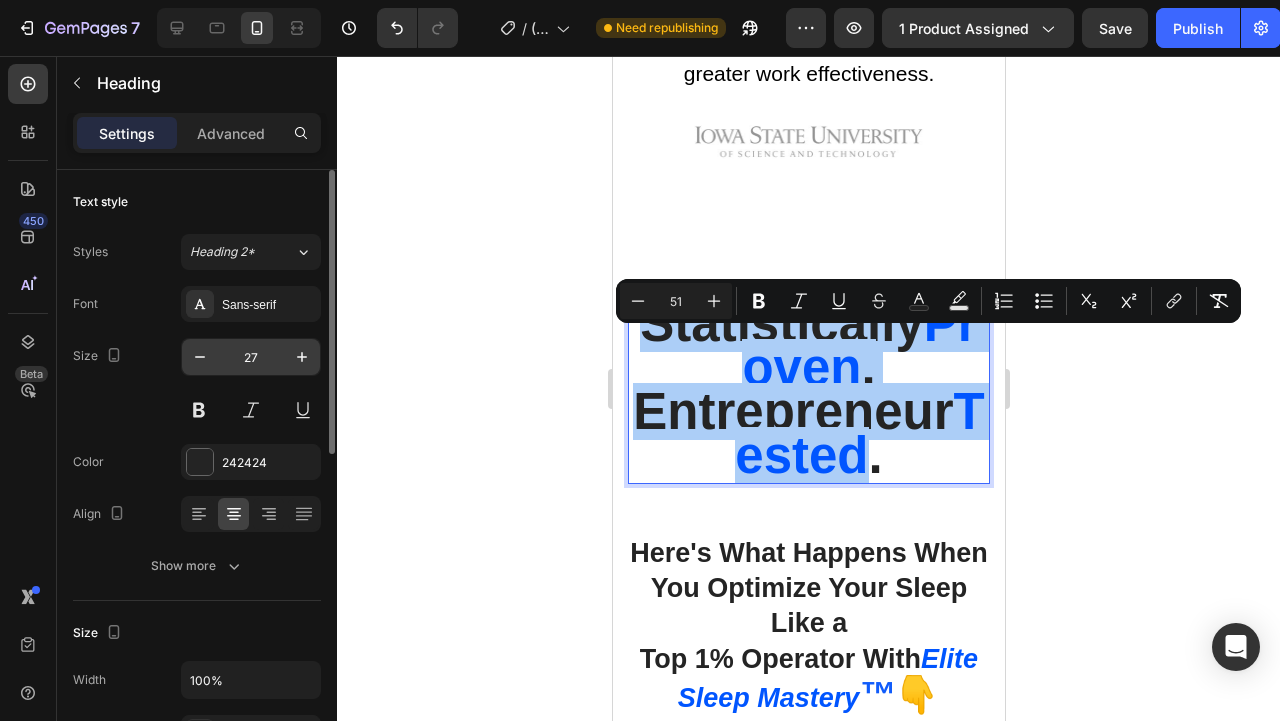 click on "27" at bounding box center (251, 357) 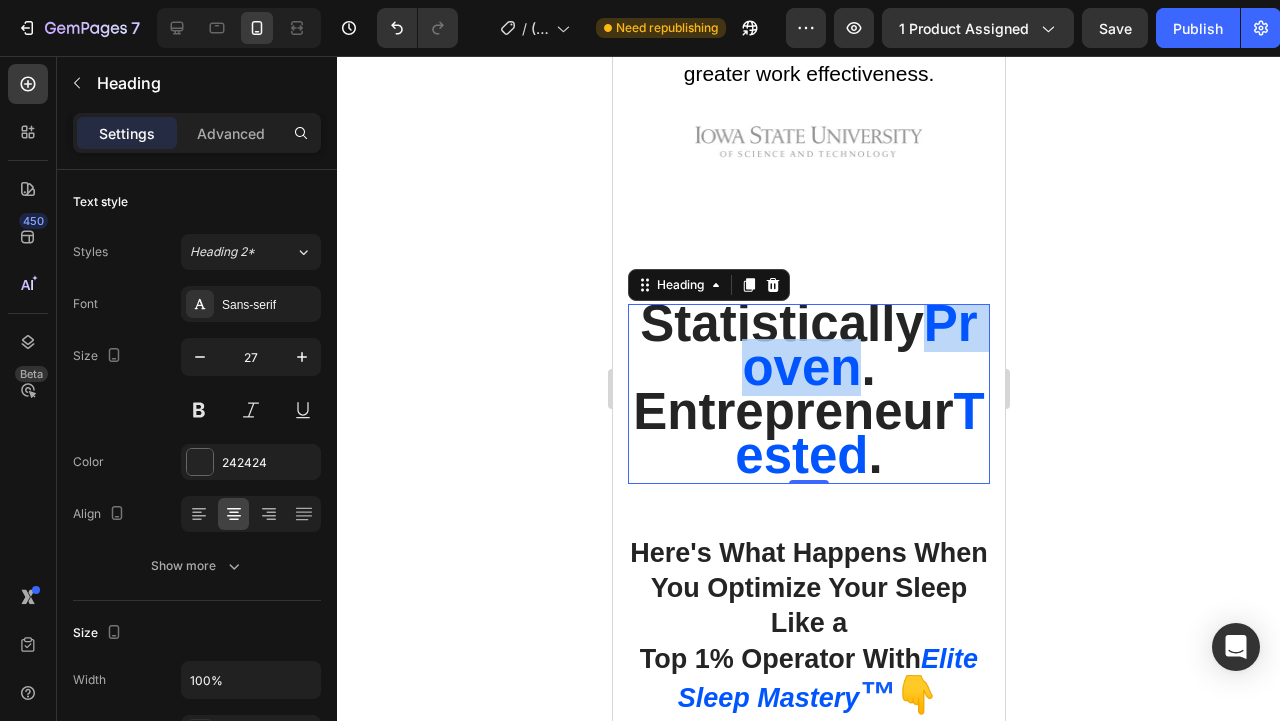 click on "Entrepreneur" at bounding box center (792, 411) 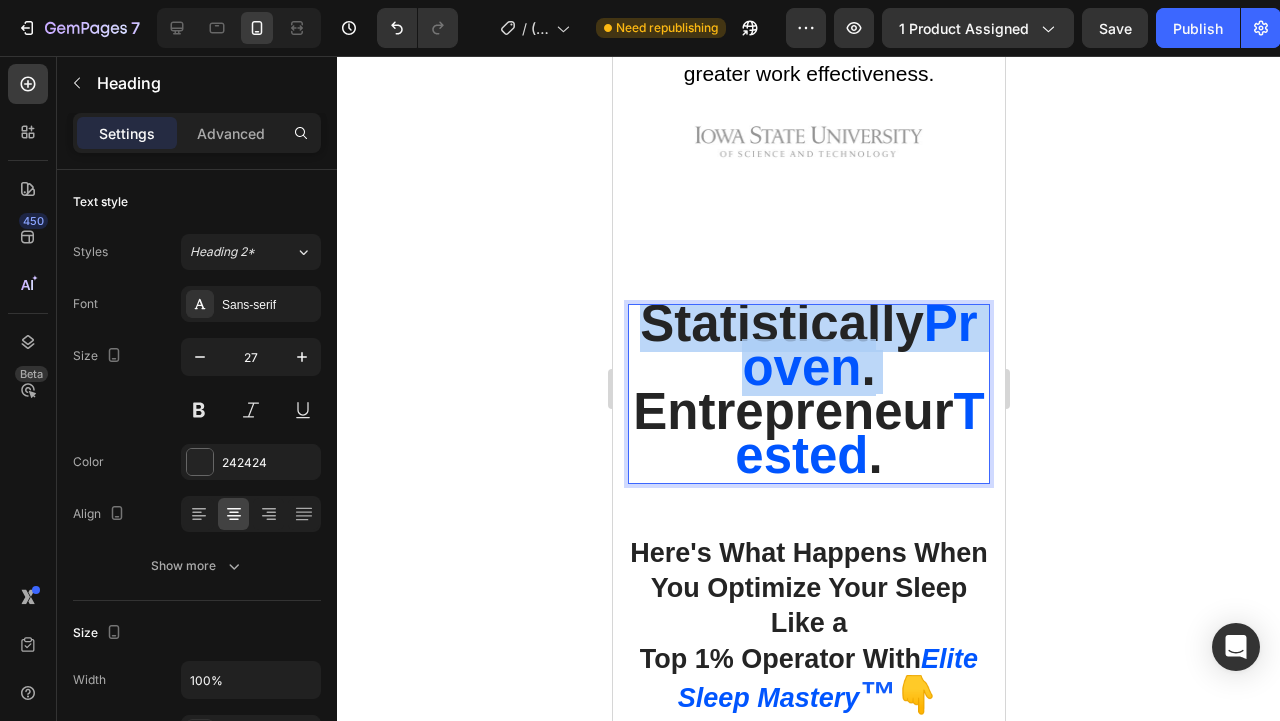 click on "Entrepreneur" at bounding box center (792, 411) 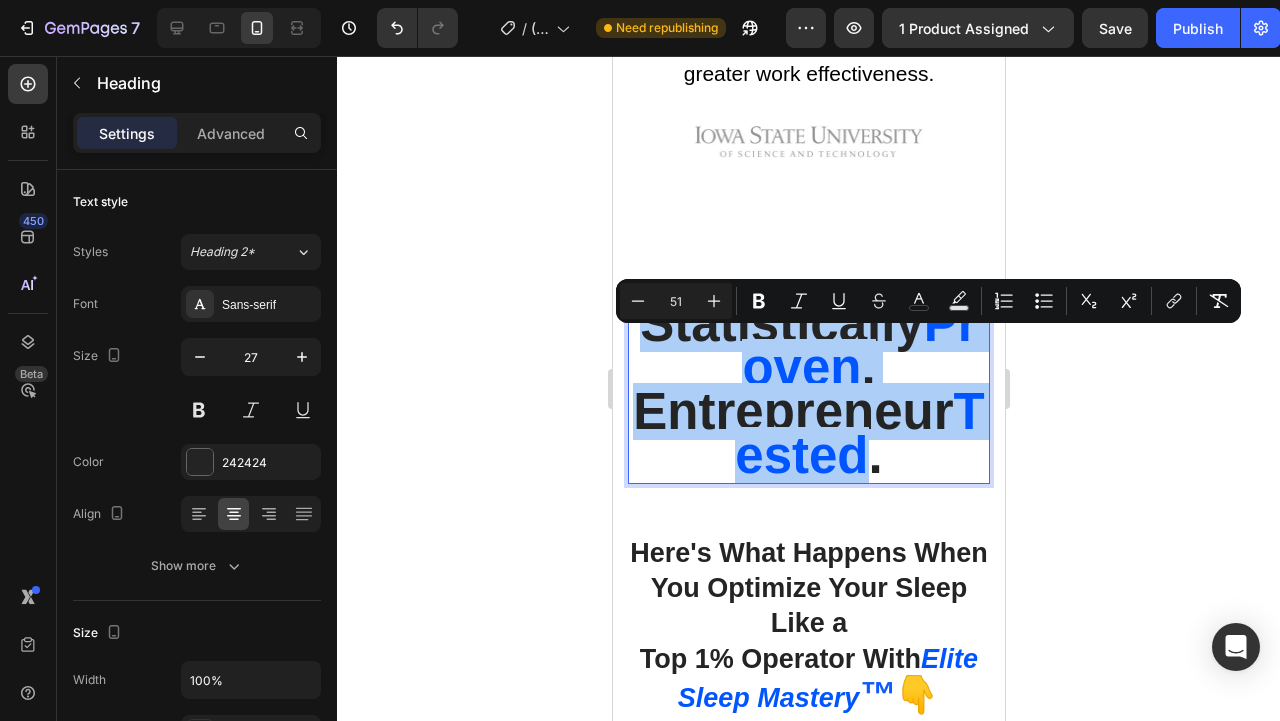 click on "51" at bounding box center [676, 301] 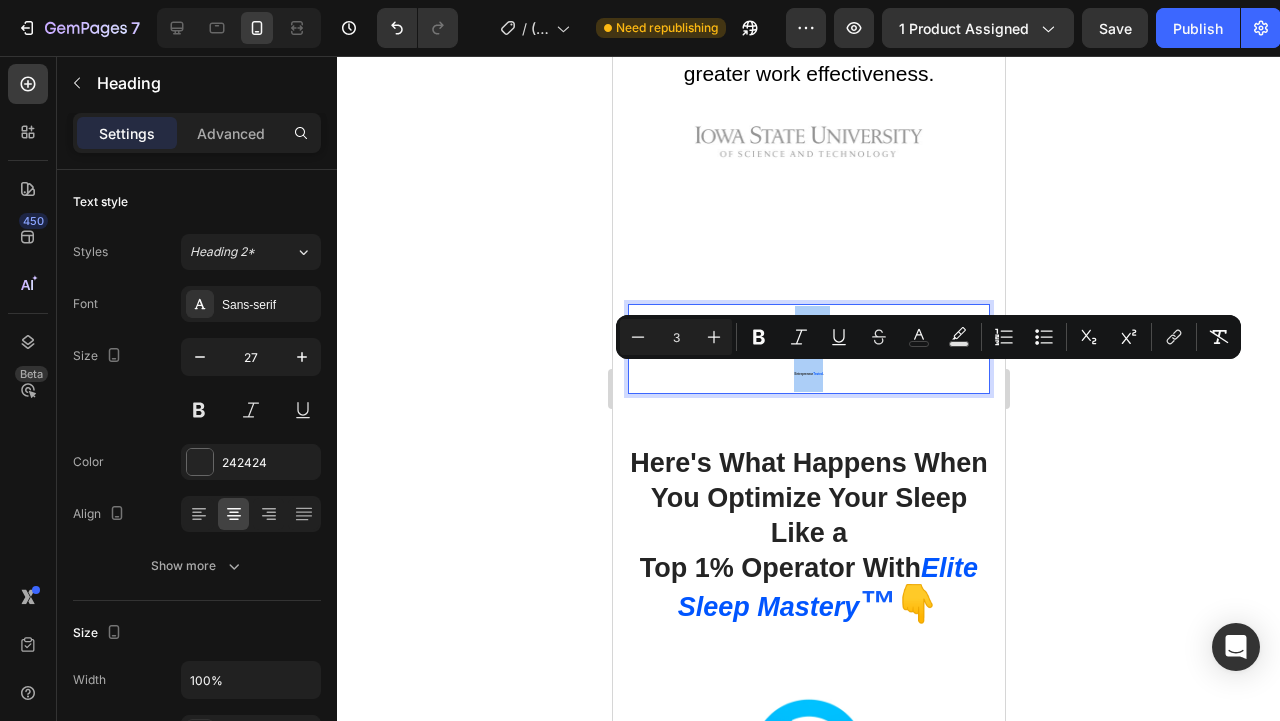 click on "3" at bounding box center [676, 337] 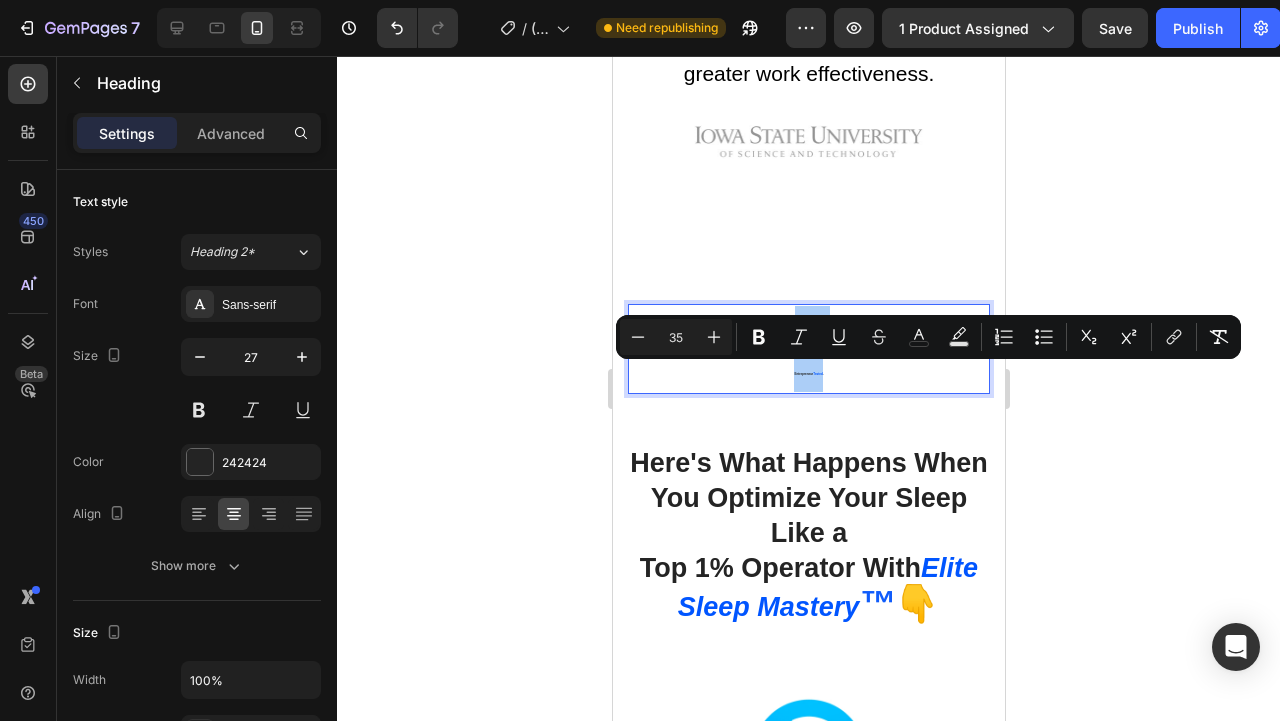 type on "35" 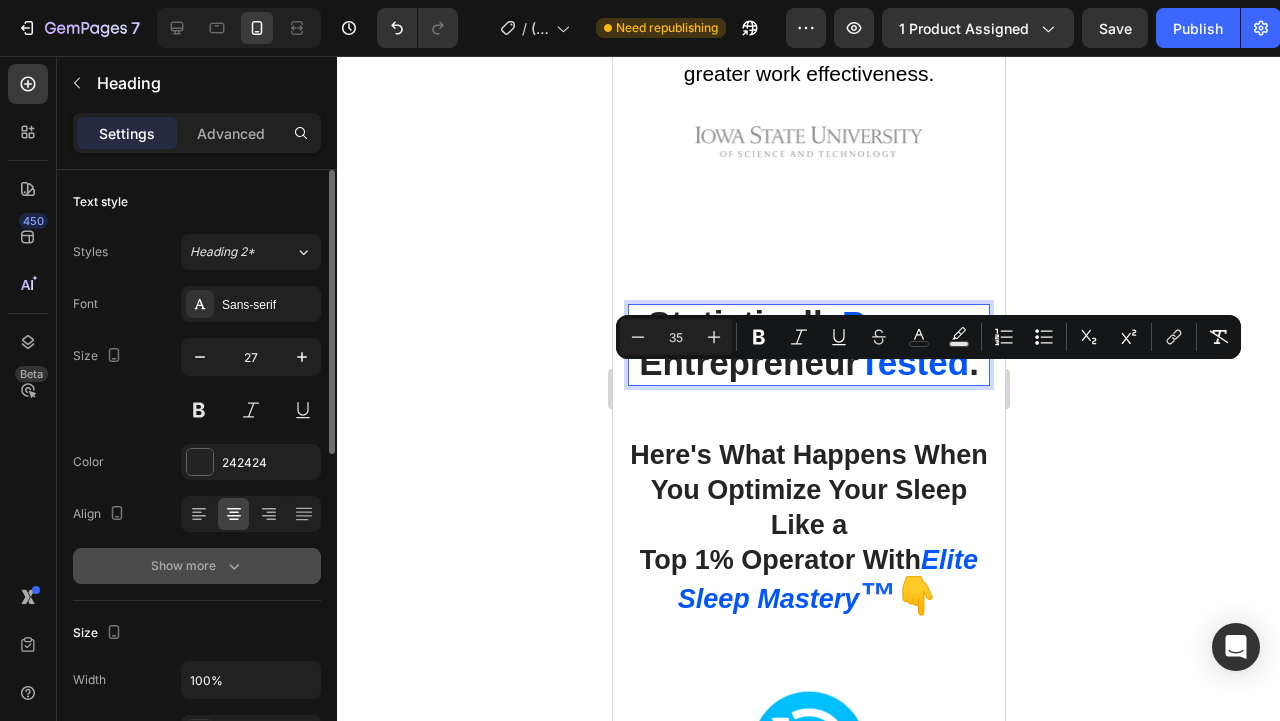 click on "Show more" at bounding box center (197, 566) 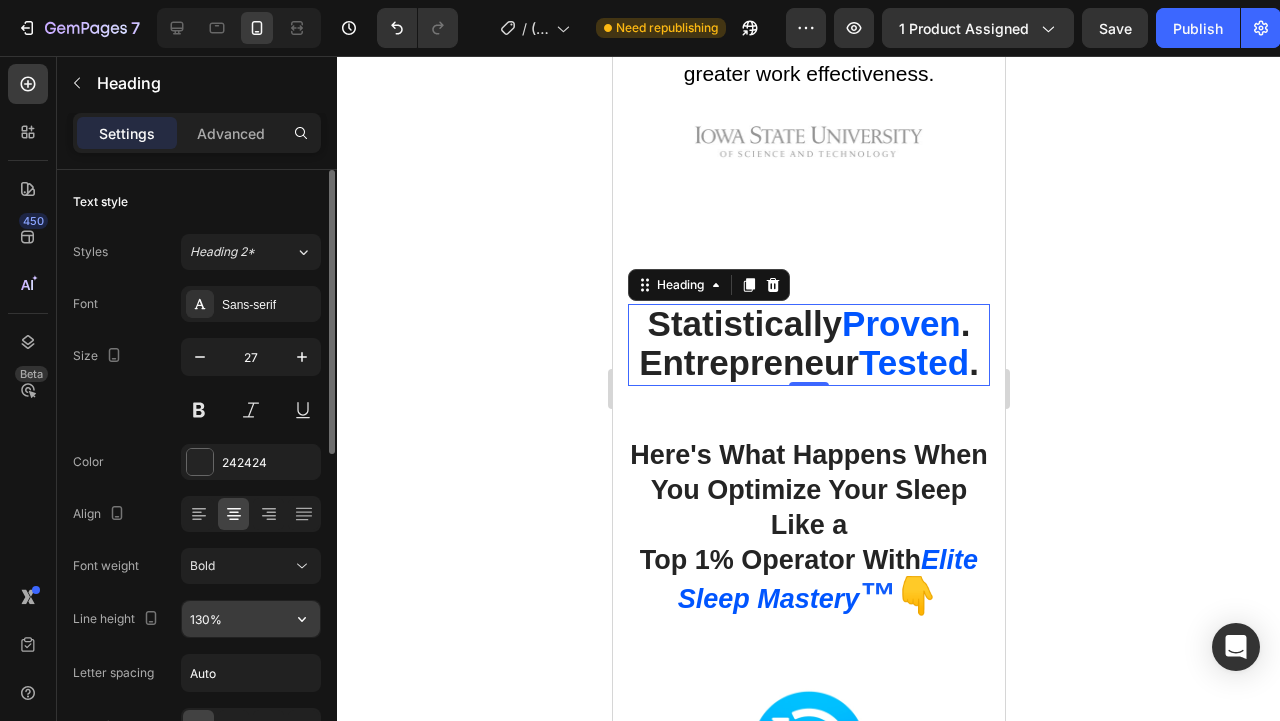 click on "130%" at bounding box center (251, 619) 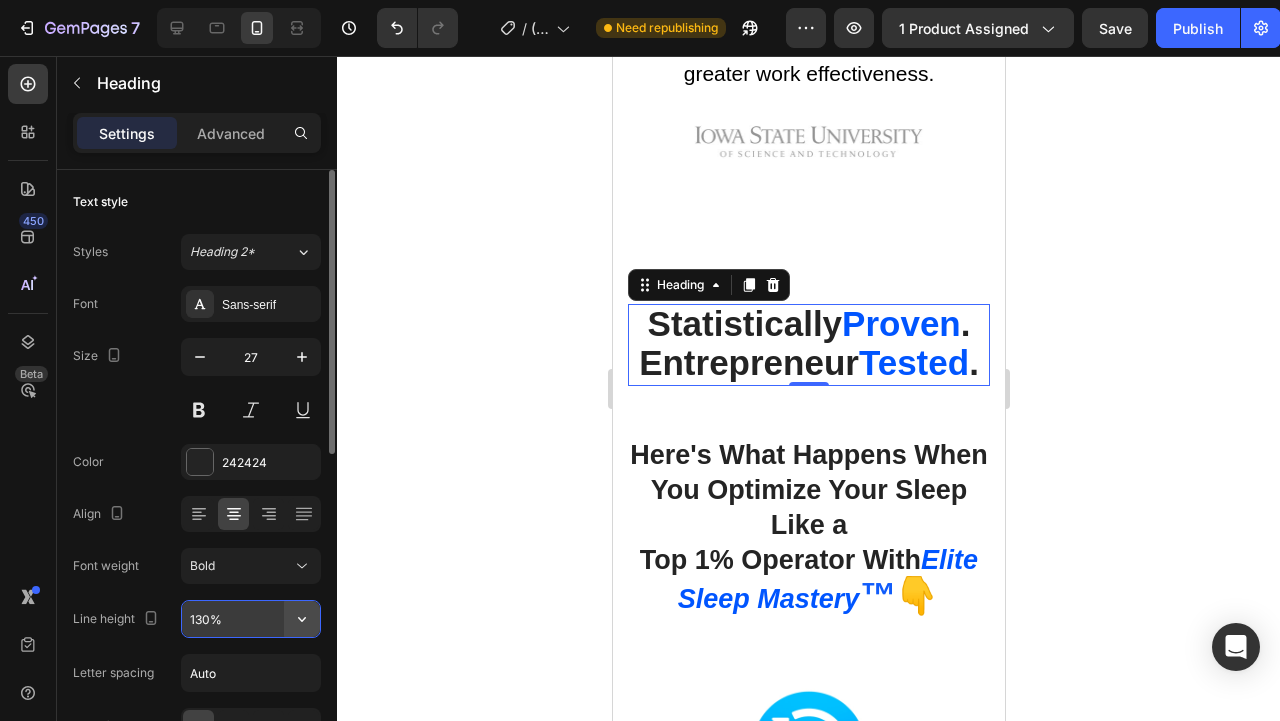 click 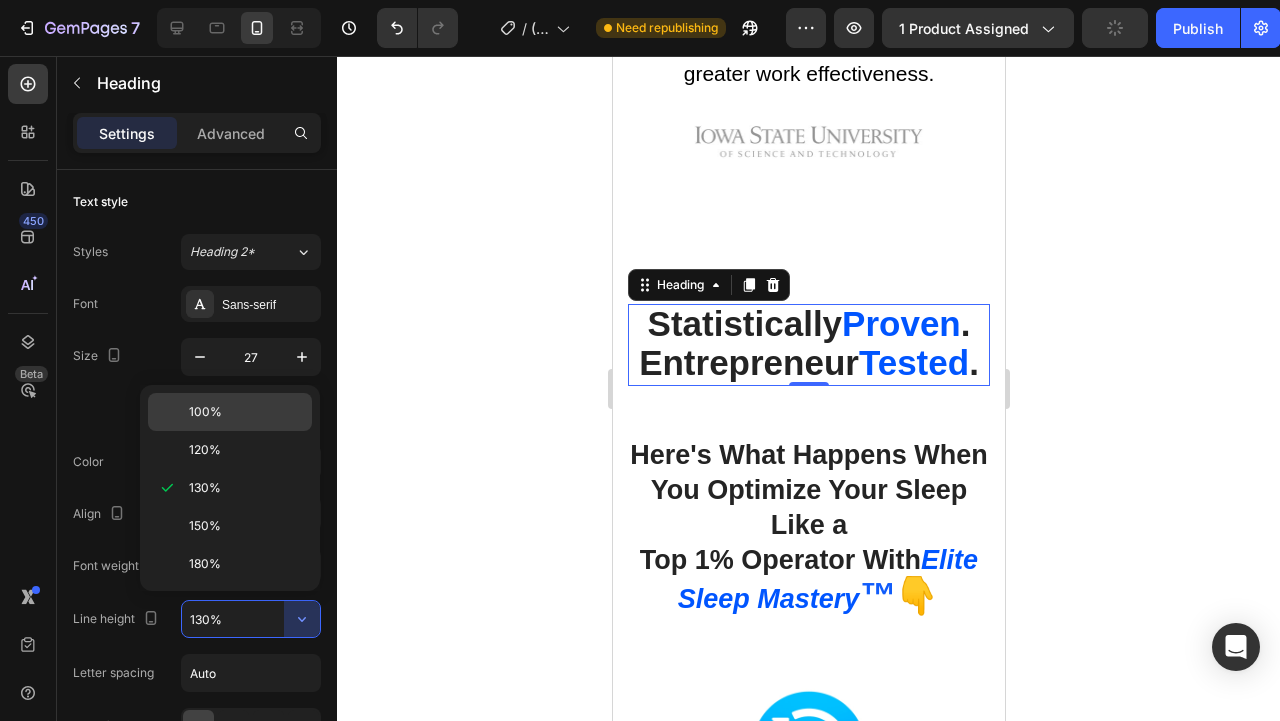 click on "100%" at bounding box center (246, 412) 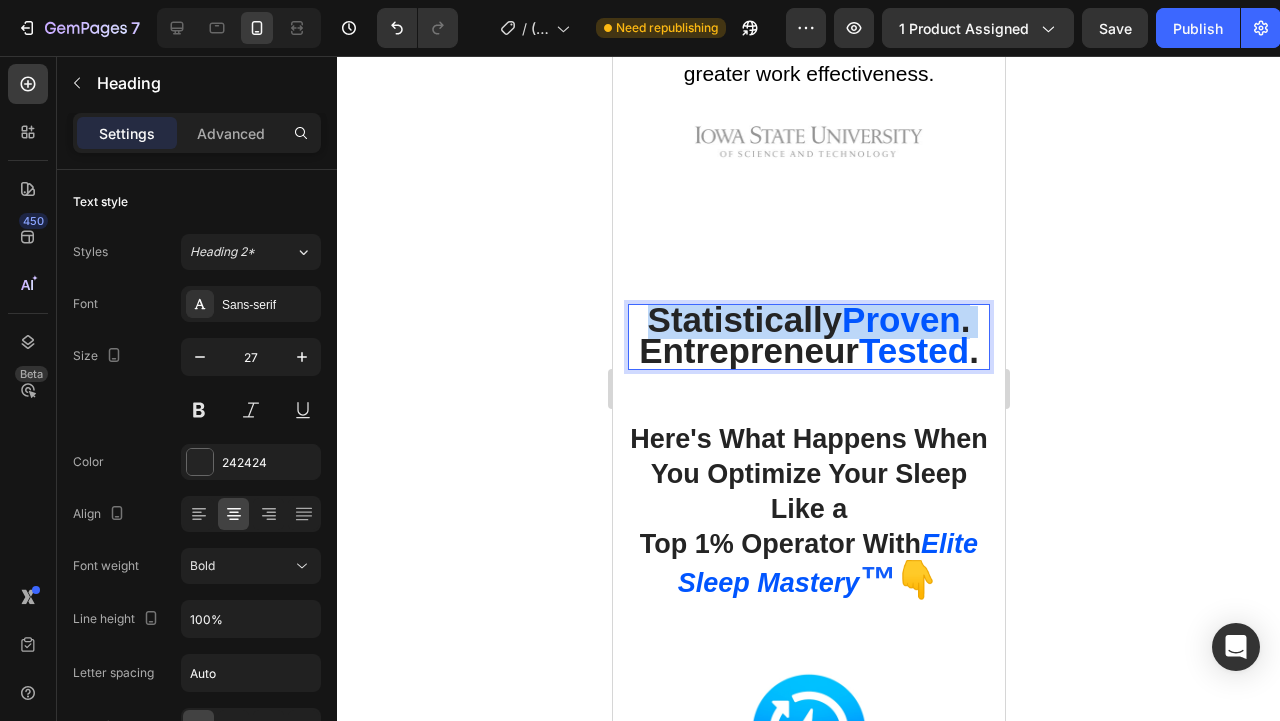 click on "Statistically" at bounding box center [744, 319] 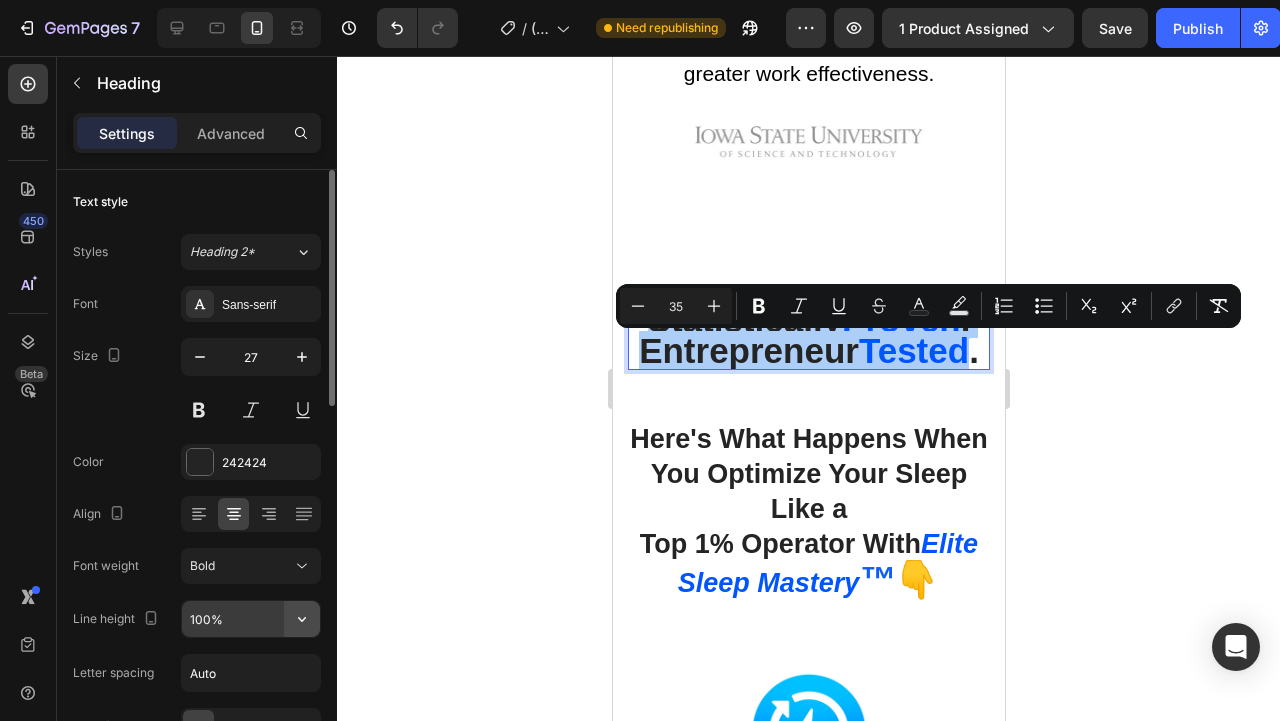click 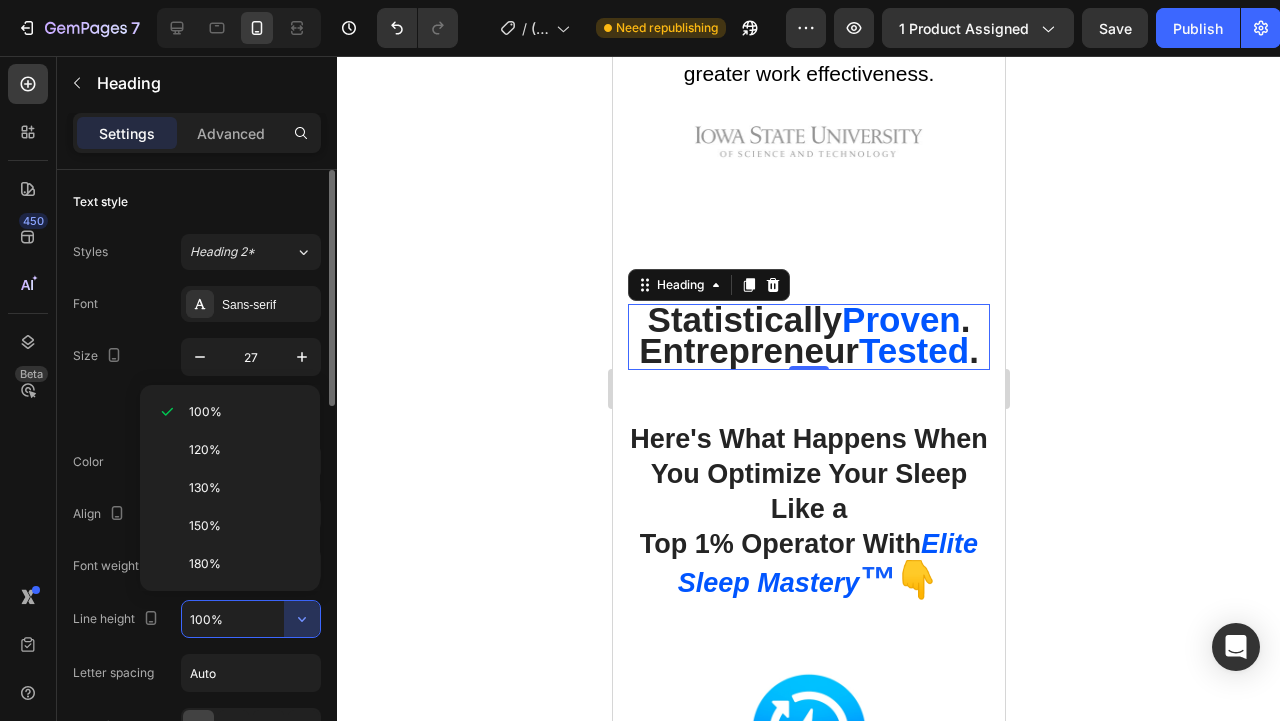 click on "100%" at bounding box center [251, 619] 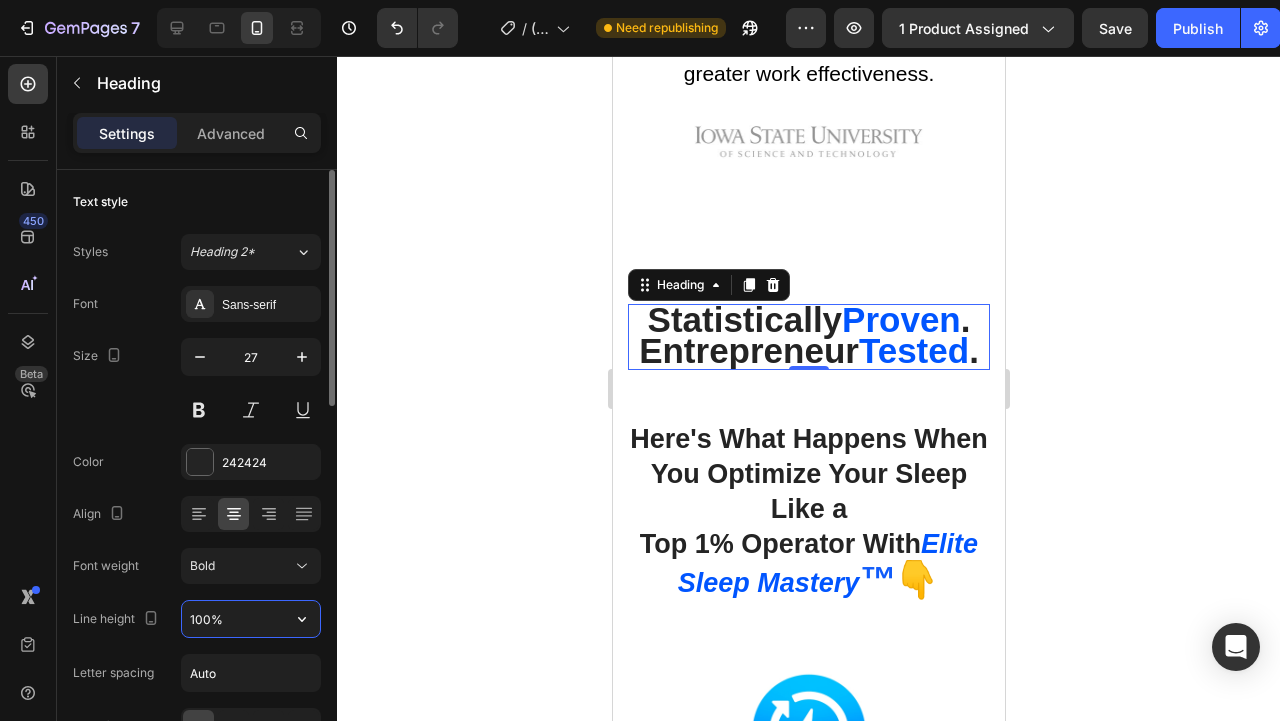 click on "100%" at bounding box center (251, 619) 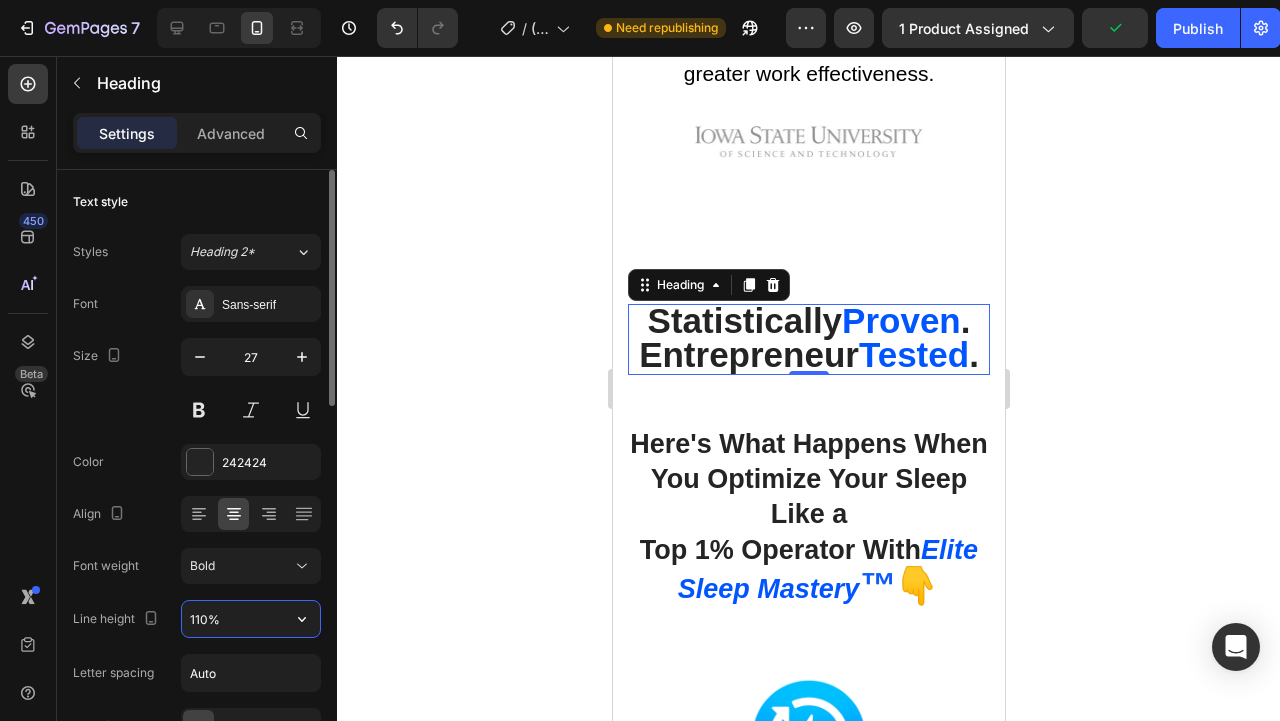 type on "110%" 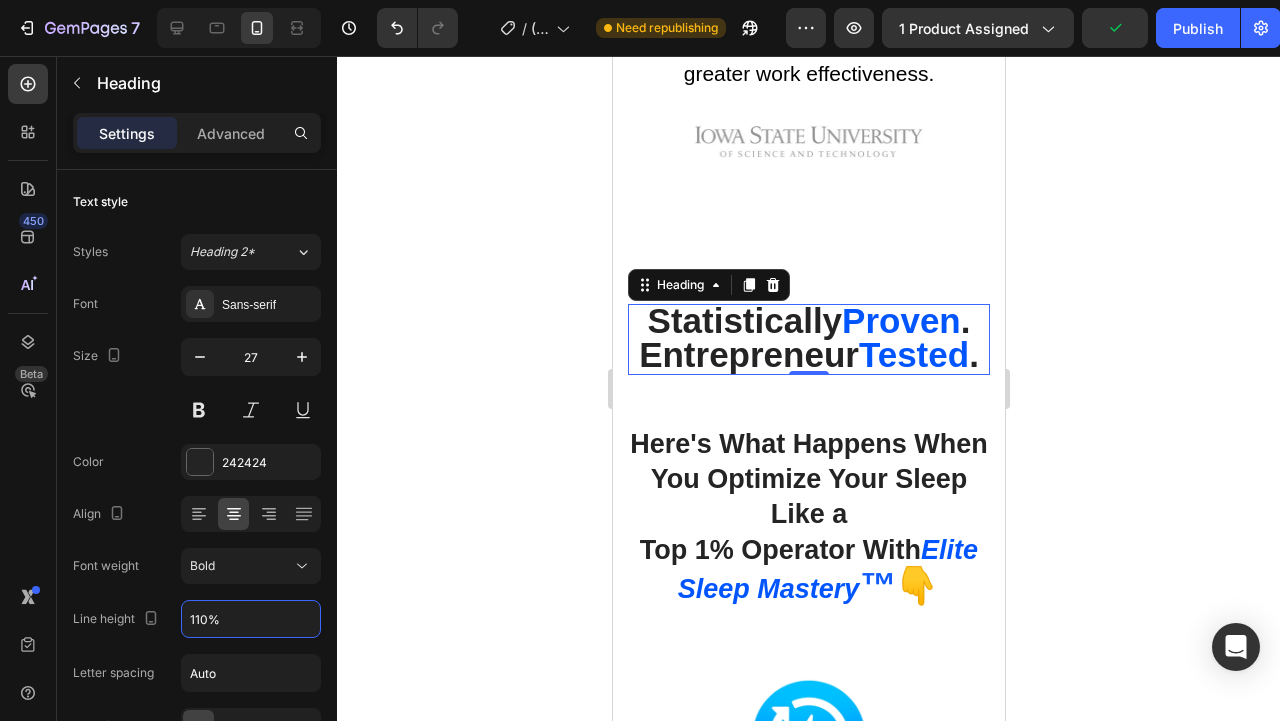 click on "Image Prioritizing sleep  reduces stress by   over [PERCENTAGE]% , boosting emotional resilience and daily balance. Text block Image Image Quality sleep increases  problem-solving success by up to [PERCENTAGE]% , fueling sharper insight and breakthroughs.  Text block Image Image Over [PERCENTAGE]%  of well-rested professionals report higher performance, better focus, and greater work effectiveness. Text block Image Section 7/[NUMBER]" at bounding box center [808, -437] 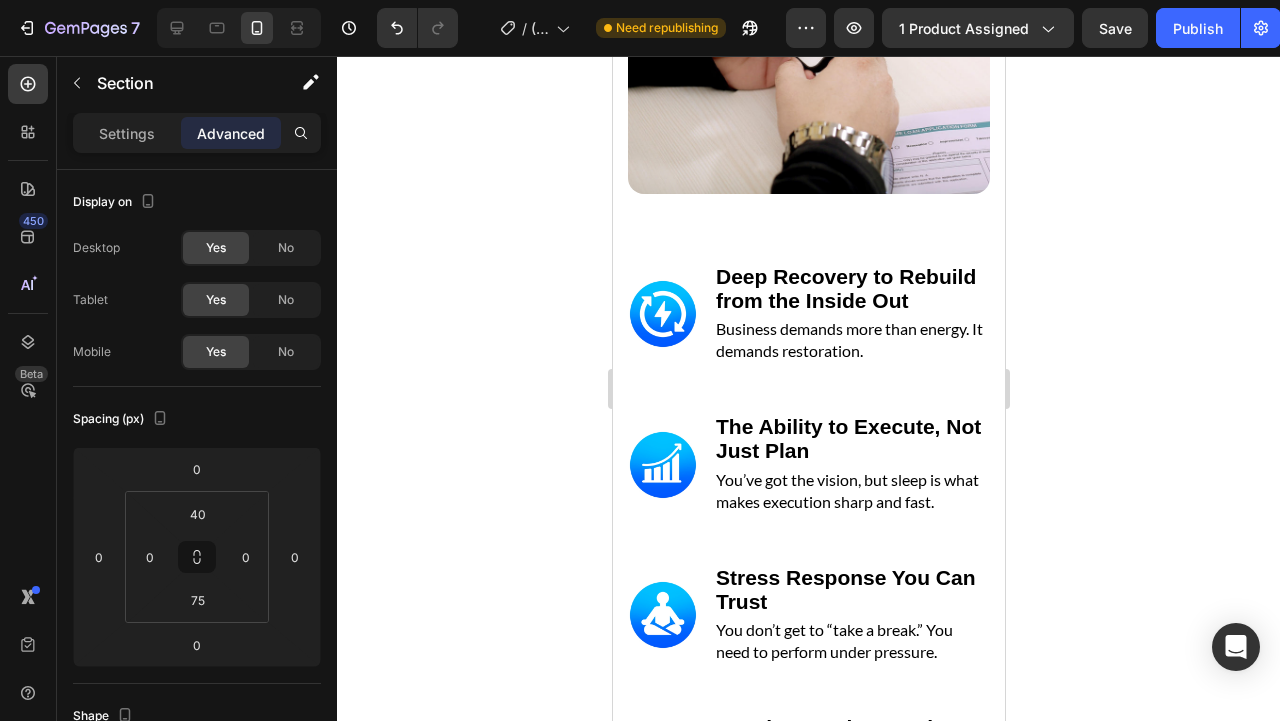 scroll, scrollTop: 3676, scrollLeft: 0, axis: vertical 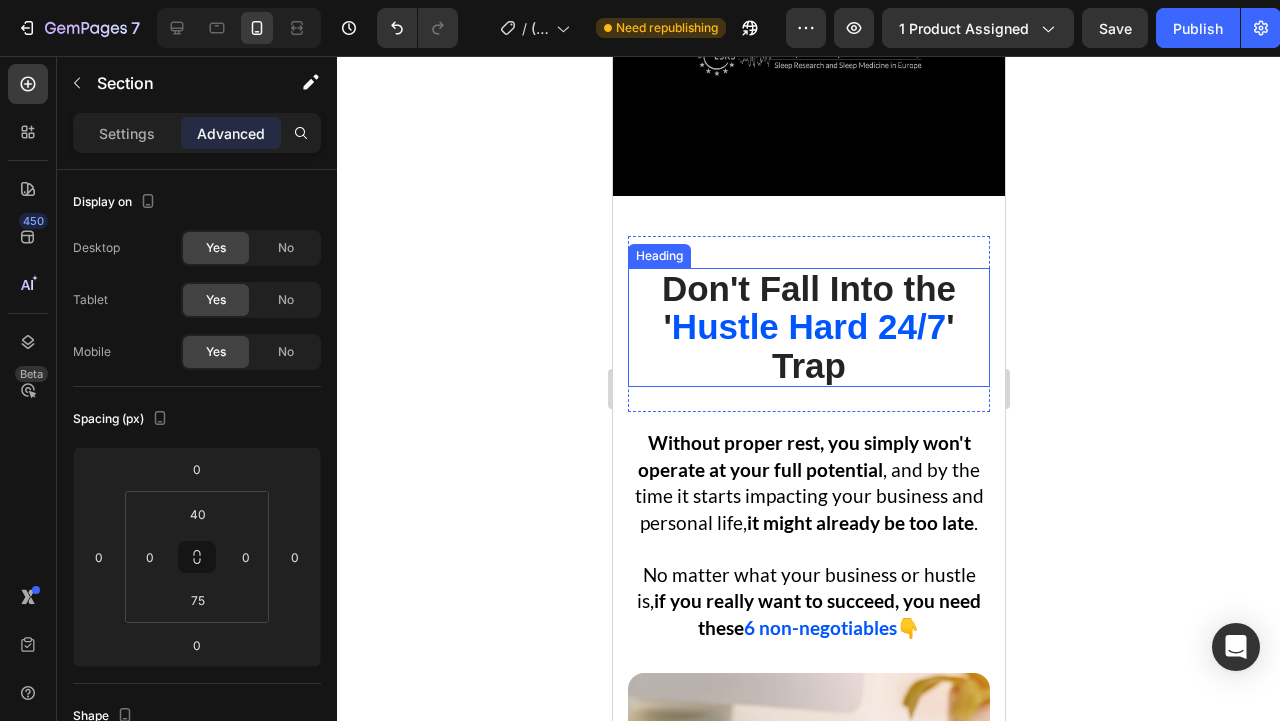 click on "Hustle Hard 24/7" at bounding box center (808, 326) 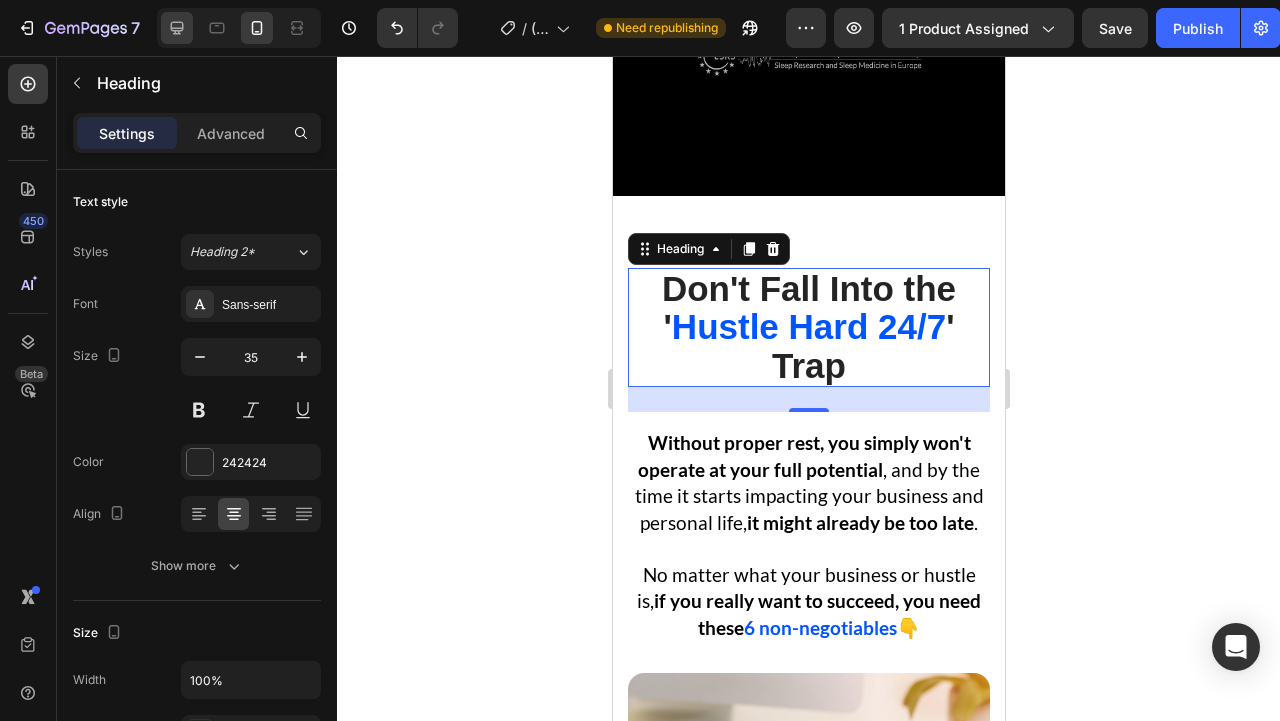 click 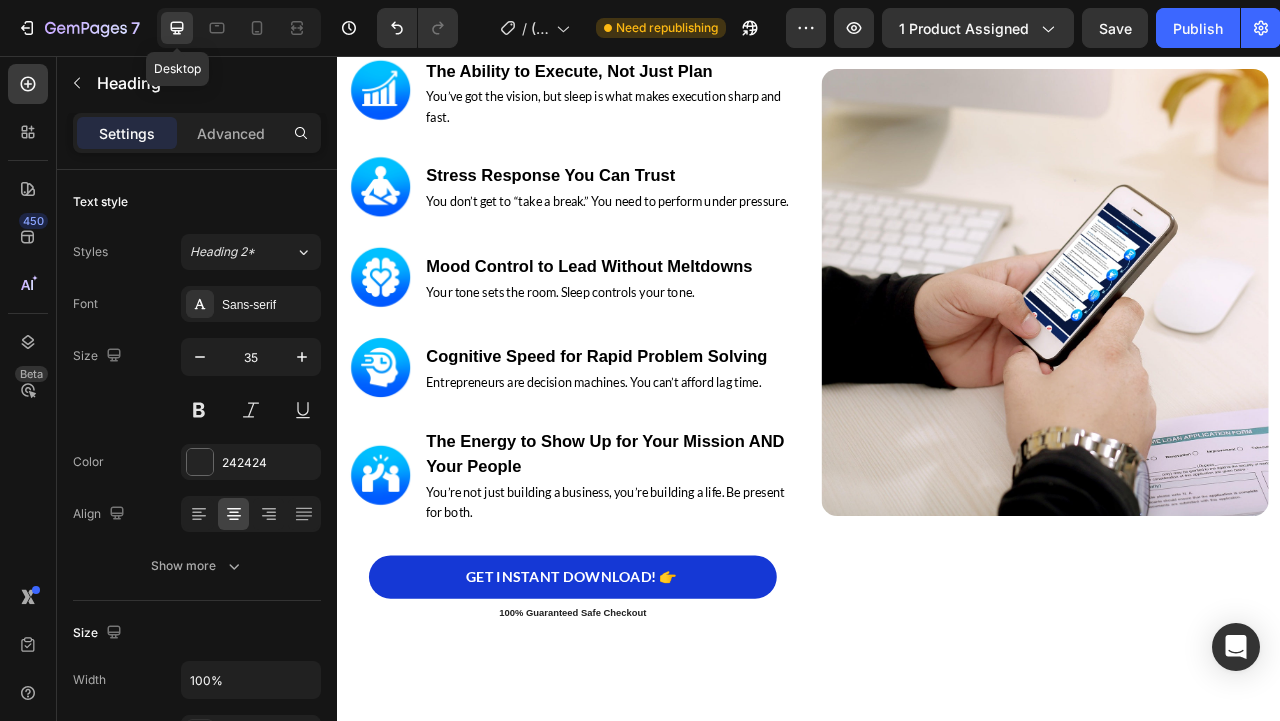 type on "51" 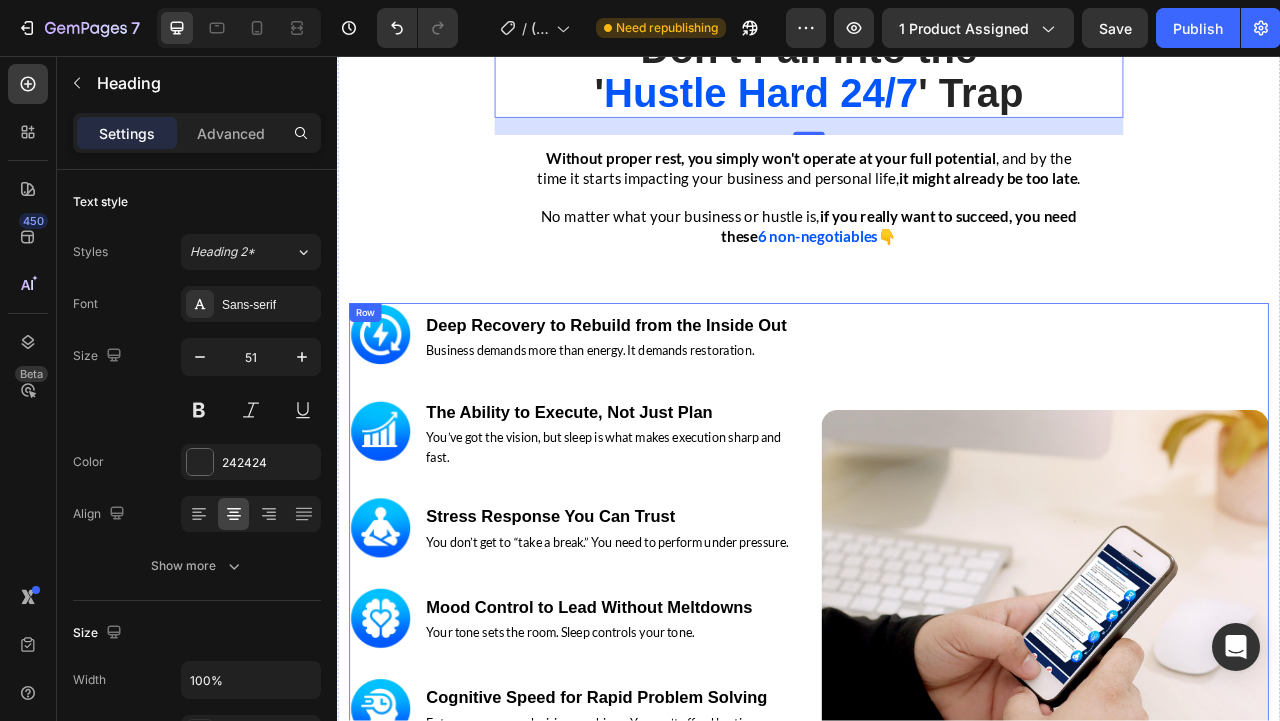 scroll, scrollTop: 3035, scrollLeft: 0, axis: vertical 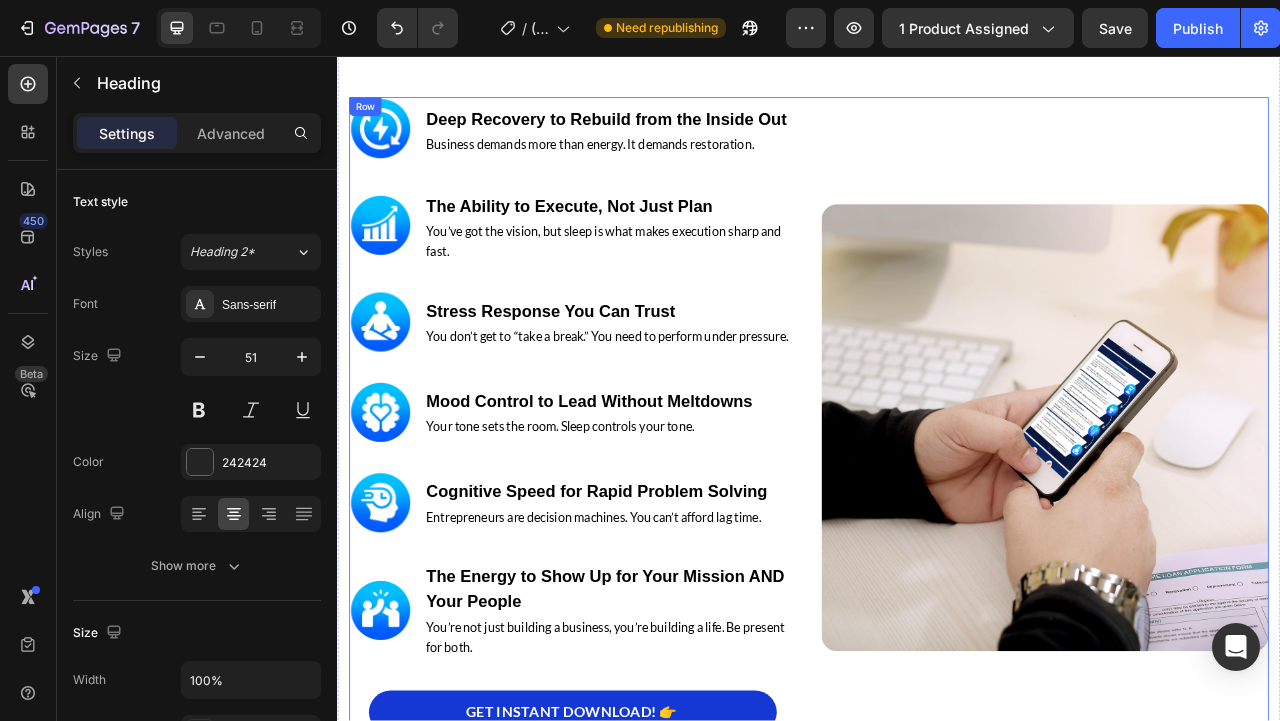 click on "Image Deep Recovery to Rebuild from the Inside Out Heading Business demands more than energy. It demands restoration. Text block Row Image The Ability to Execute, Not Just Plan Heading You’ve got the vision, but sleep is what makes execution sharp and fast. Text block Row Image Stress Response You Can Trust Heading You don’t get to “take a break.” You need to perform under pressure. Text block Row Image Mood Control to Lead Without Meltdowns Heading Your tone sets the room. Sleep controls your tone. Text block Row Image Cognitive Speed for Rapid Problem Solving Heading Entrepreneurs are decision machines. You can’t afford lag time. Text block Row Image The Energy to Show Up for Your Mission AND Your People Heading You’re not just building a business, you’re building a life. Be present for both. Text block Row GET INSTANT DOWNLOAD! 👉 Add to Cart 100% Guaranteed Safe Checkout Text block Product Image Row" at bounding box center [937, 530] 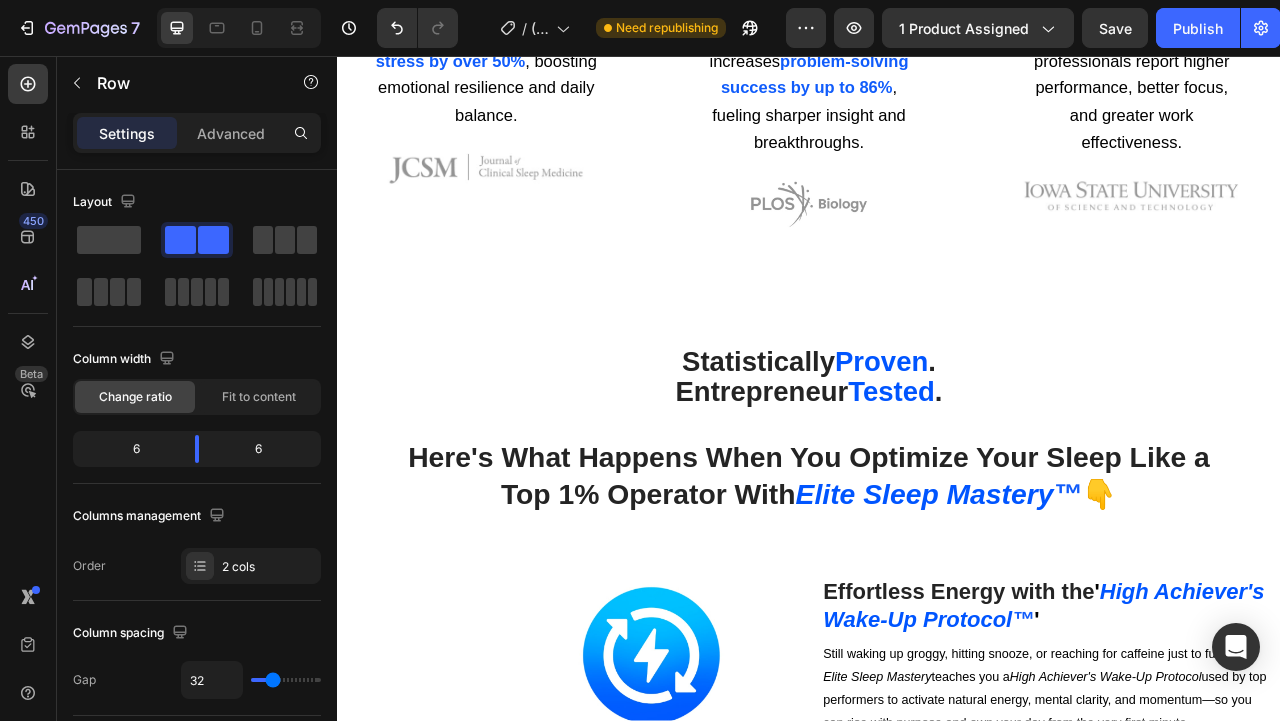 scroll, scrollTop: 4750, scrollLeft: 0, axis: vertical 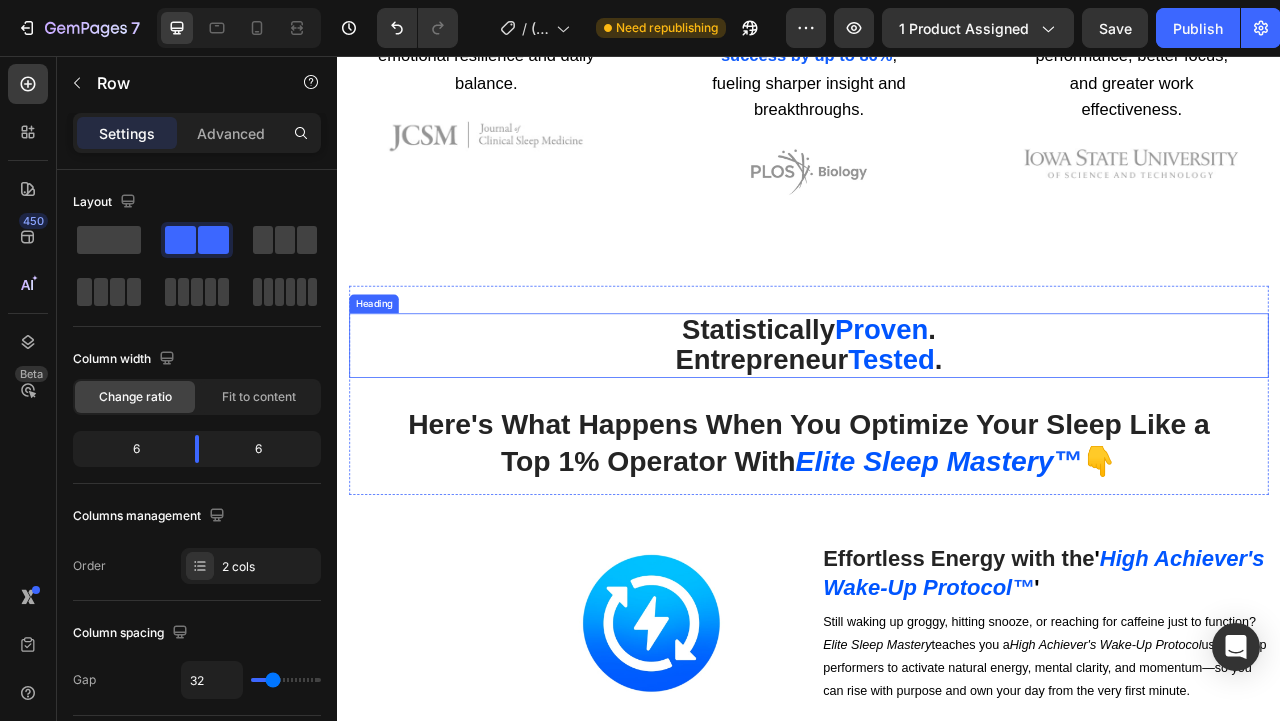 click on "Entrepreneur" at bounding box center (877, 442) 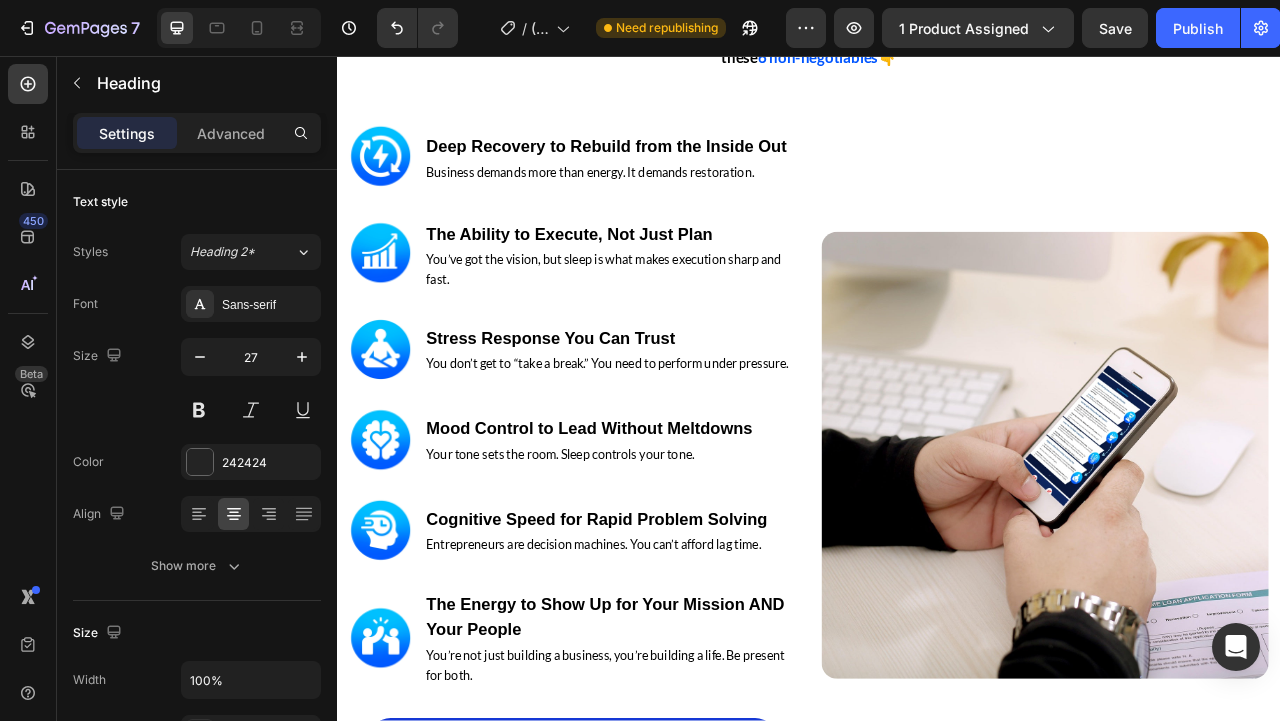 scroll, scrollTop: 3092, scrollLeft: 0, axis: vertical 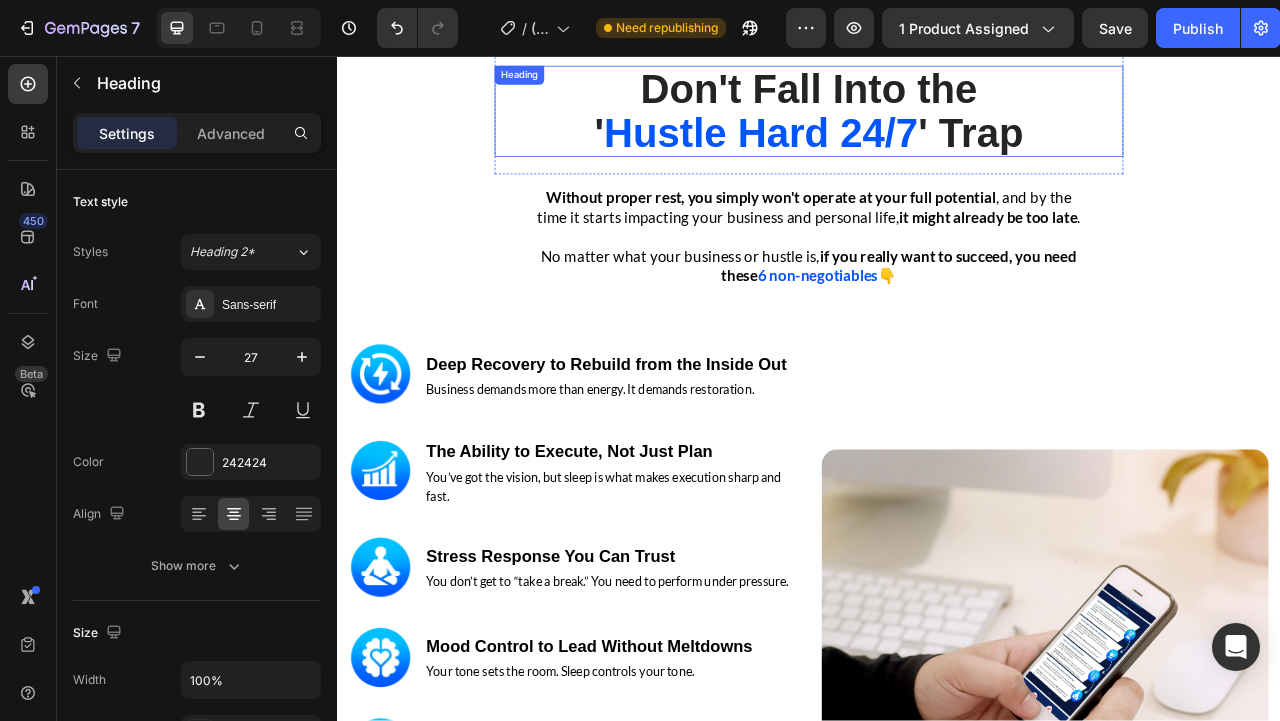 click on "Hustle Hard 24/7" at bounding box center [876, 154] 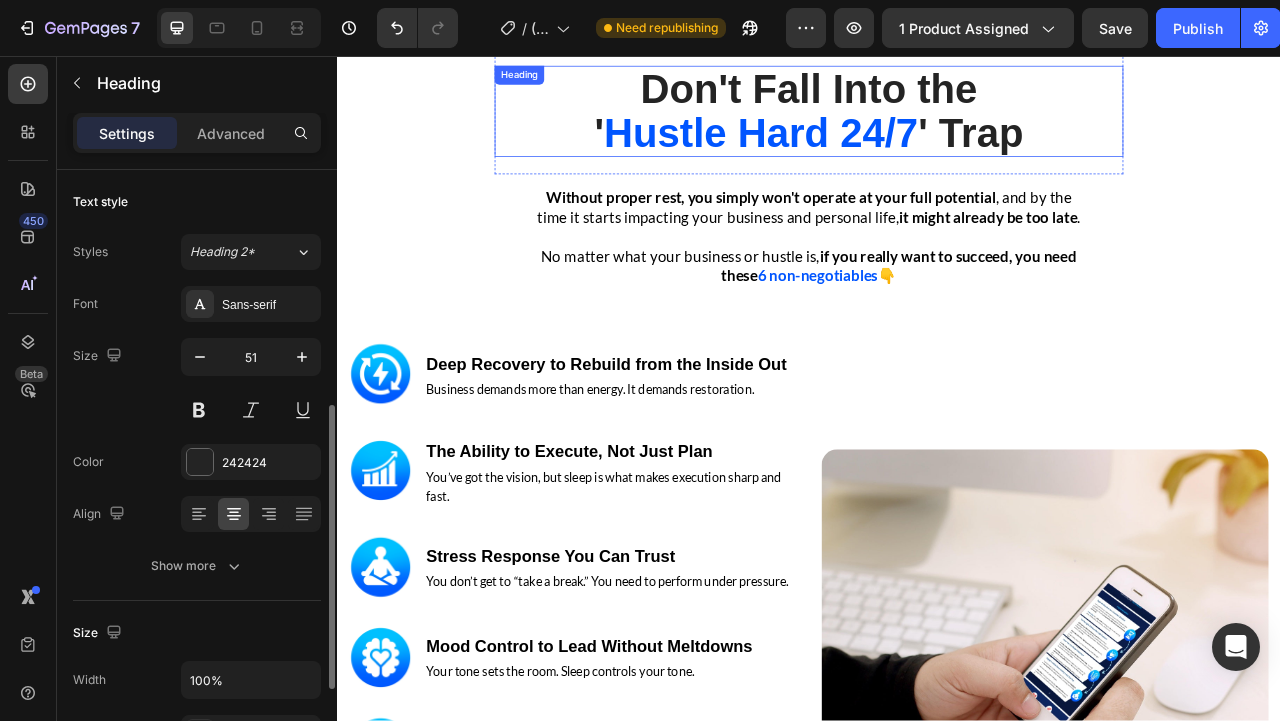 scroll, scrollTop: 160, scrollLeft: 0, axis: vertical 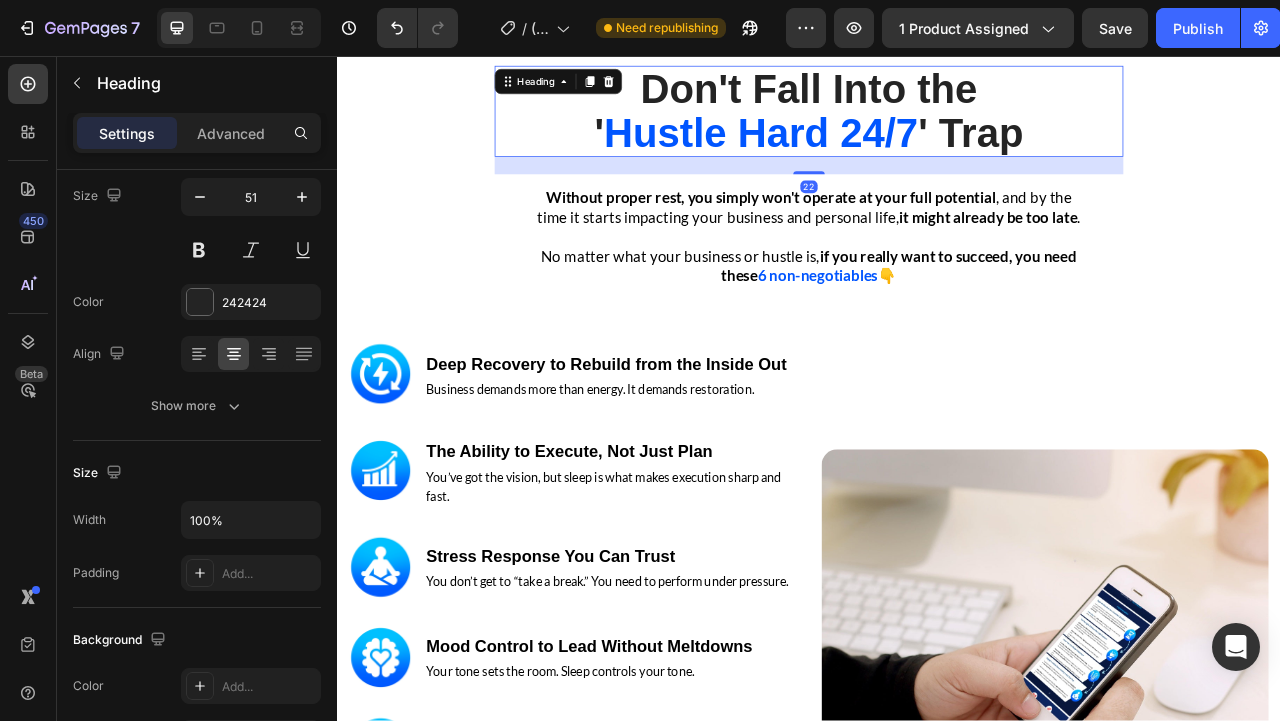 click 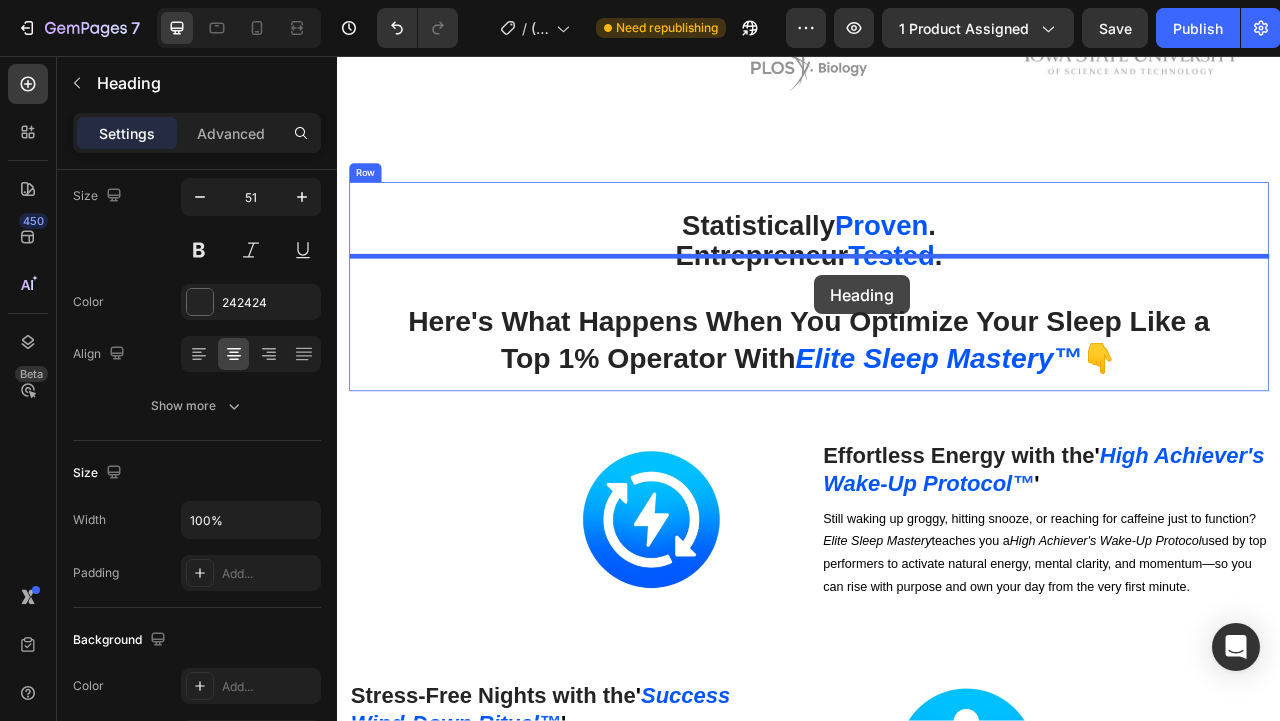 scroll, scrollTop: 5010, scrollLeft: 0, axis: vertical 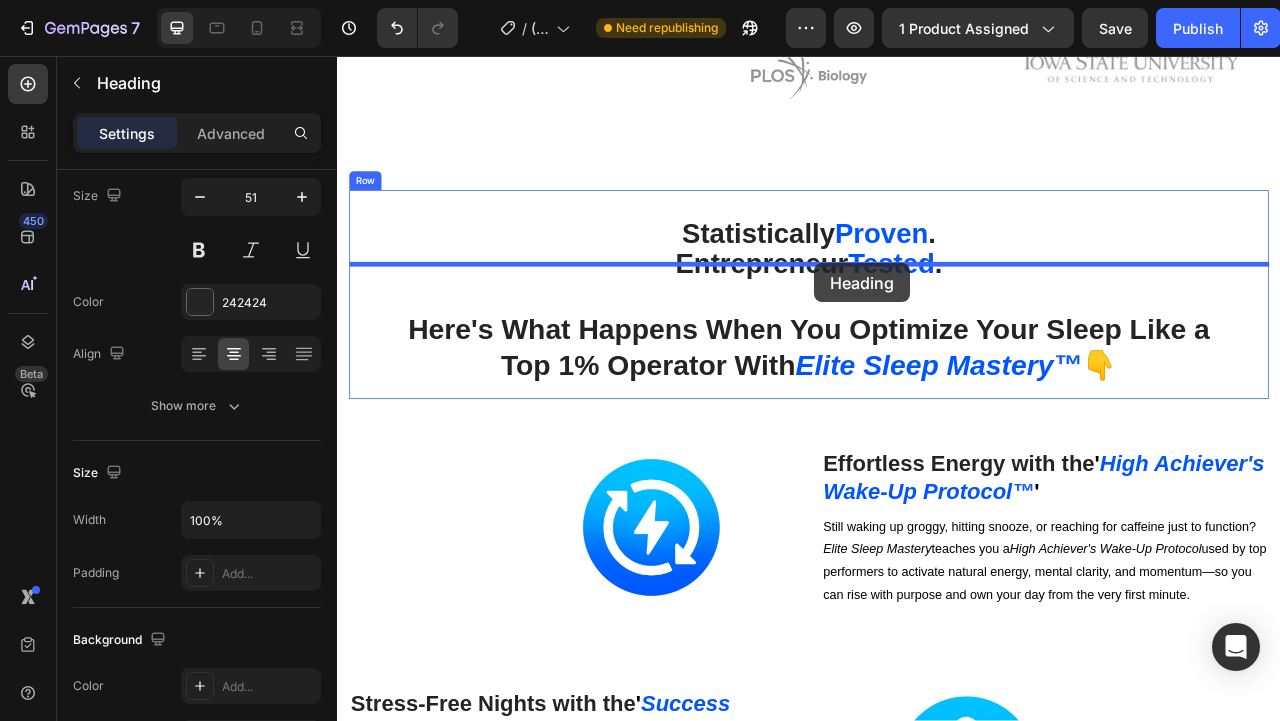 drag, startPoint x: 1011, startPoint y: 257, endPoint x: 944, endPoint y: 320, distance: 91.967384 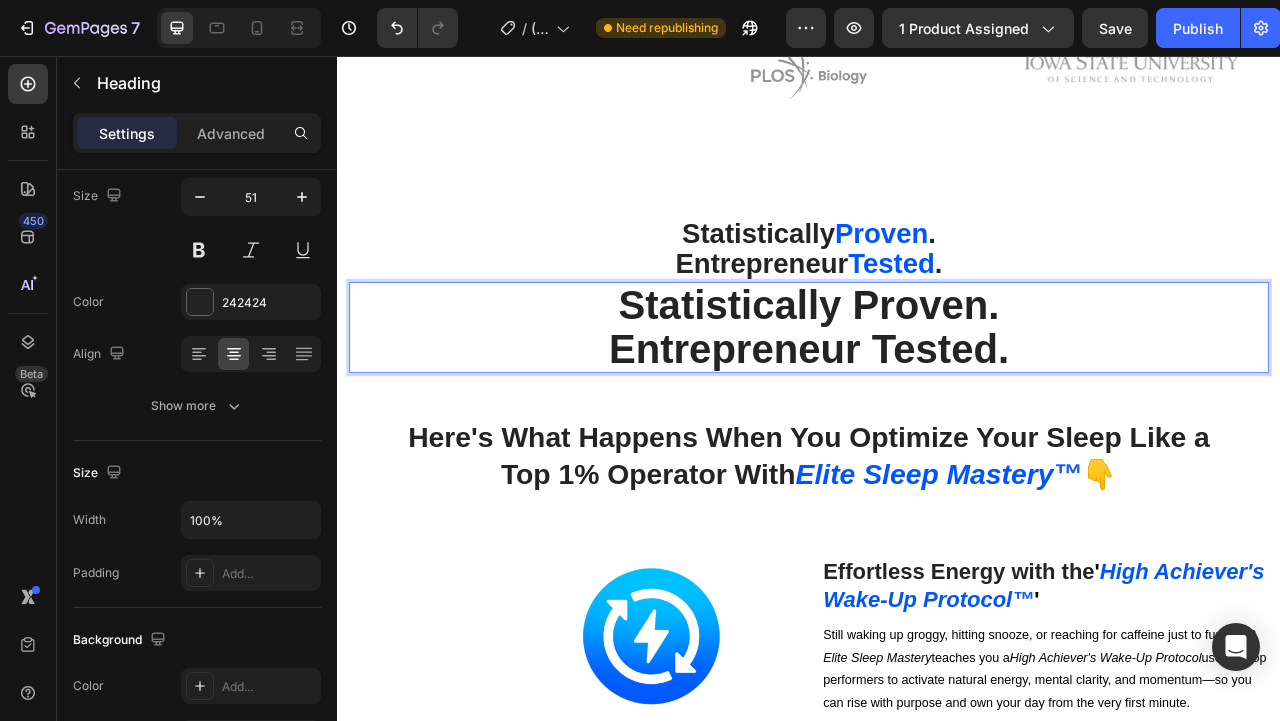 click on "Statistically Proven. Entrepreneur Tested." at bounding box center (937, 402) 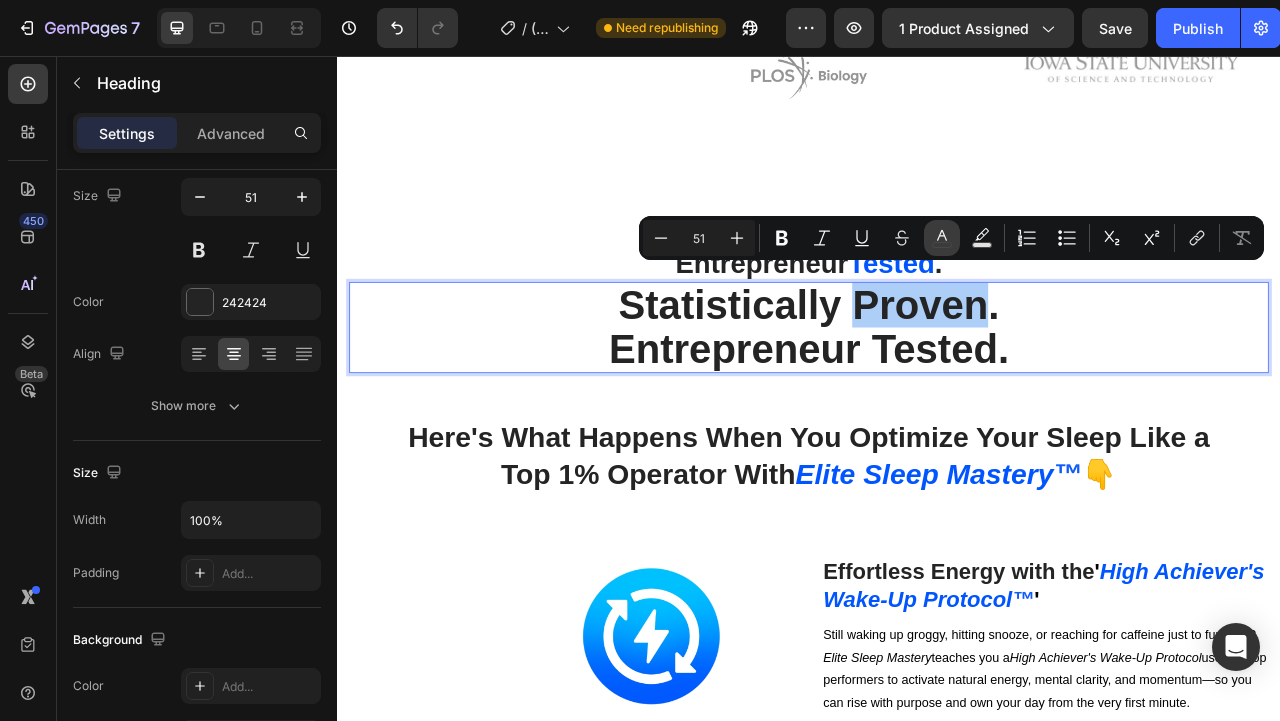 click 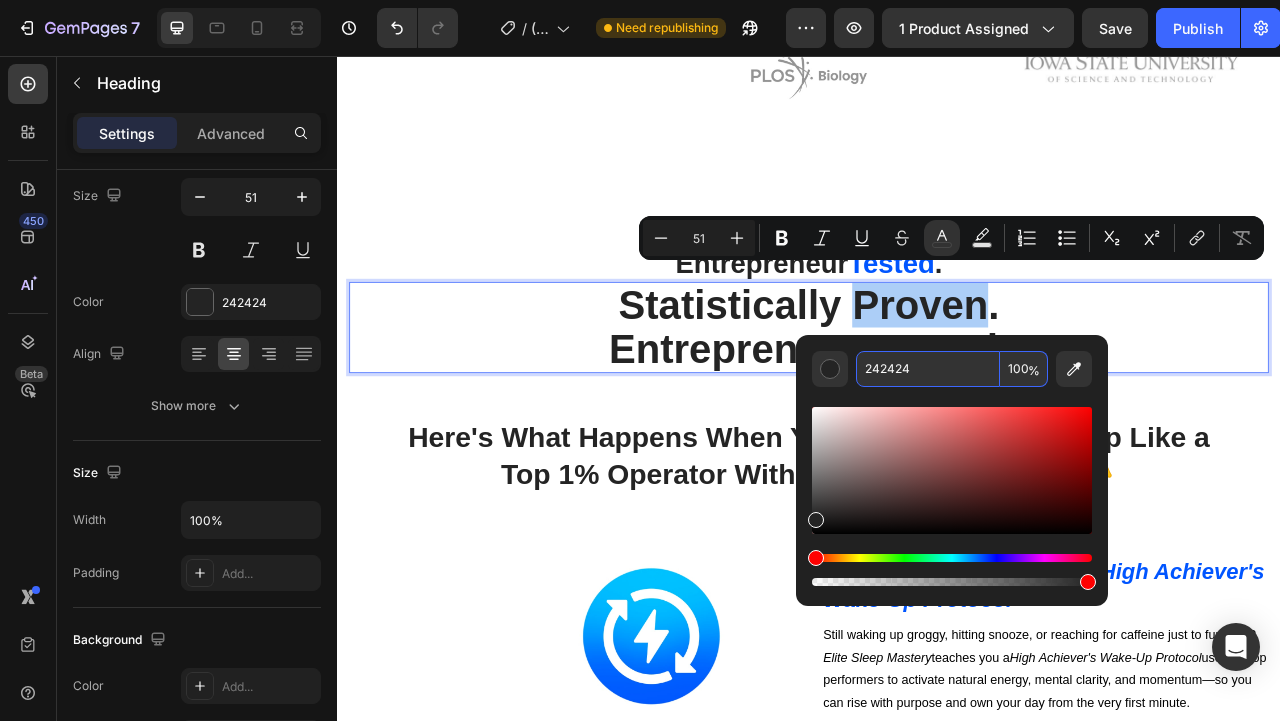 click on "242424" at bounding box center [928, 369] 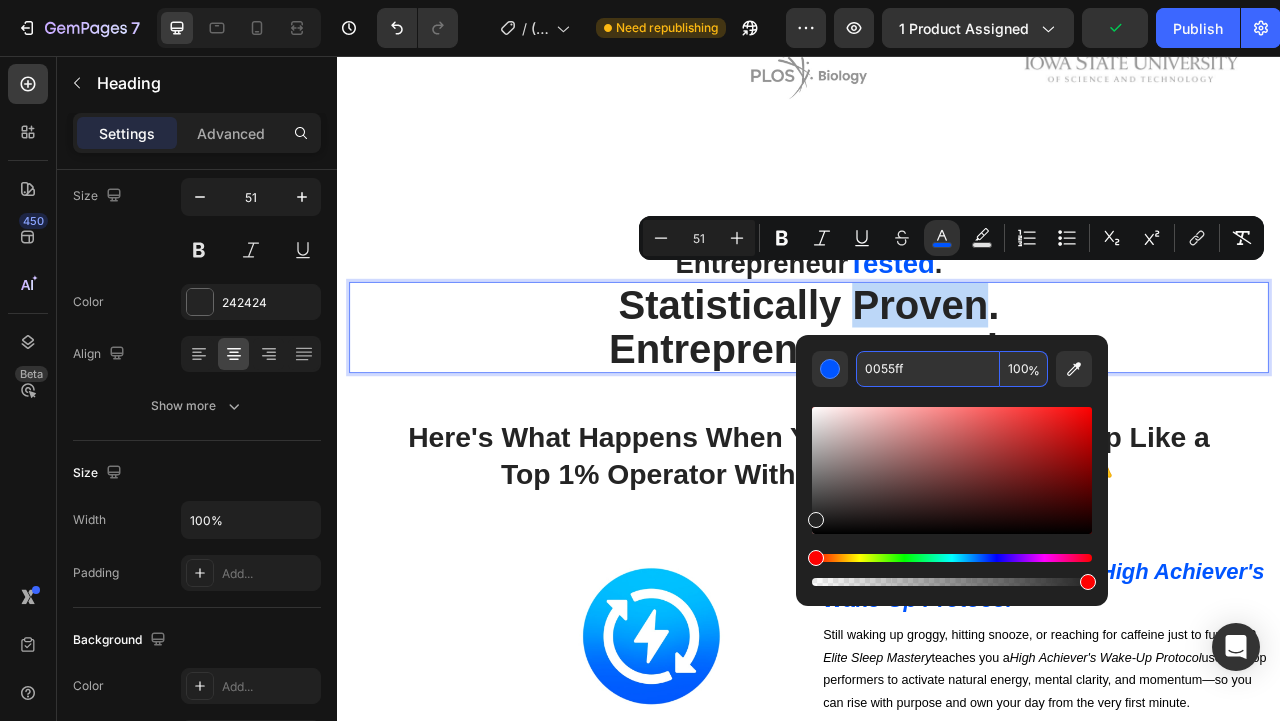 type on "[COLOR]" 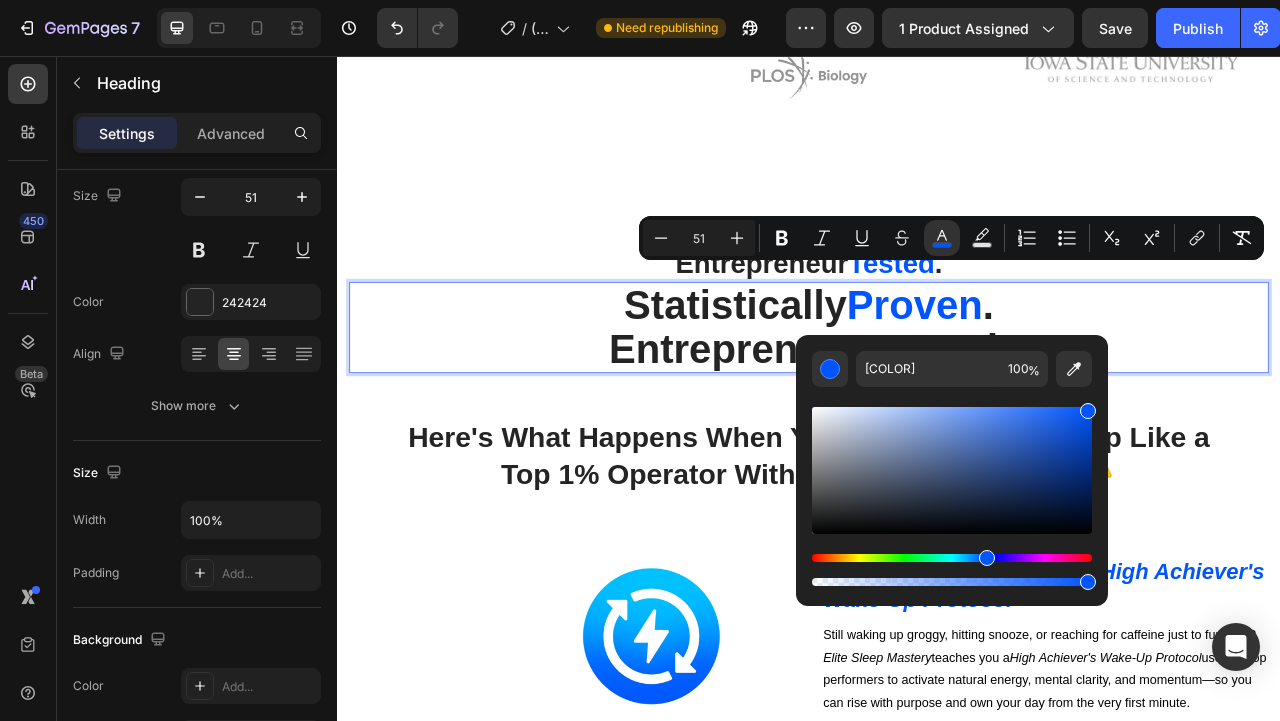 click on "Statistically  Proven . Entrepreneur Tested." at bounding box center (937, 402) 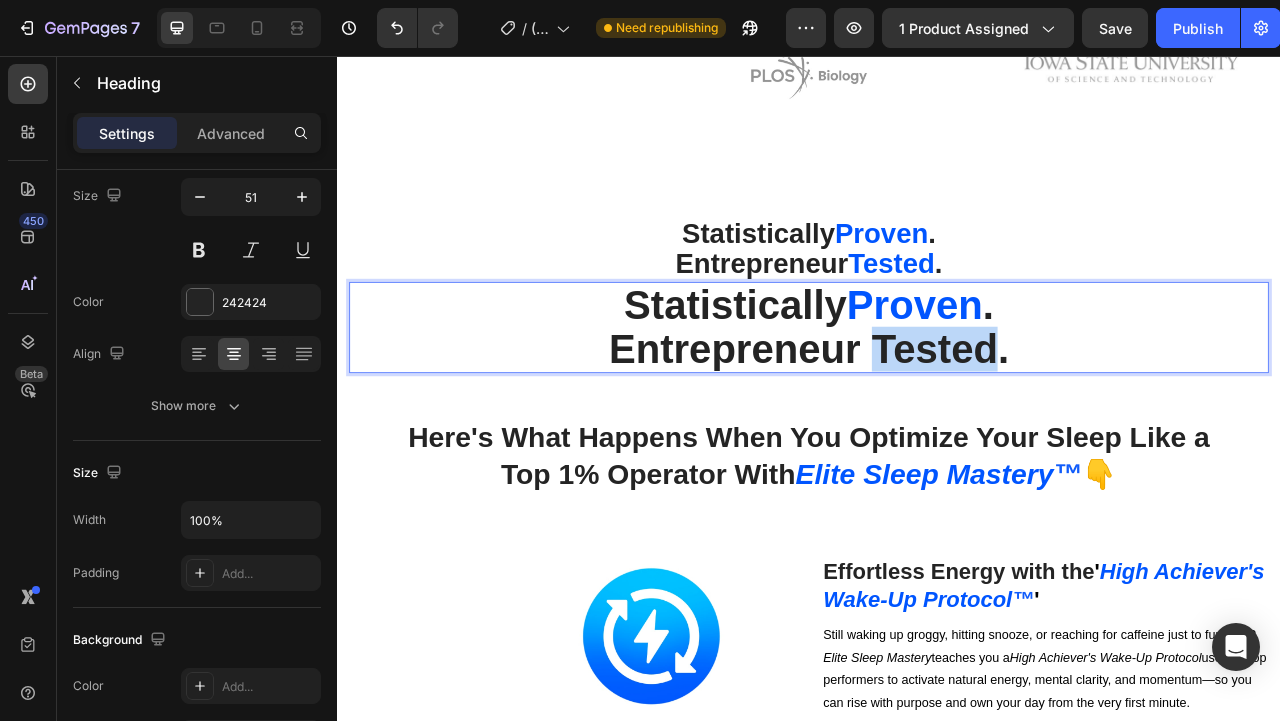 click on "Statistically  Proven . Entrepreneur Tested." at bounding box center (937, 402) 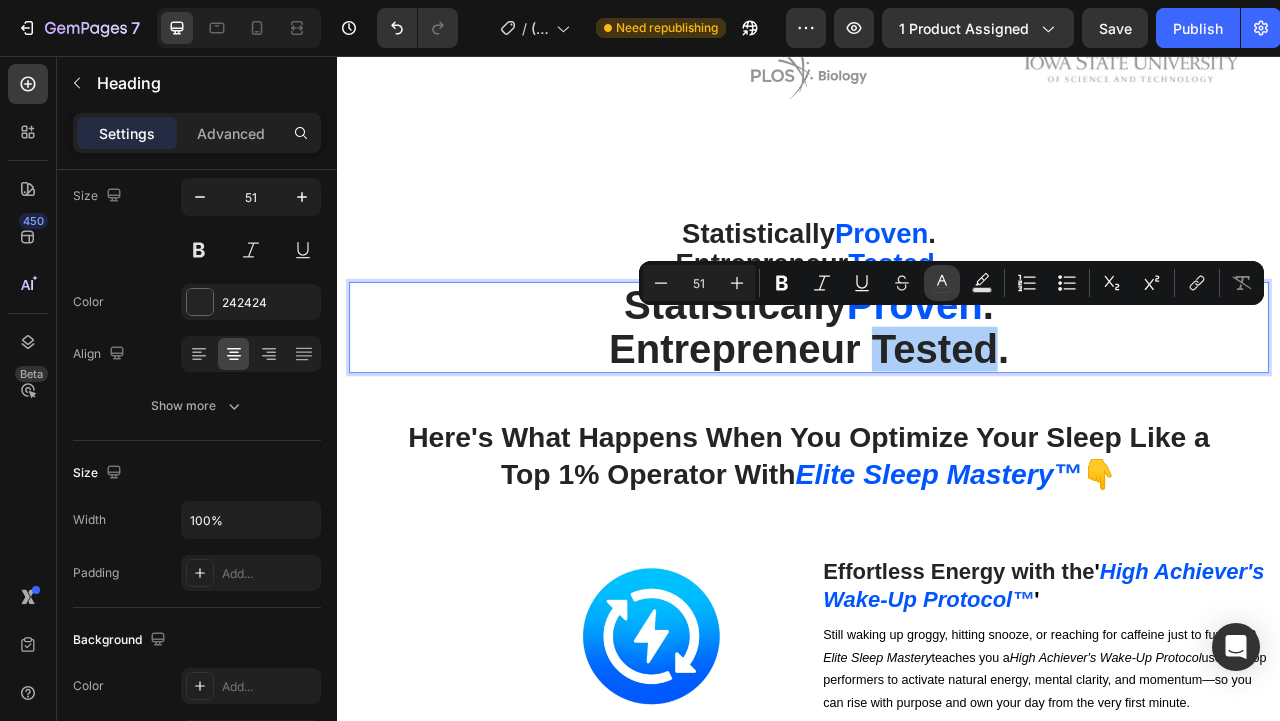 click 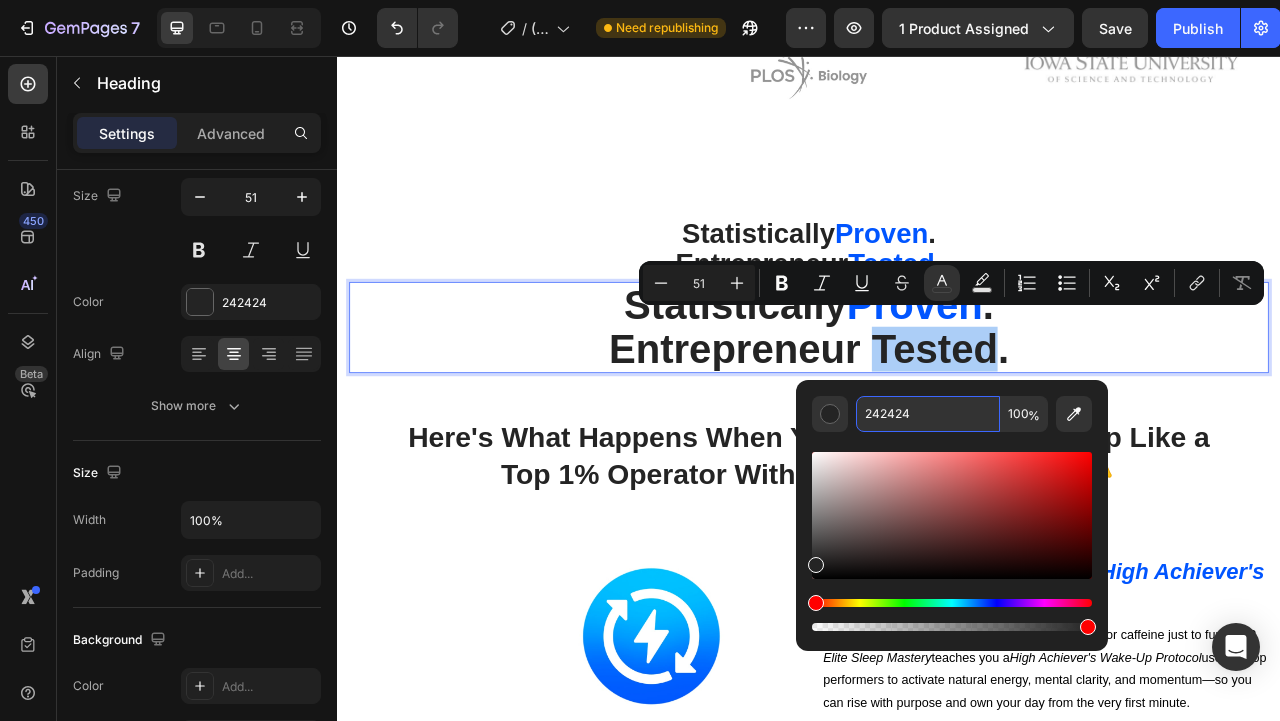 click on "242424" 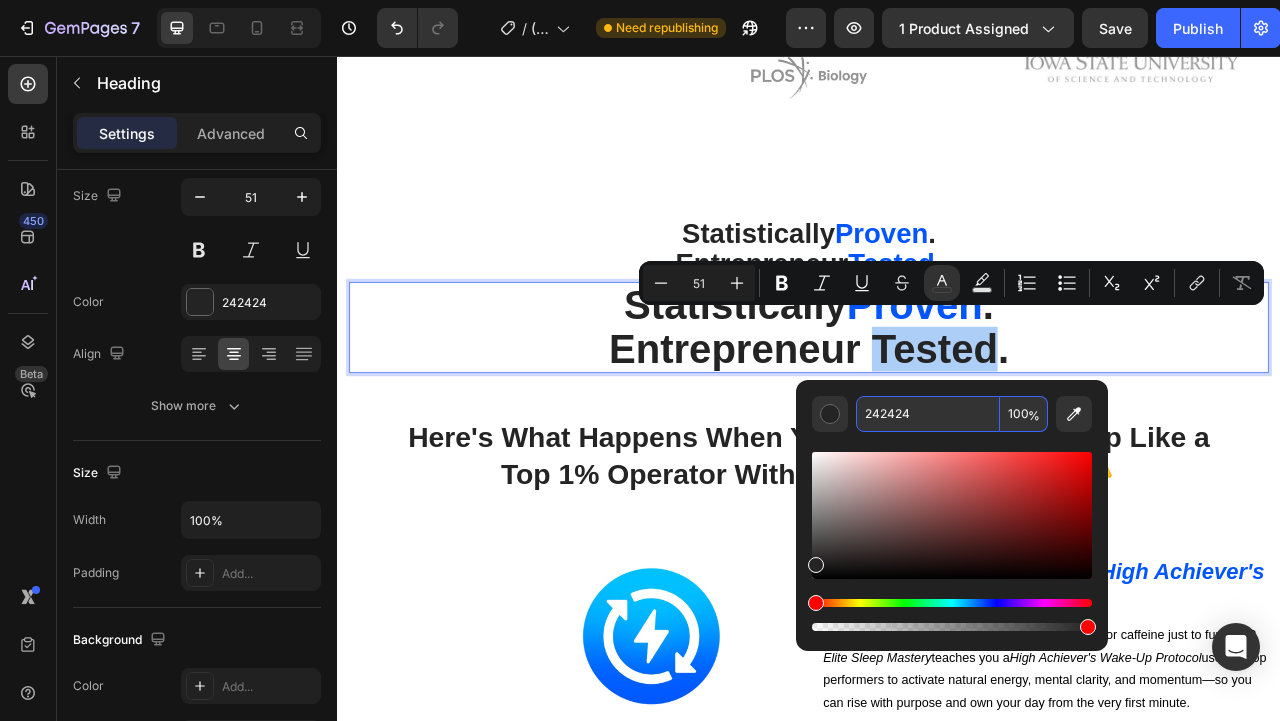 click on "242424" at bounding box center (928, 414) 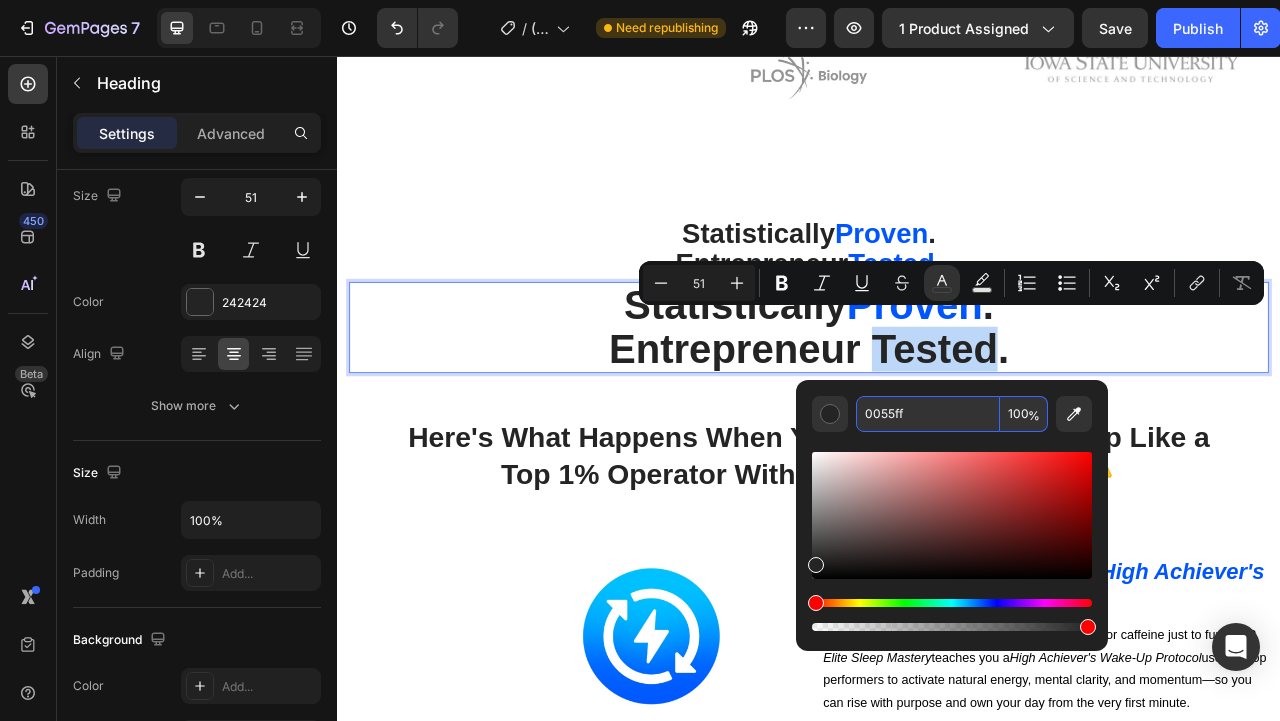 type on "[COLOR]" 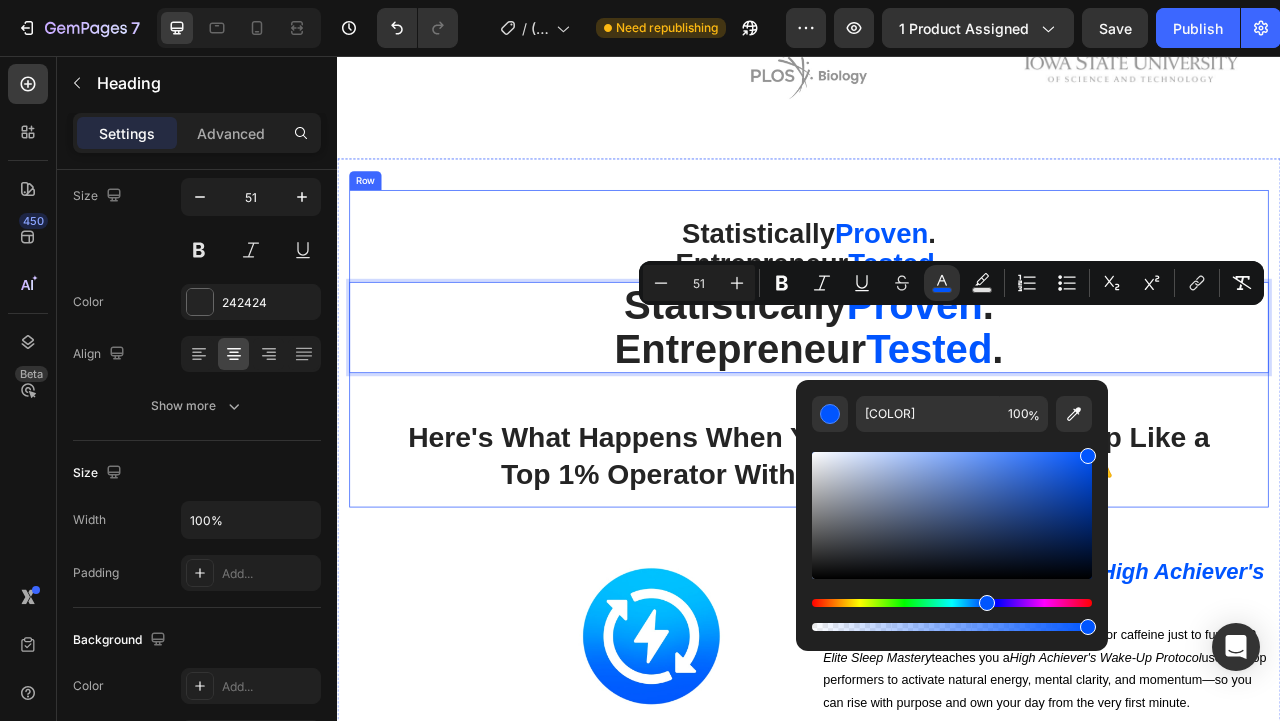 click on "Statistically  Proven . Entrepreneur  Tested . Heading Statistically  Proven . Entrepreneur  Tested . Heading   [NUMBER] Here's What Happens When You Optimize Your Sleep Like a Top 1% Operator With  Elite Sleep Mastery ™ 👇 Heading" at bounding box center [937, 421] 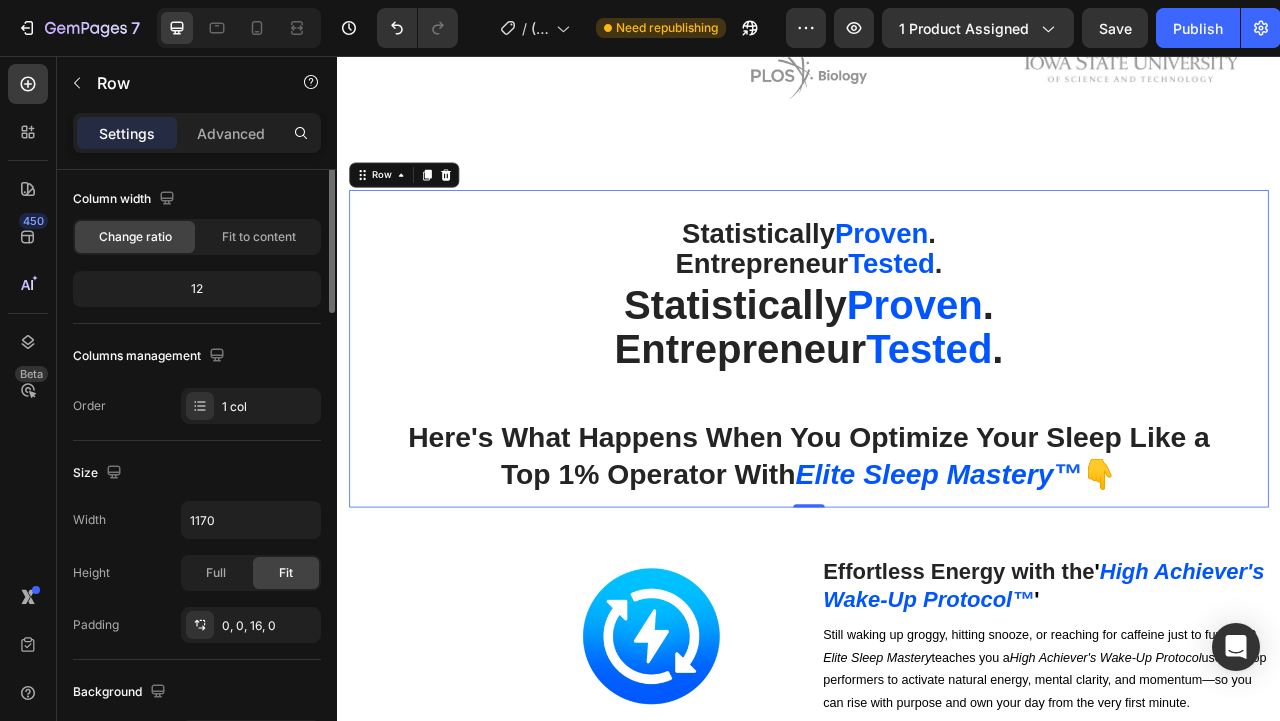 scroll, scrollTop: 0, scrollLeft: 0, axis: both 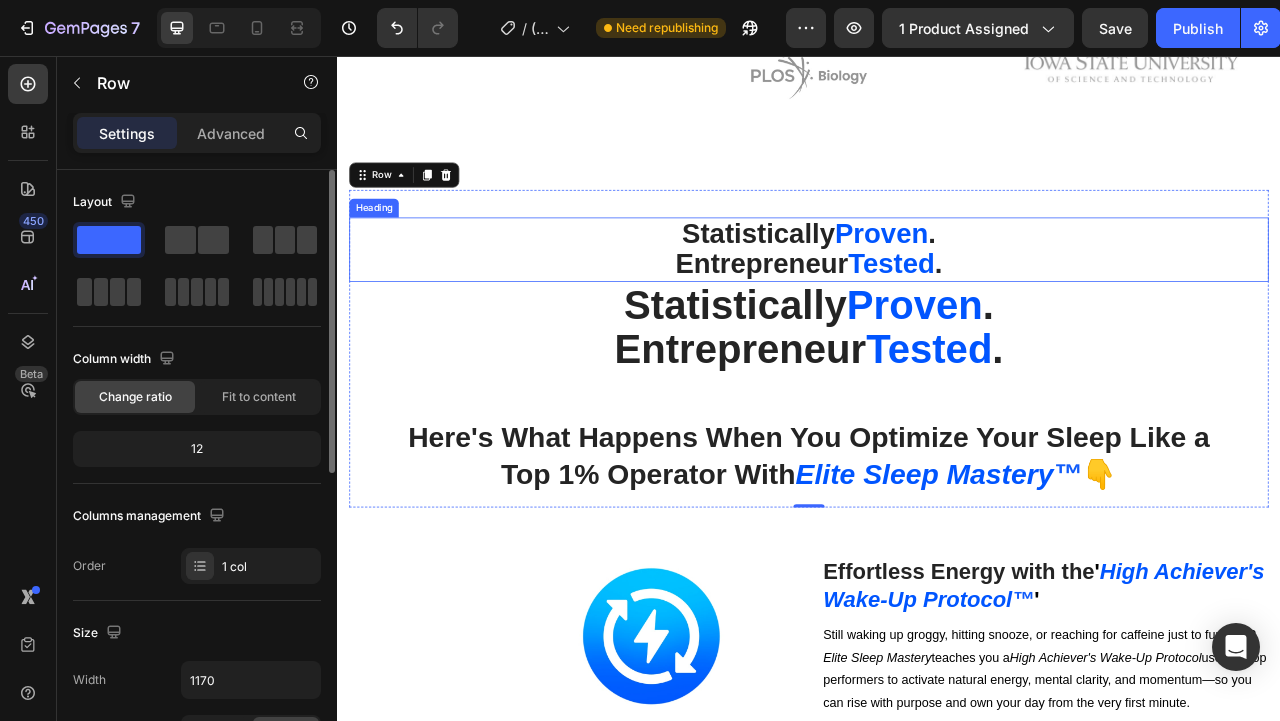click on "Statistically  Proven . Entrepreneur  Tested ." at bounding box center [937, 303] 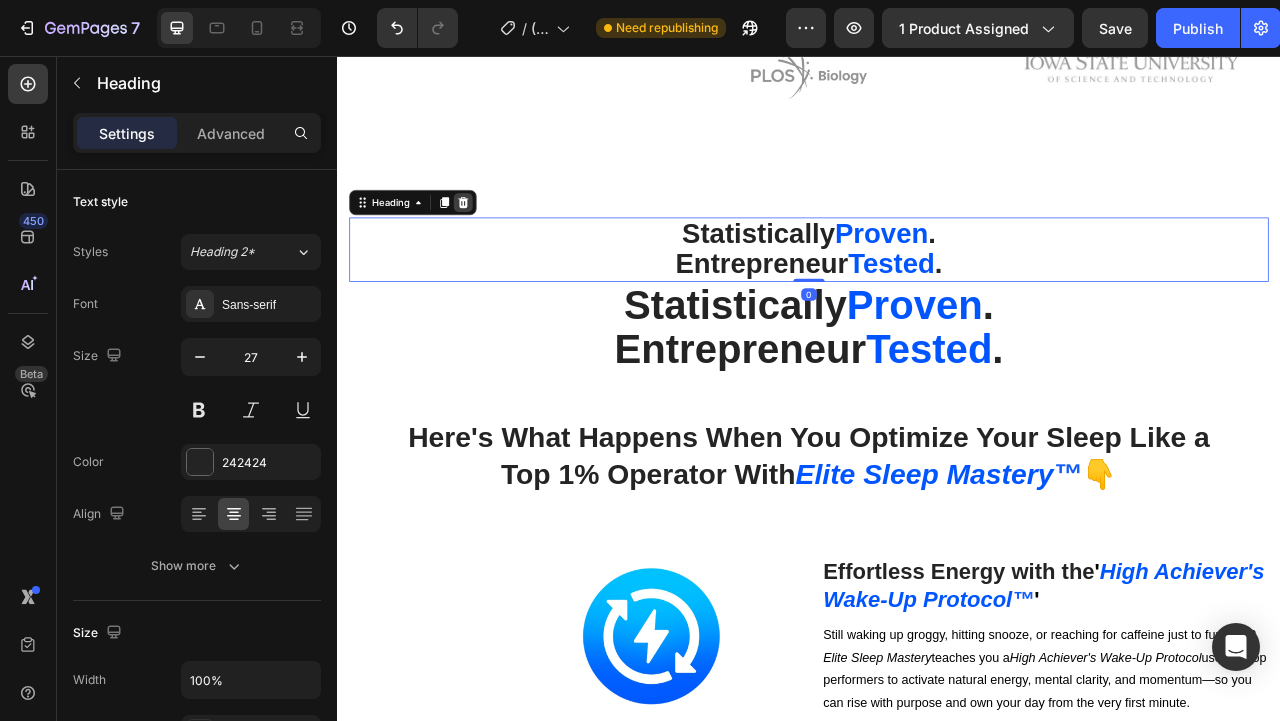 click 